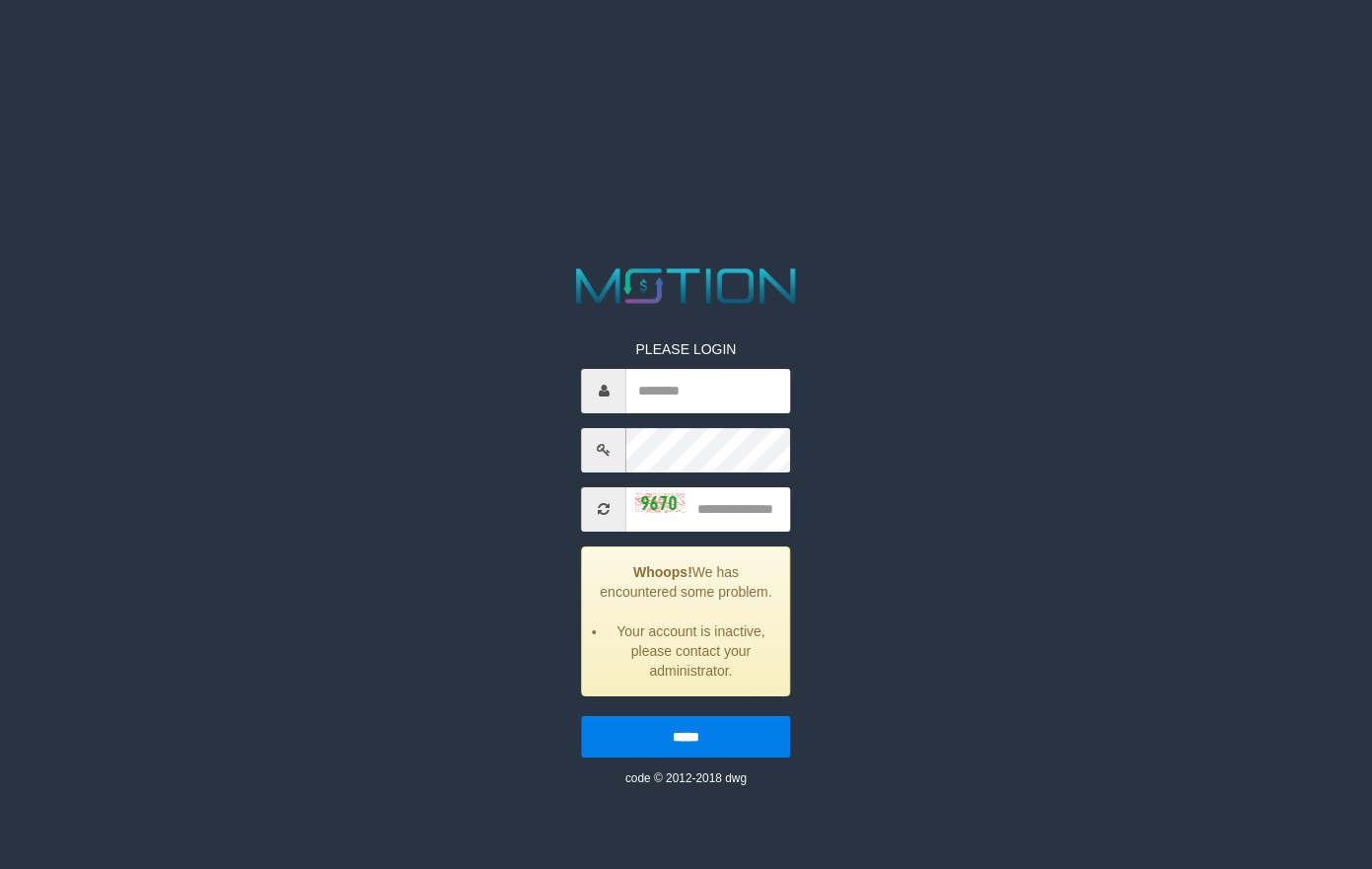 scroll, scrollTop: 0, scrollLeft: 0, axis: both 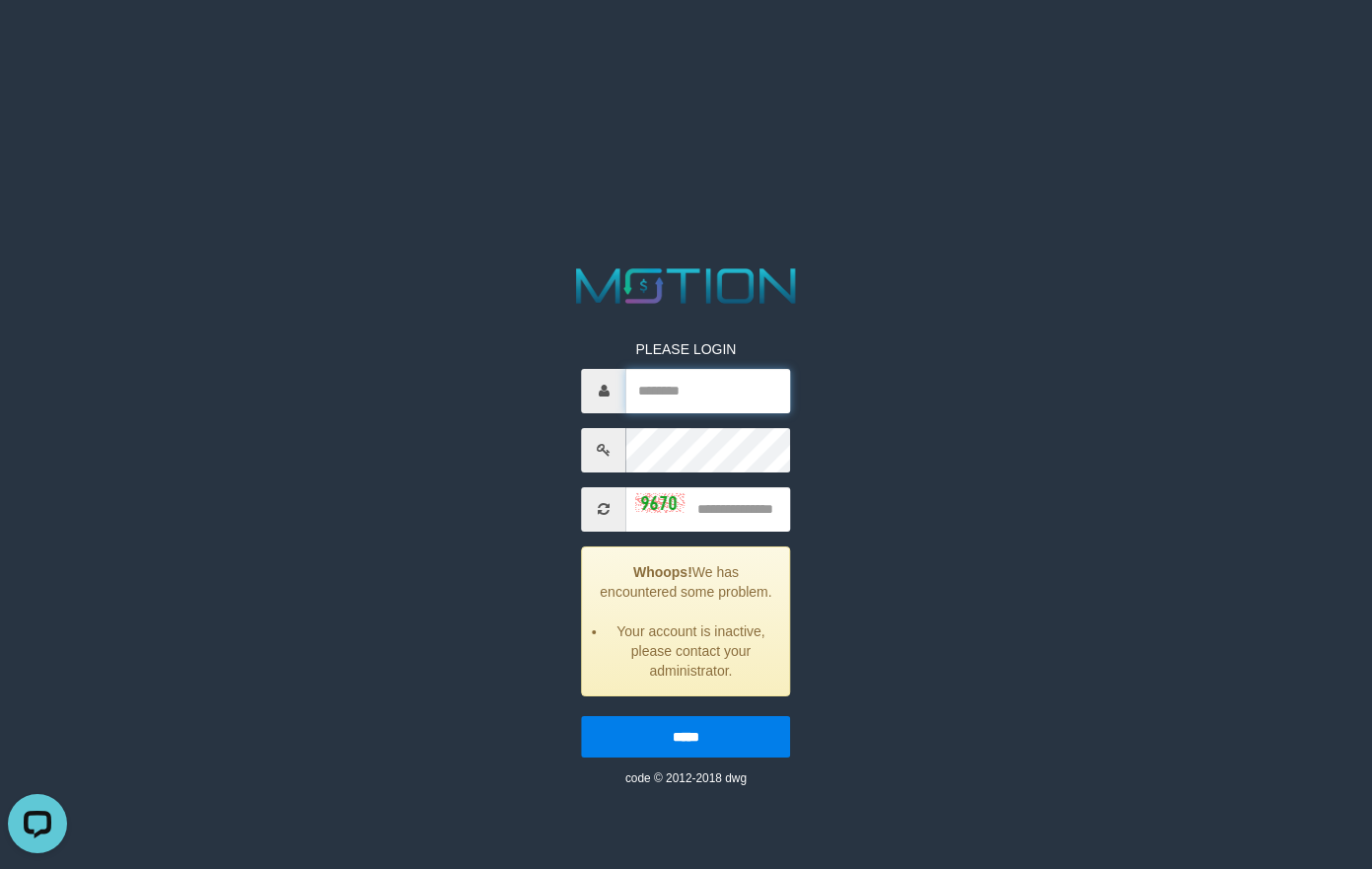 click at bounding box center [708, 391] 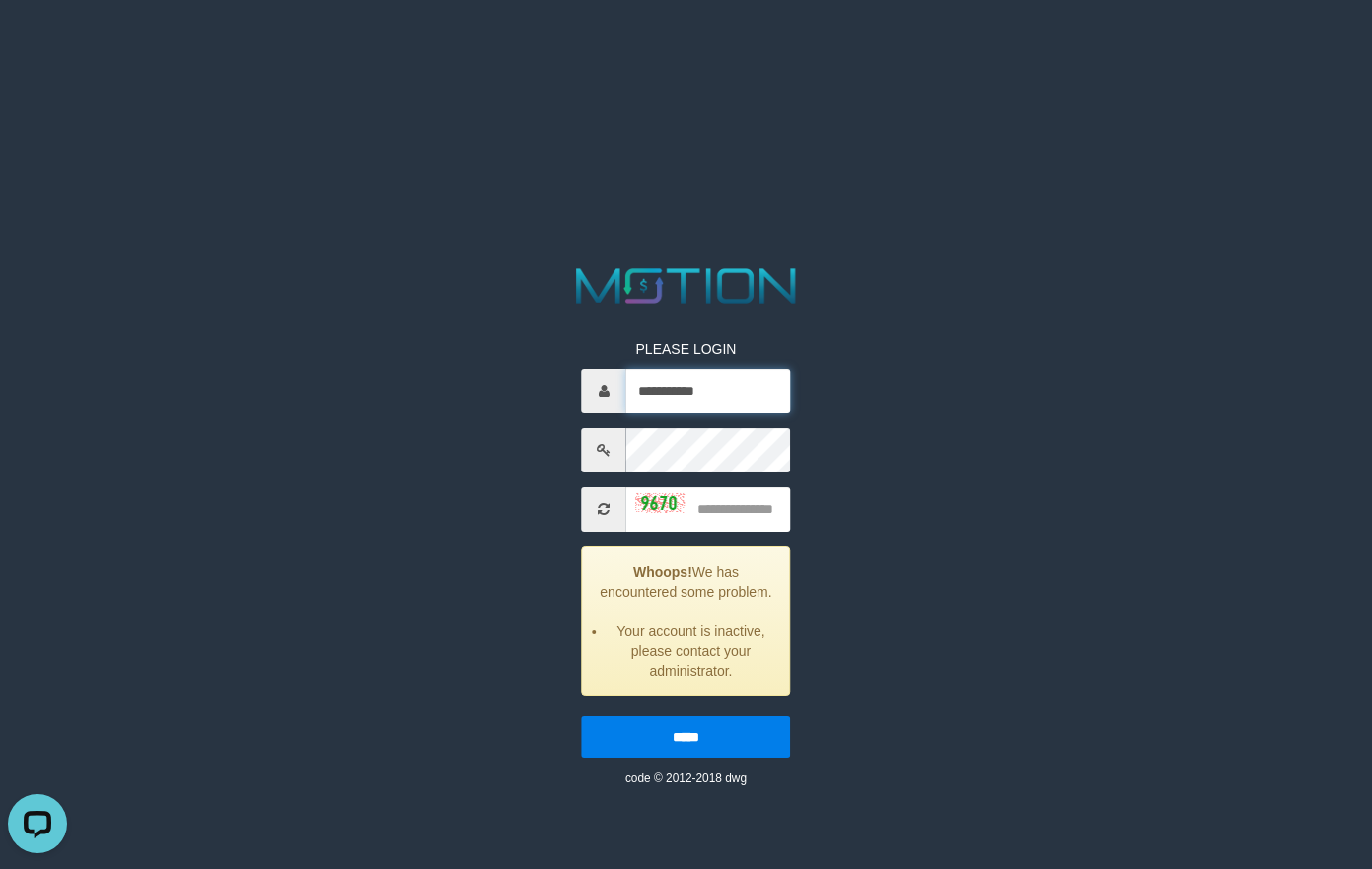 type on "**********" 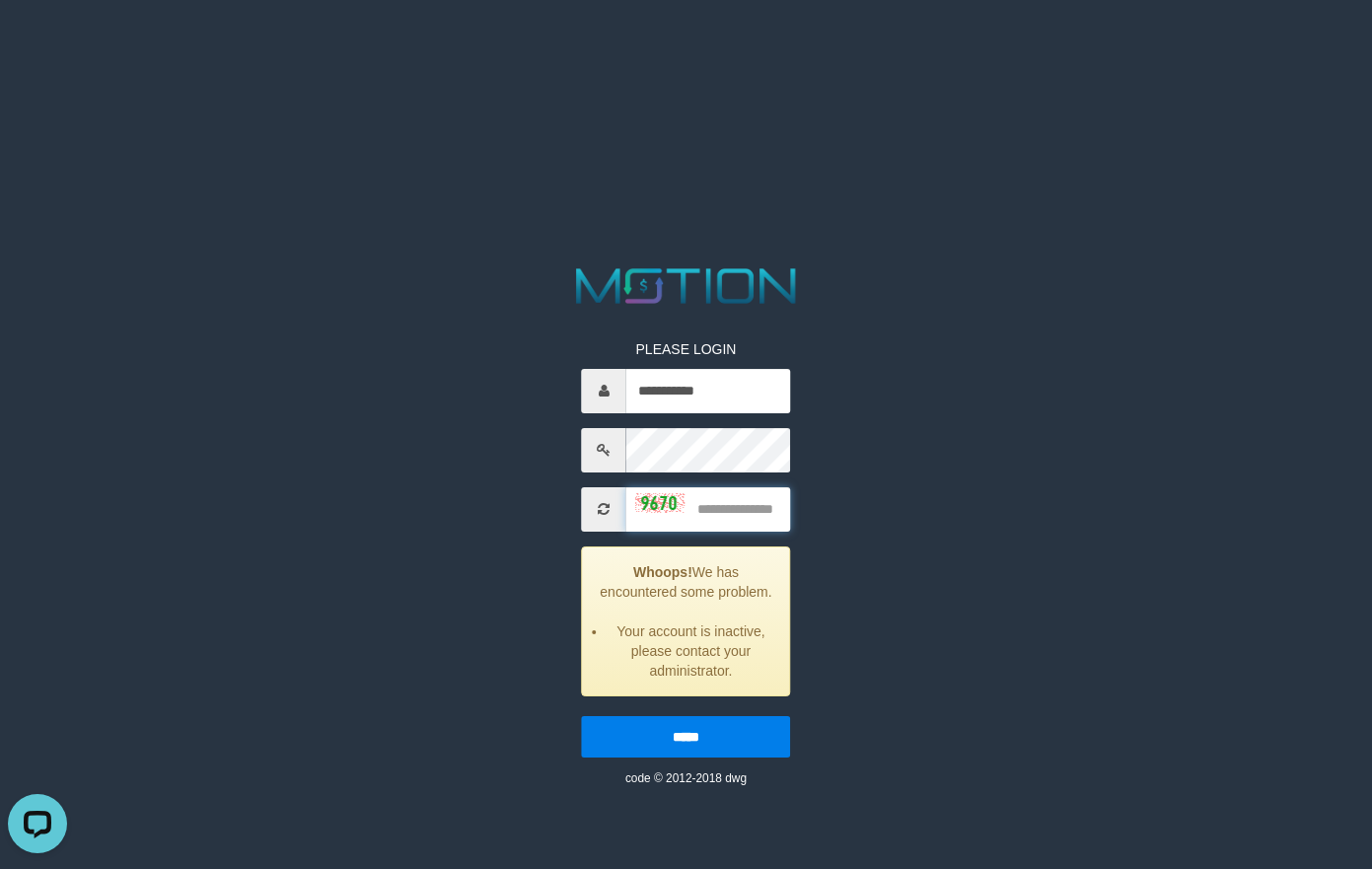 click at bounding box center [708, 509] 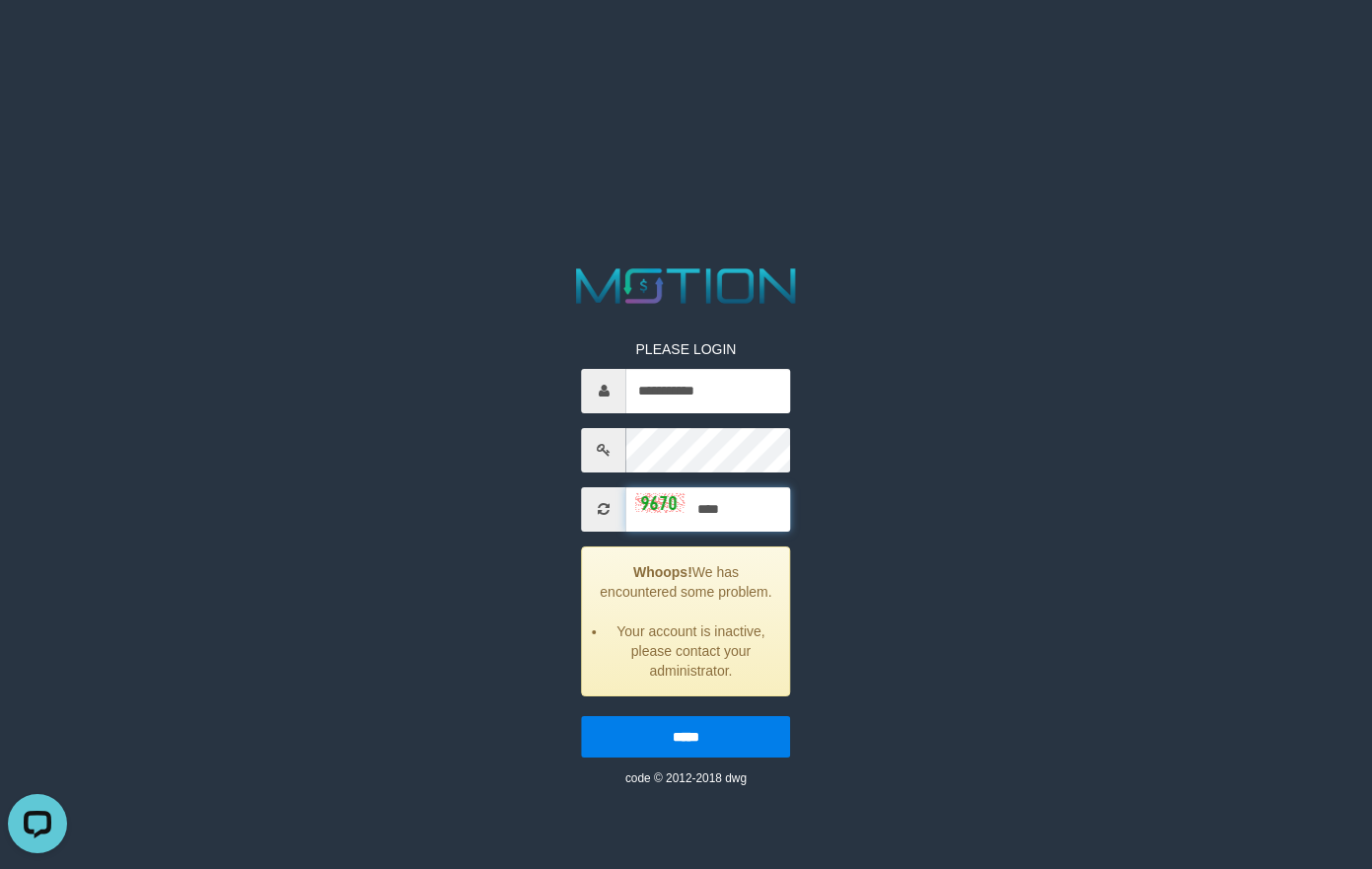 type on "****" 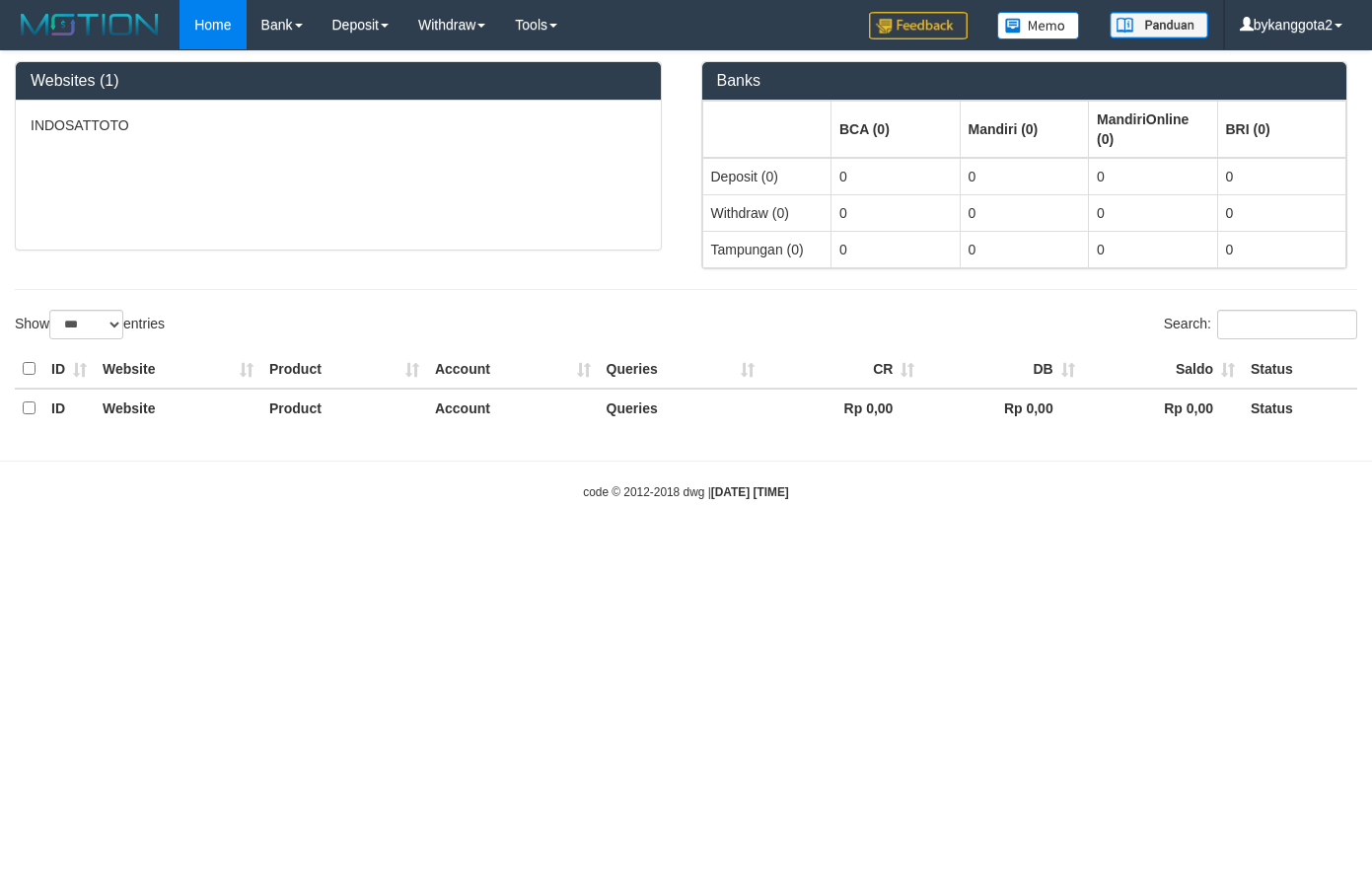 select on "***" 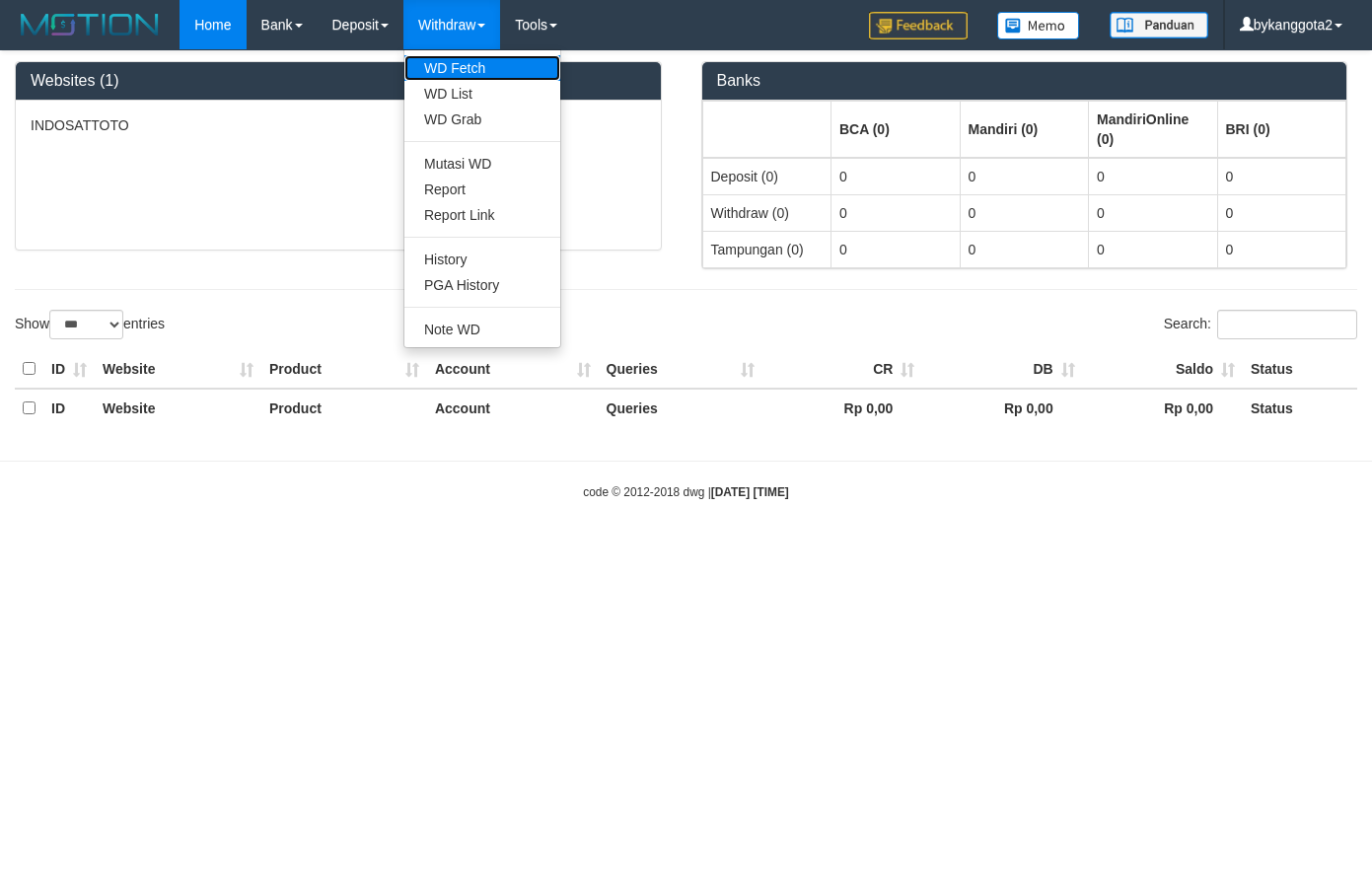 click on "WD Fetch" at bounding box center (482, 68) 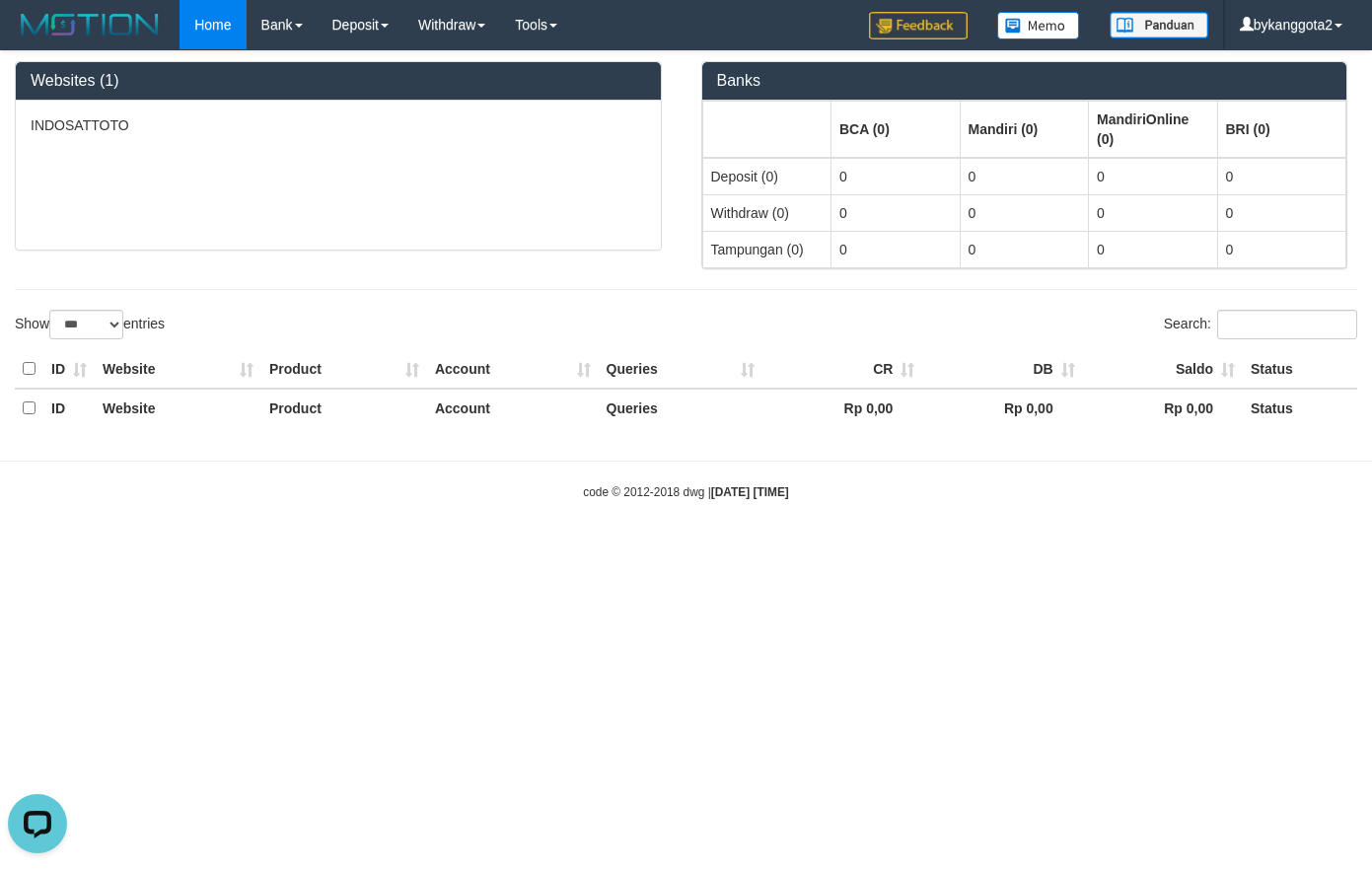 scroll, scrollTop: 0, scrollLeft: 0, axis: both 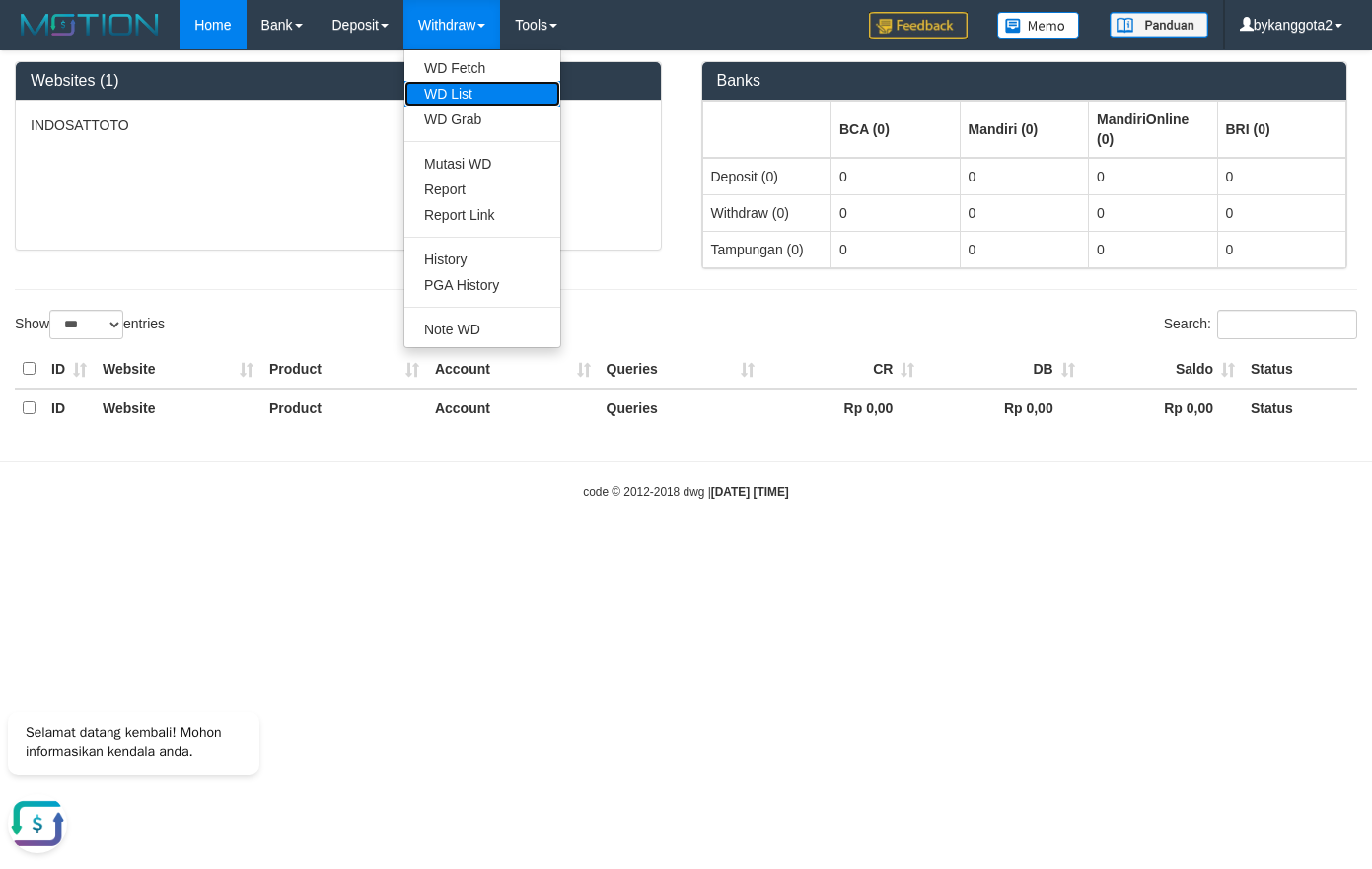 click on "WD List" at bounding box center (482, 94) 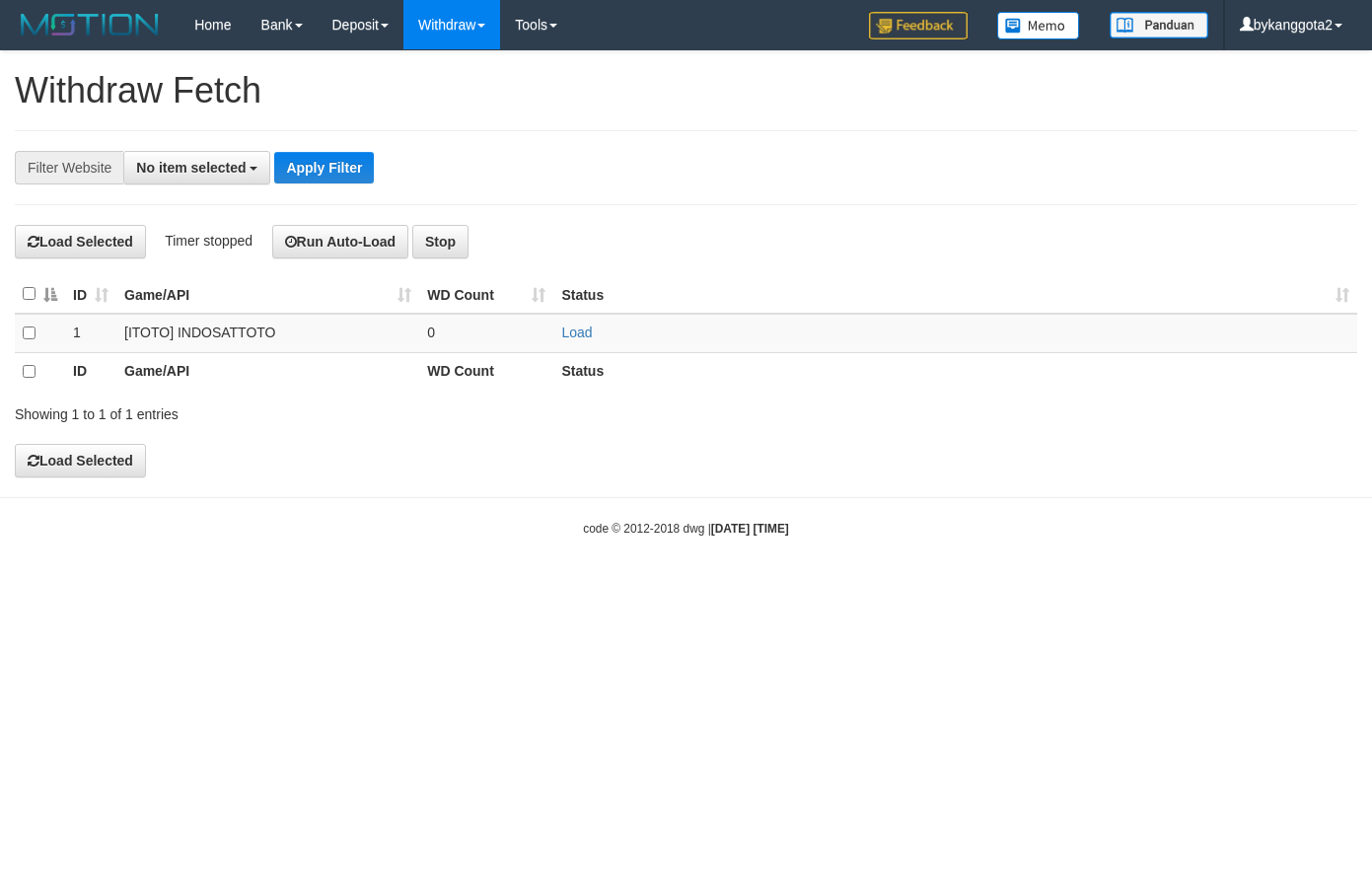 scroll, scrollTop: 0, scrollLeft: 0, axis: both 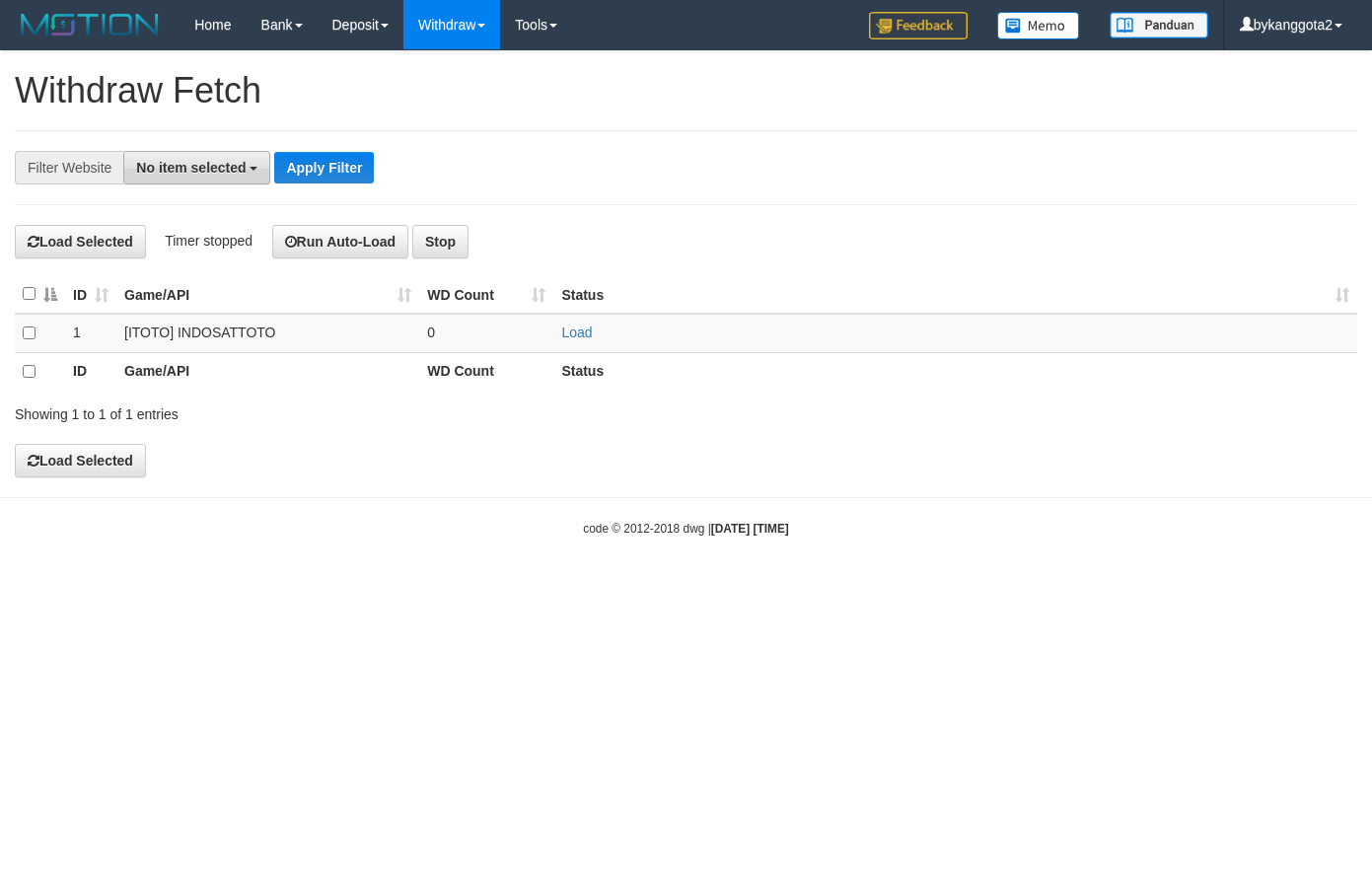 click on "No item selected" at bounding box center (190, 168) 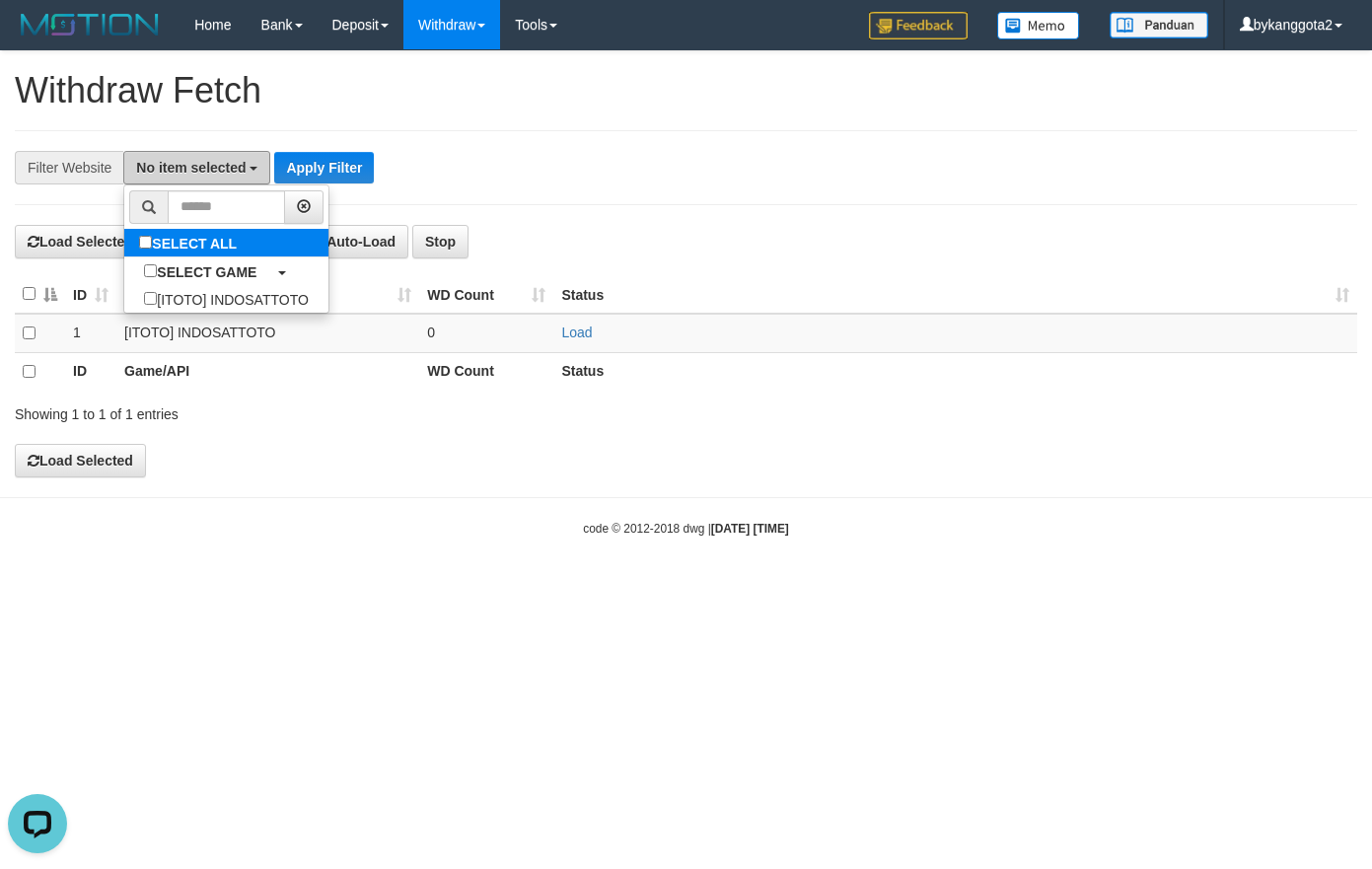scroll, scrollTop: 0, scrollLeft: 0, axis: both 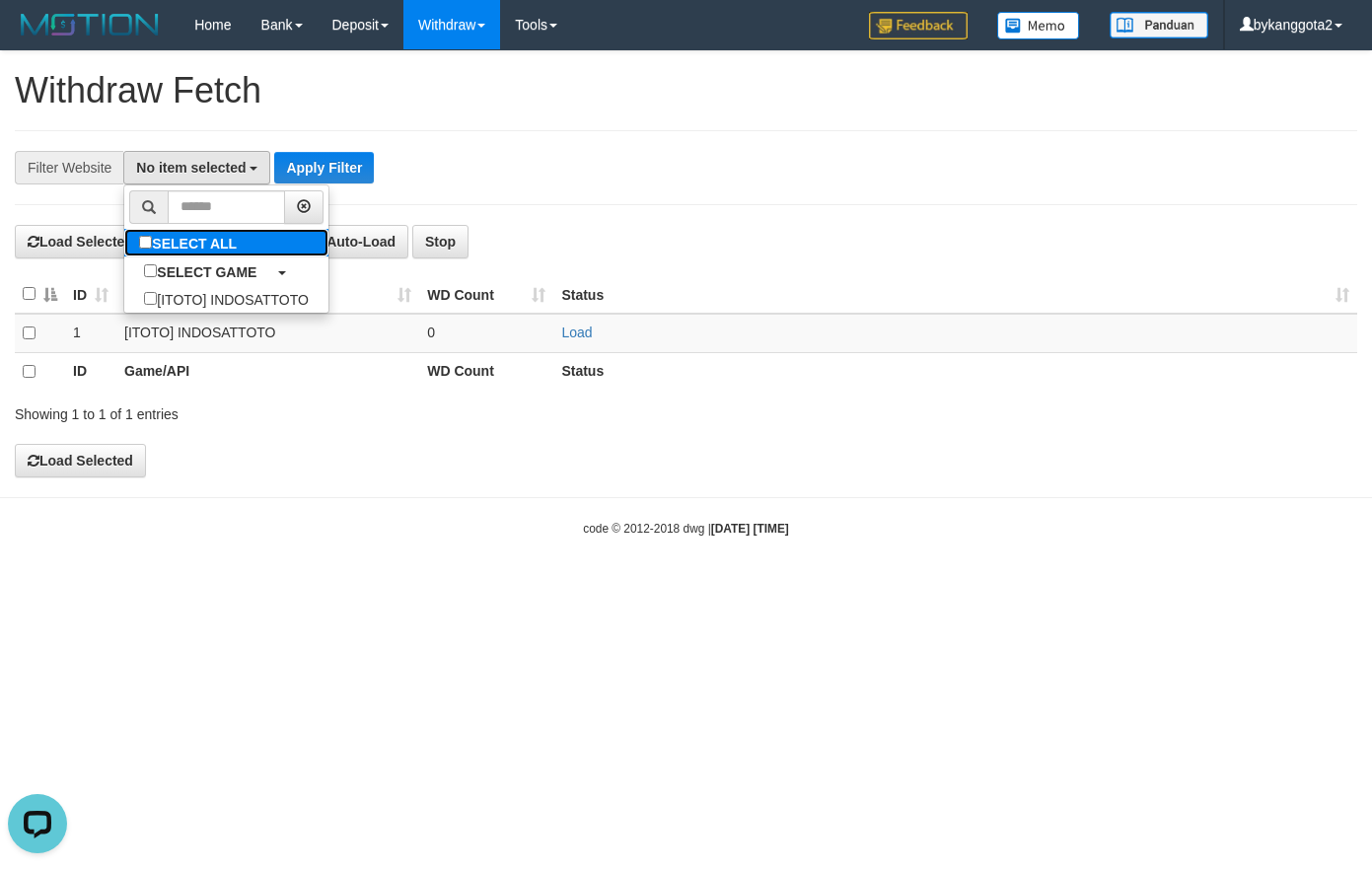 click on "SELECT ALL" at bounding box center [190, 243] 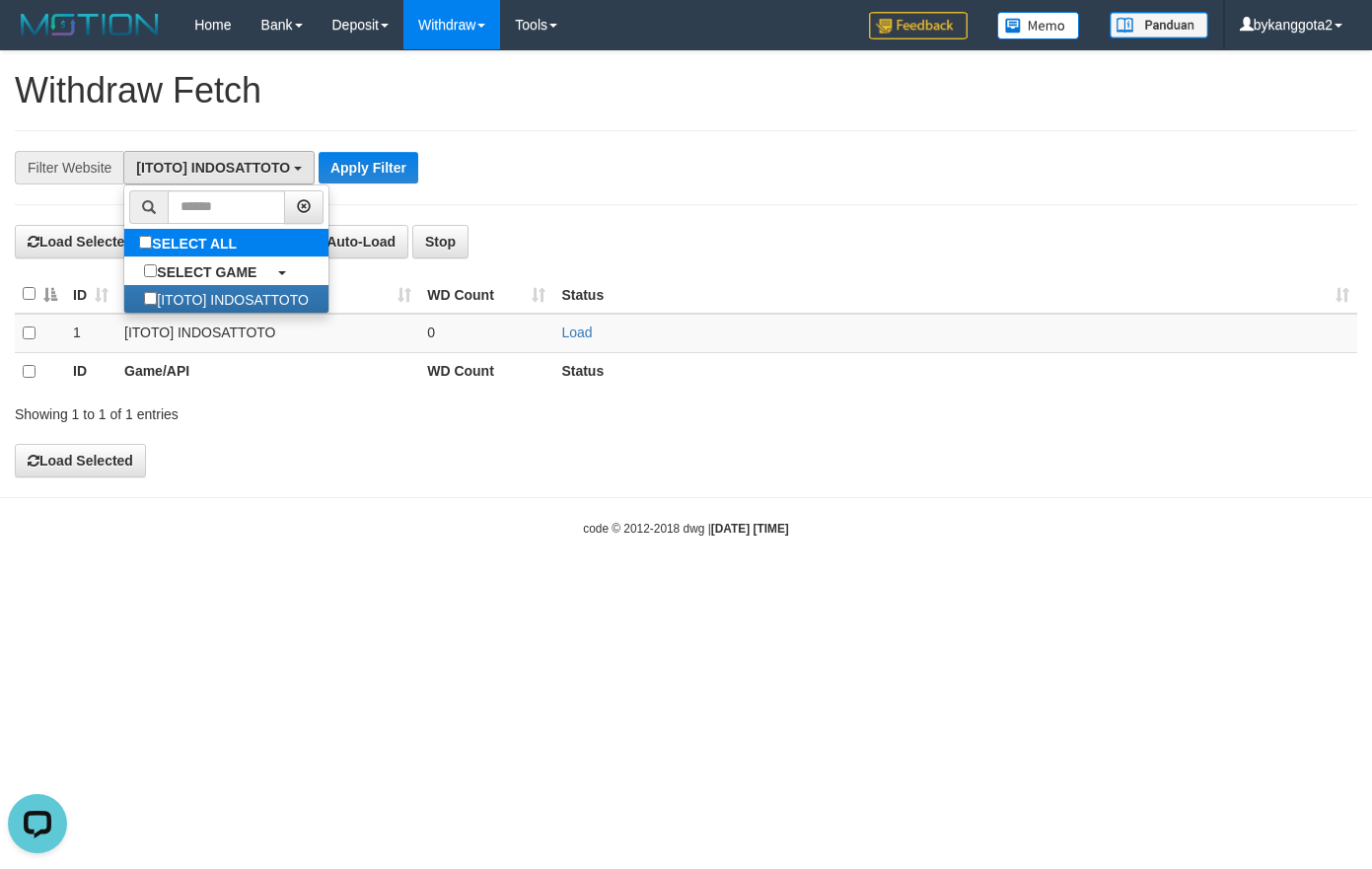 select on "****" 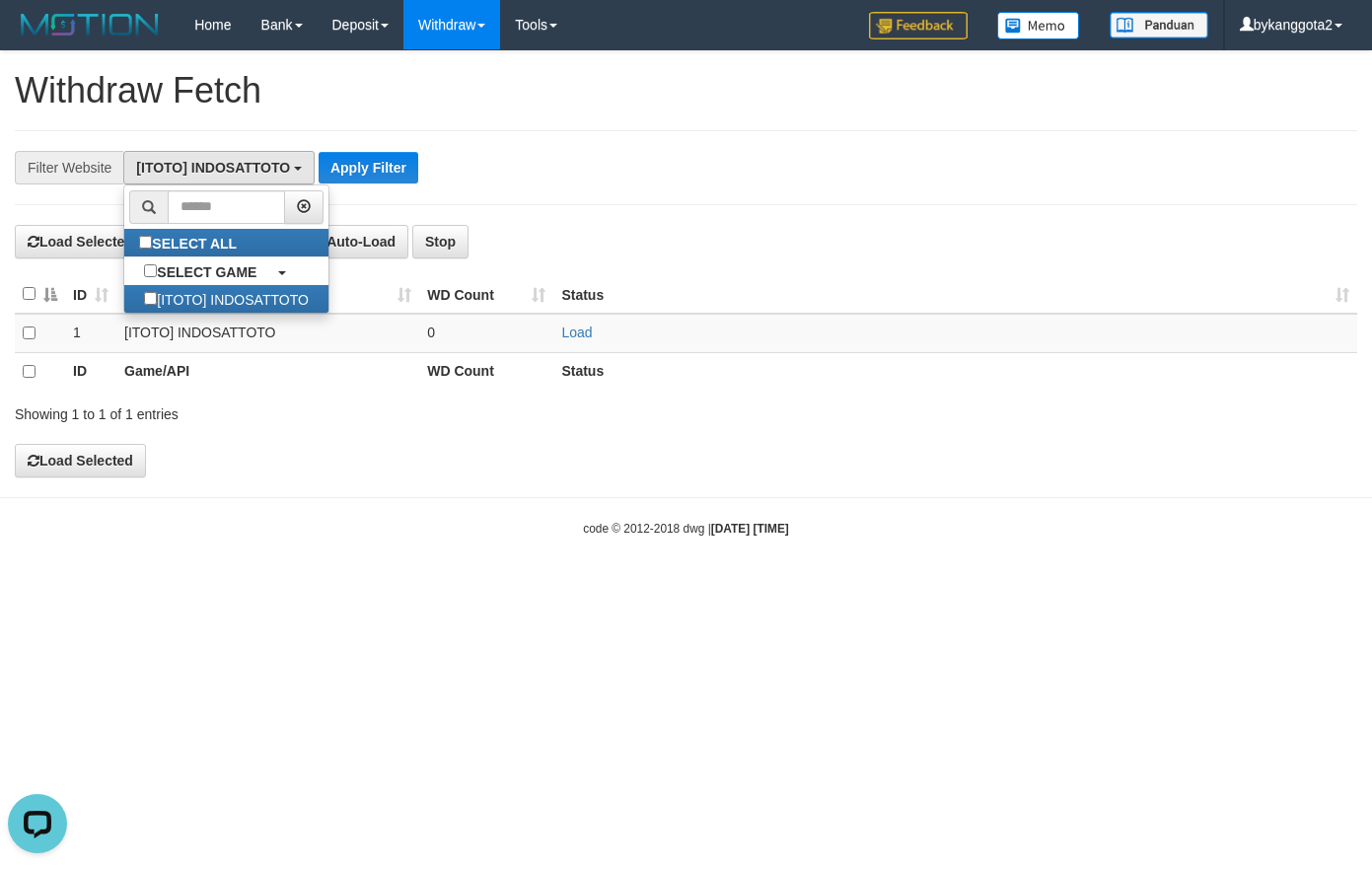 scroll, scrollTop: 18, scrollLeft: 0, axis: vertical 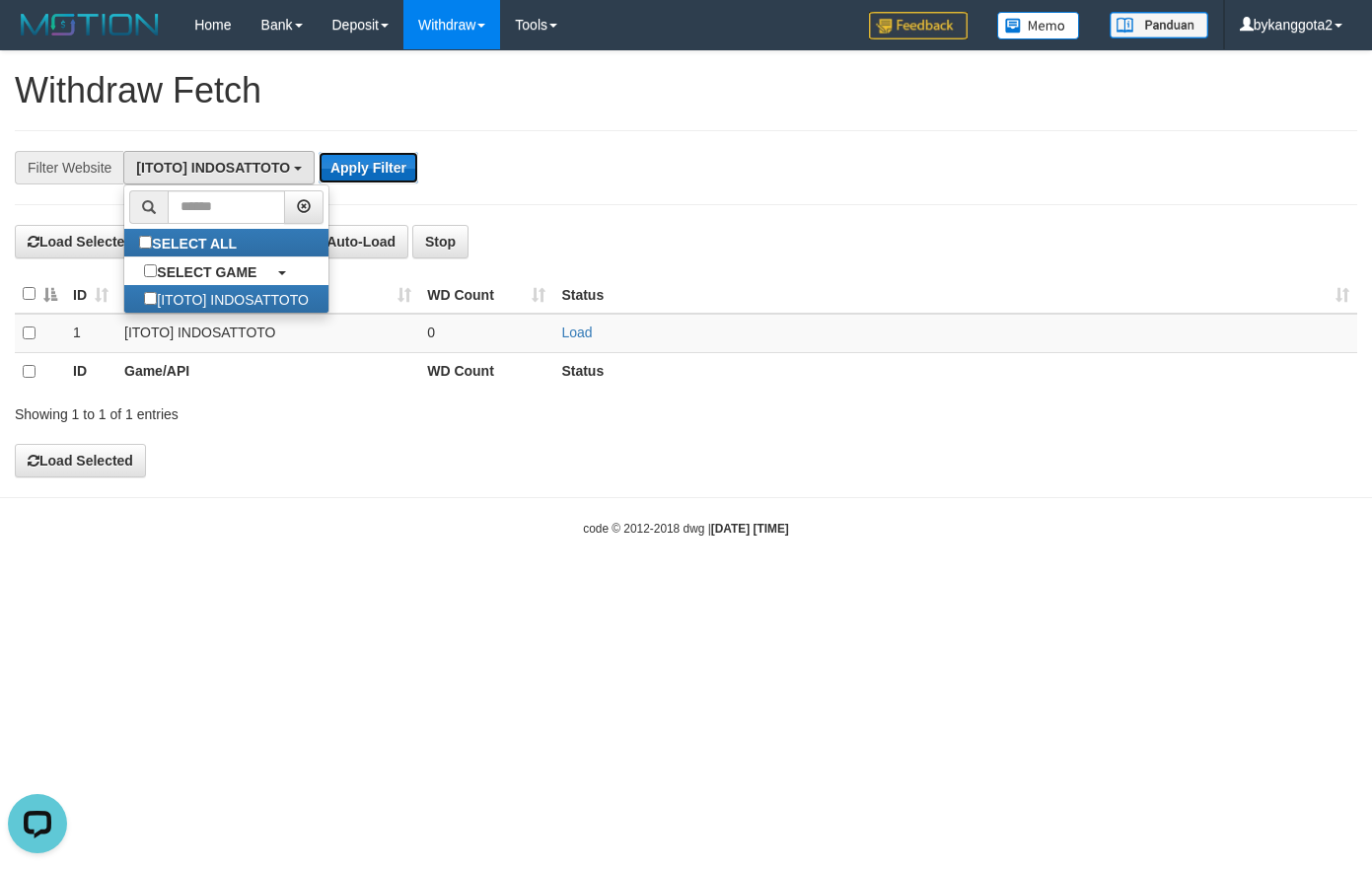 click on "Apply Filter" at bounding box center [368, 168] 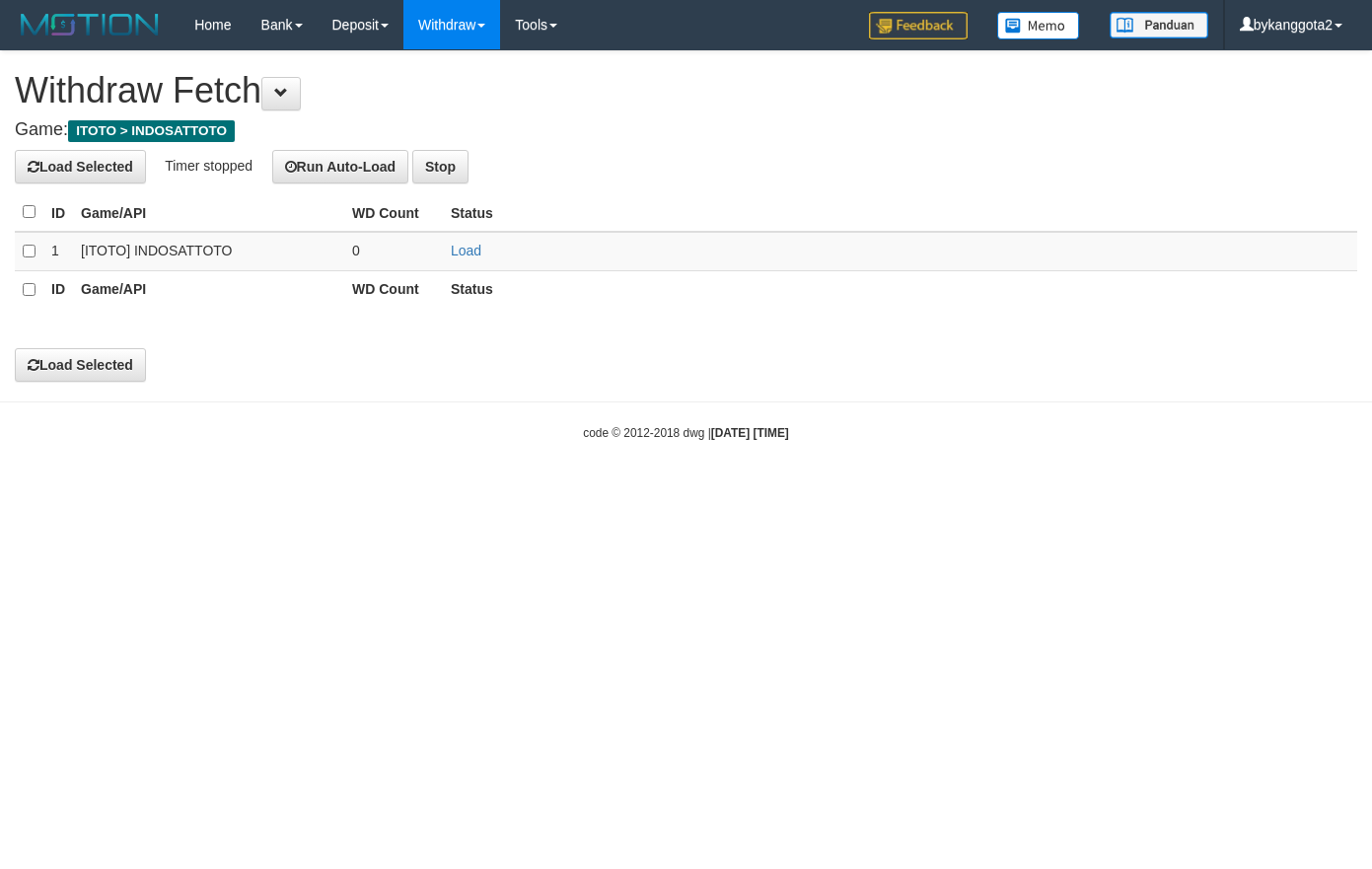 scroll, scrollTop: 0, scrollLeft: 0, axis: both 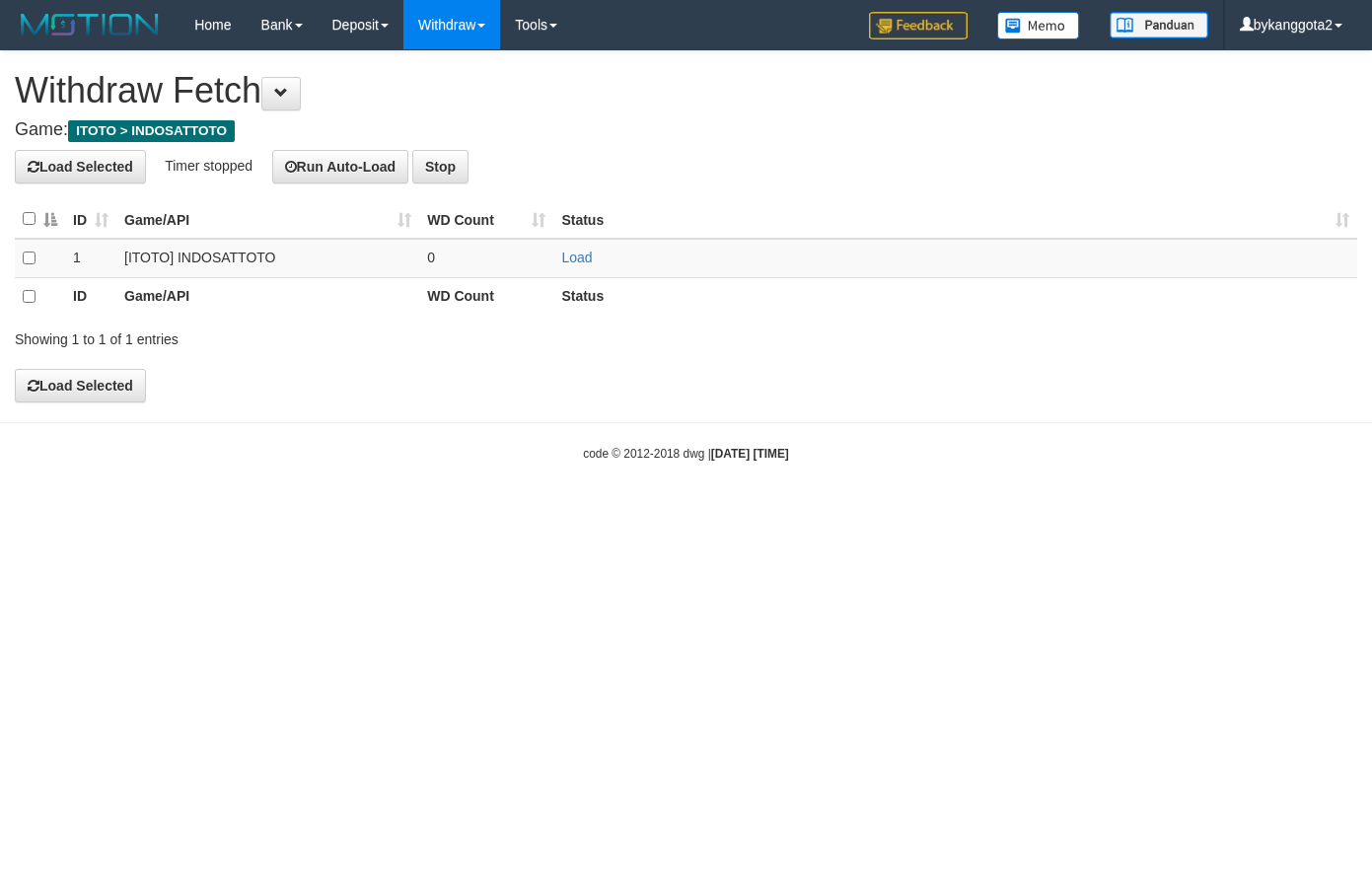 click at bounding box center (39, 296) 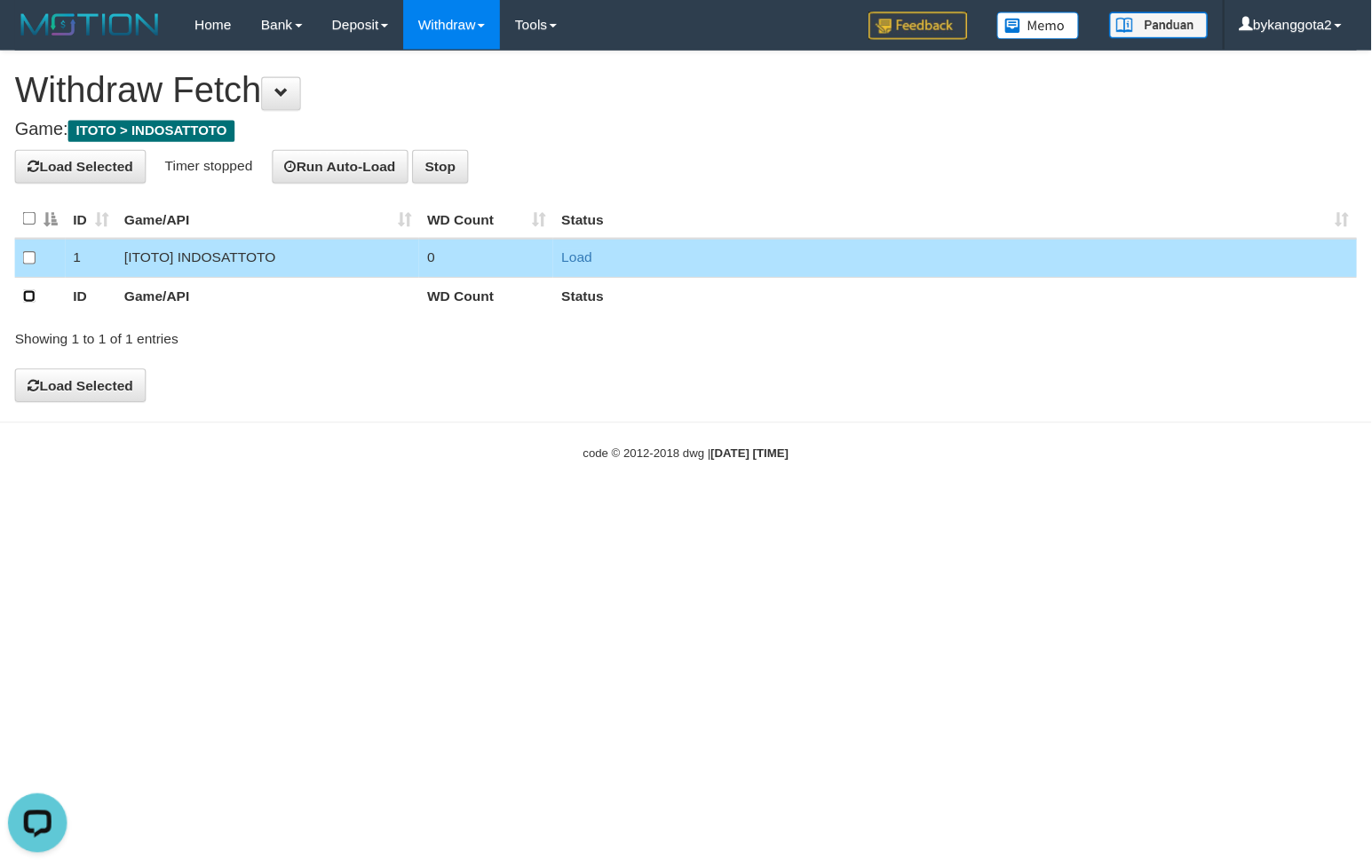 scroll, scrollTop: 0, scrollLeft: 0, axis: both 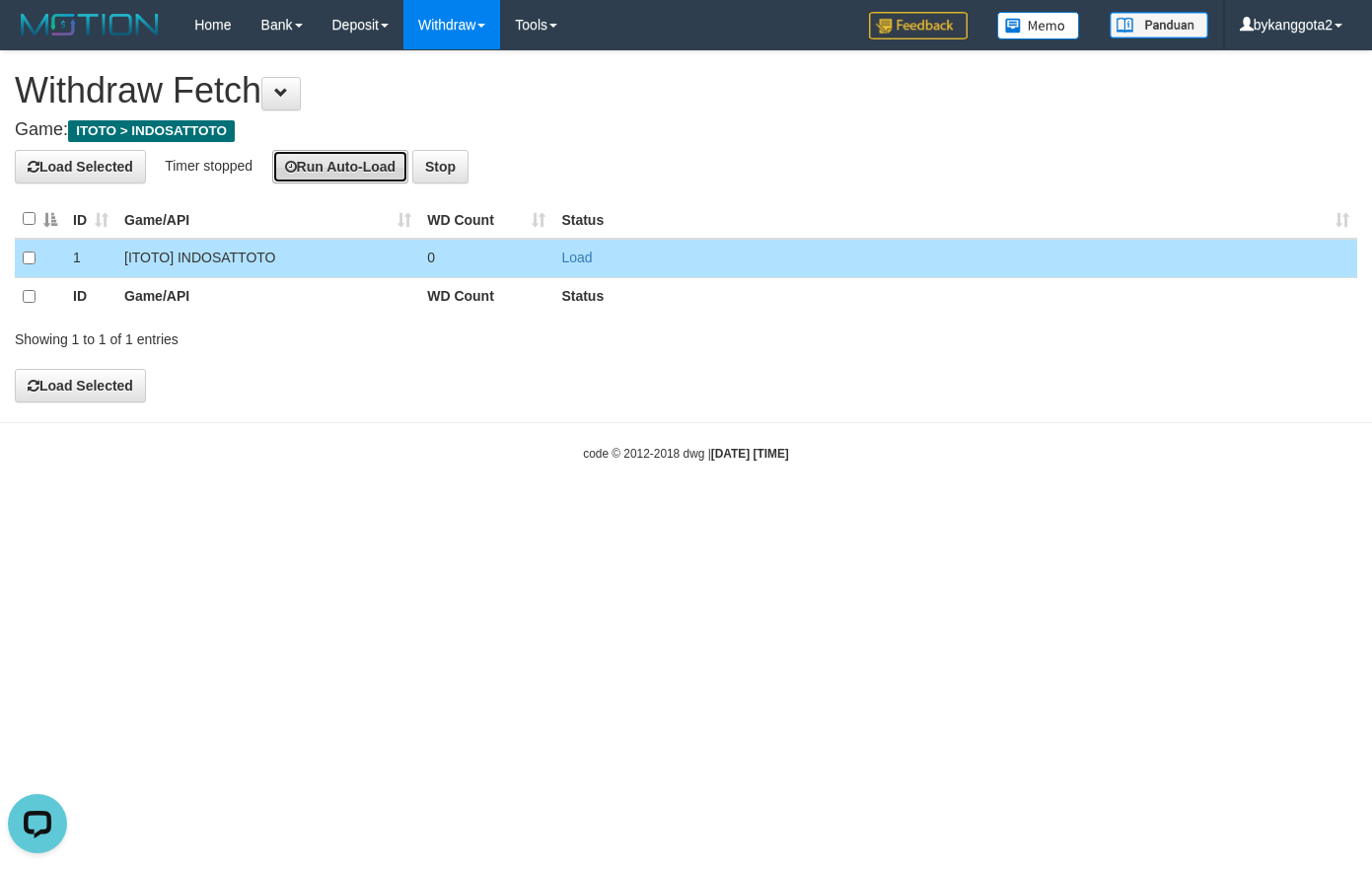 click on "Run Auto-Load" at bounding box center [340, 167] 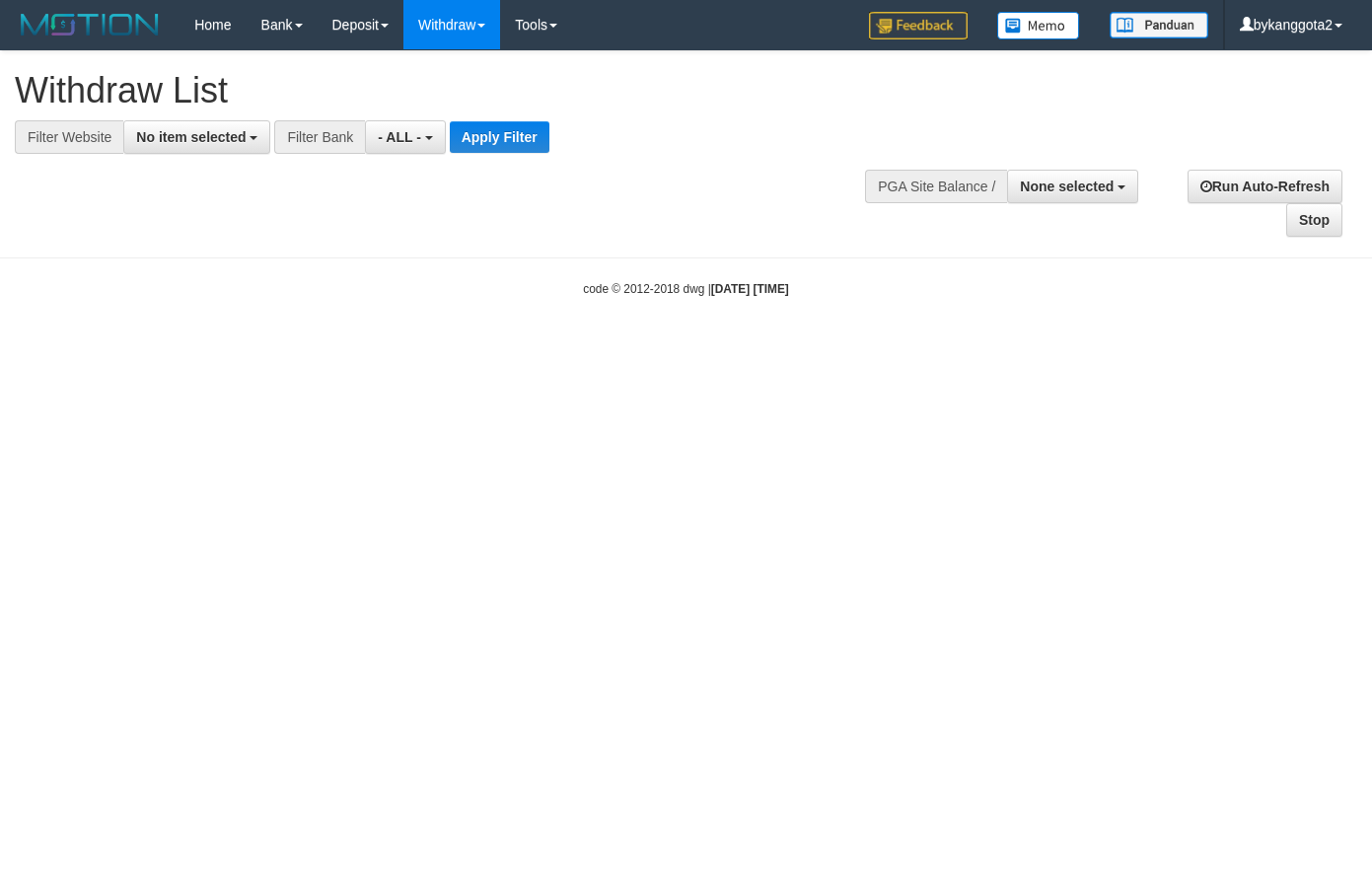 select 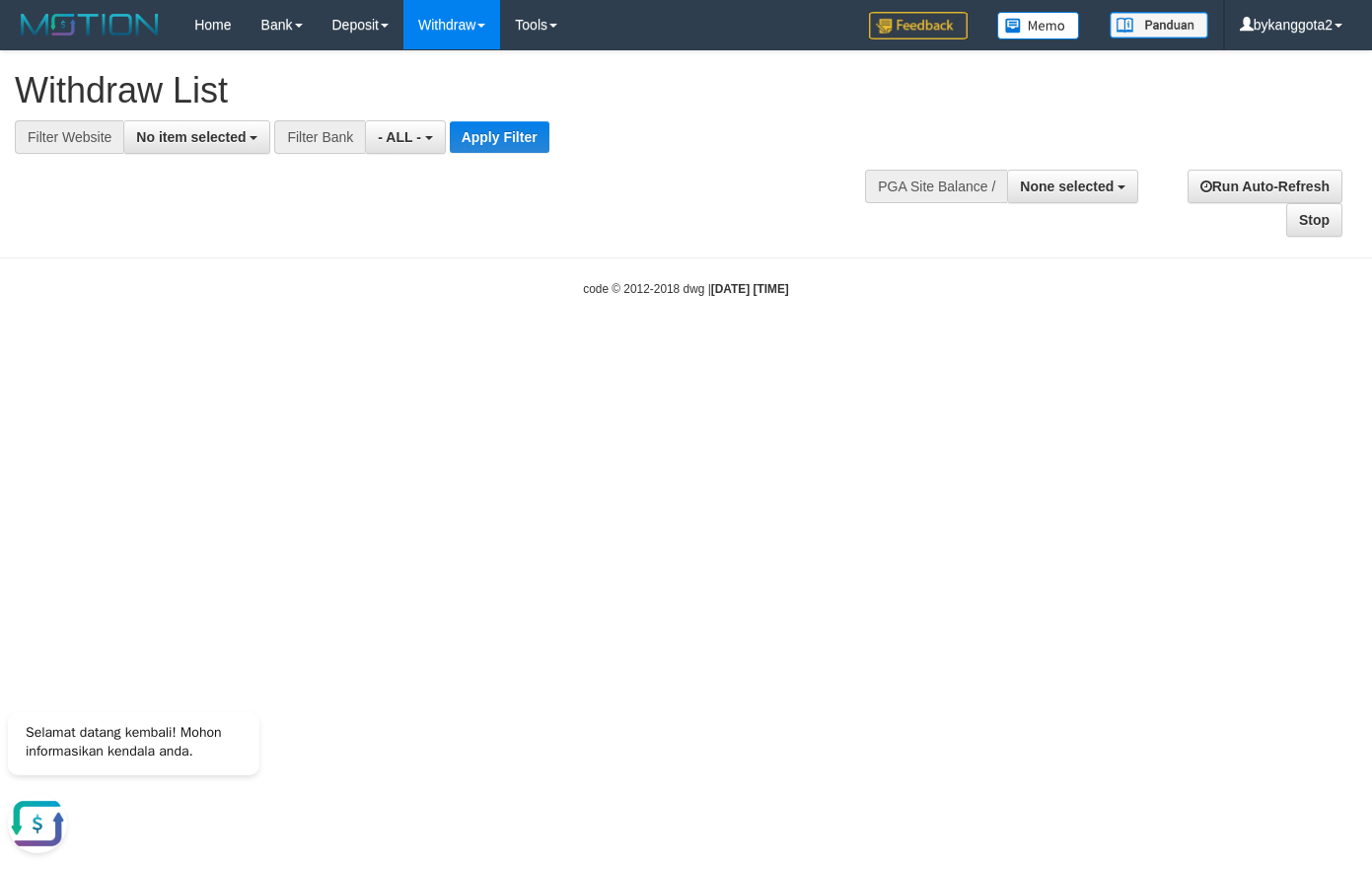 scroll, scrollTop: 0, scrollLeft: 0, axis: both 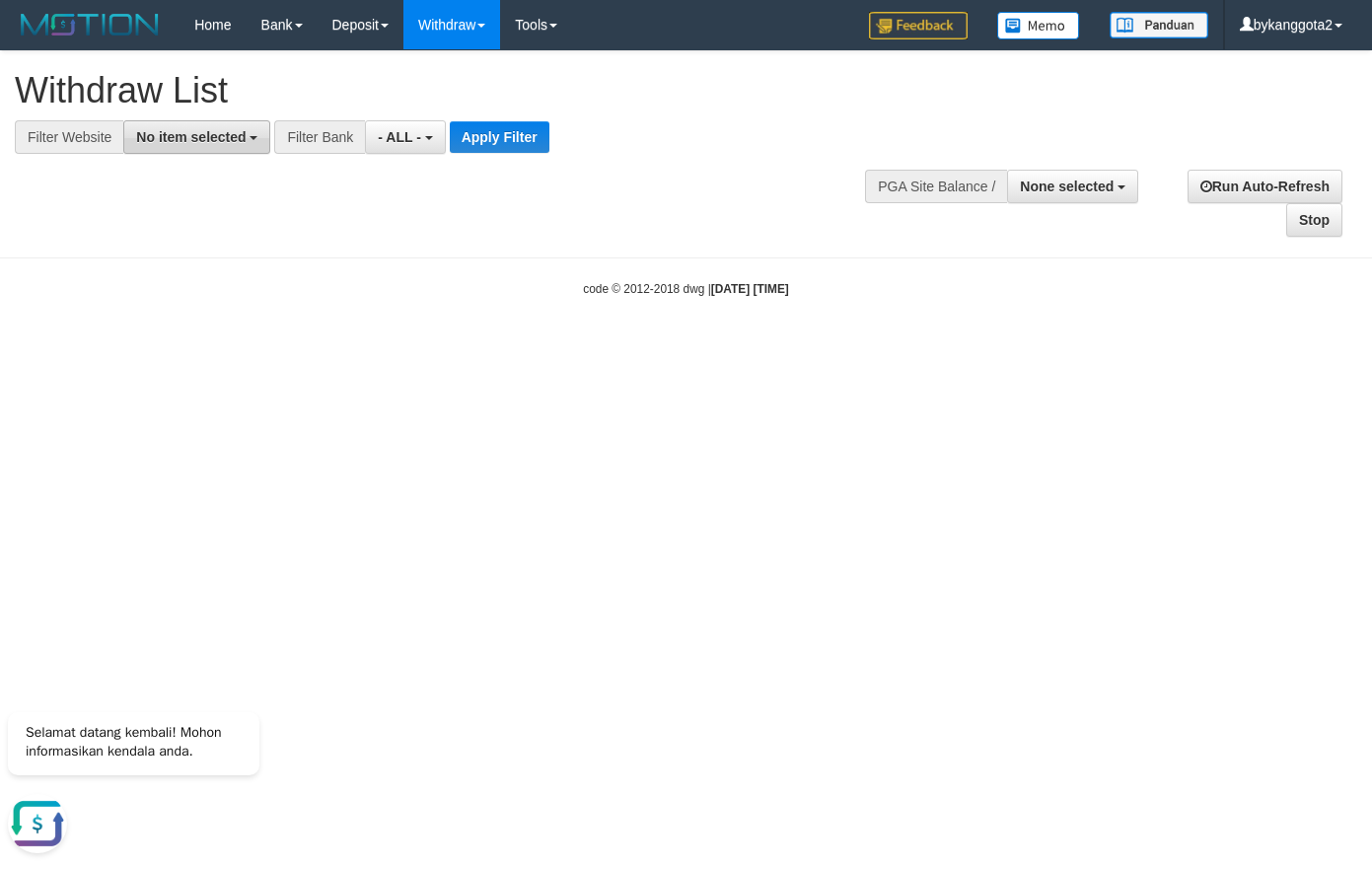 click on "No item selected" at bounding box center [190, 137] 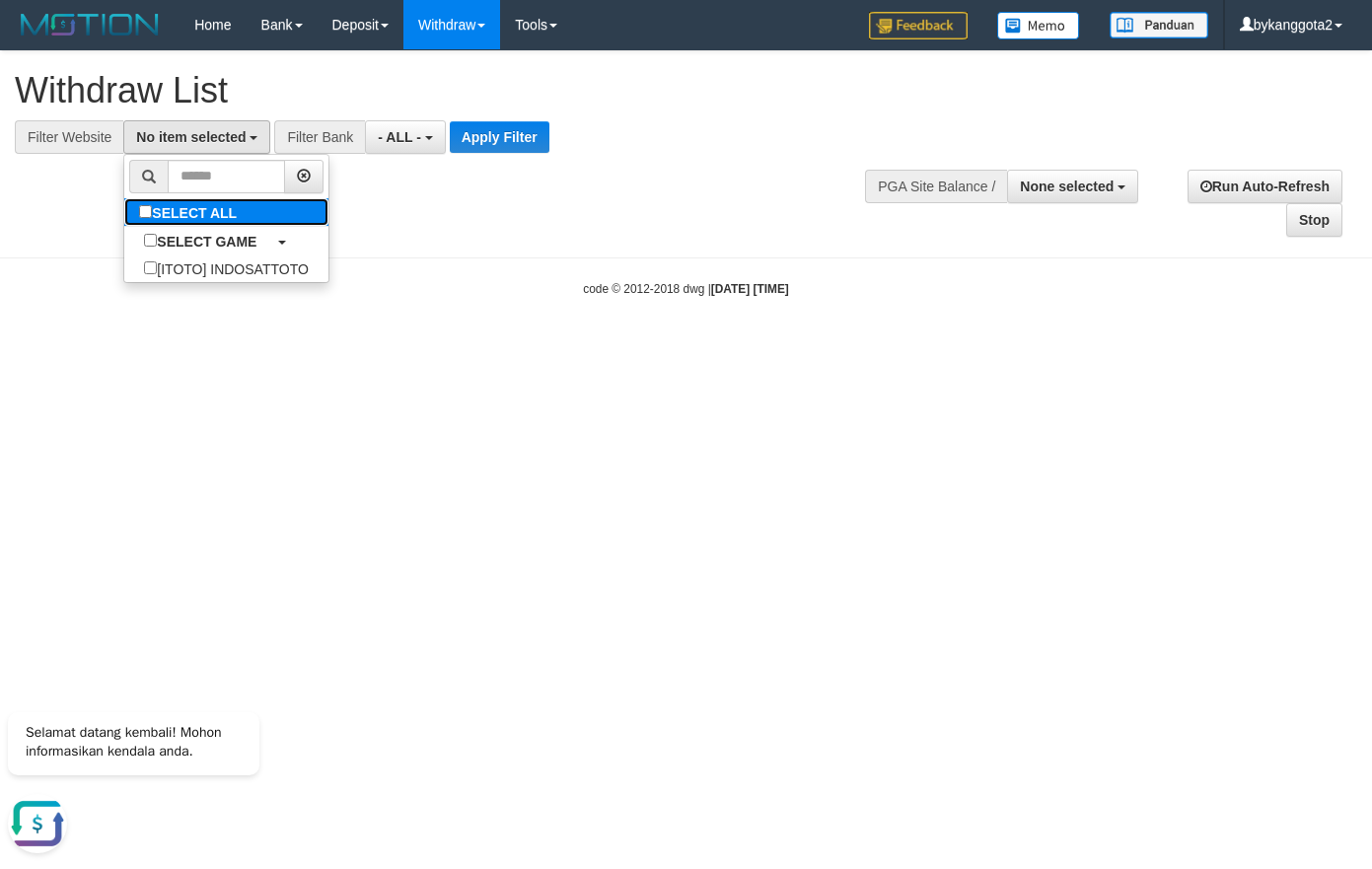 click on "SELECT ALL" at bounding box center [190, 212] 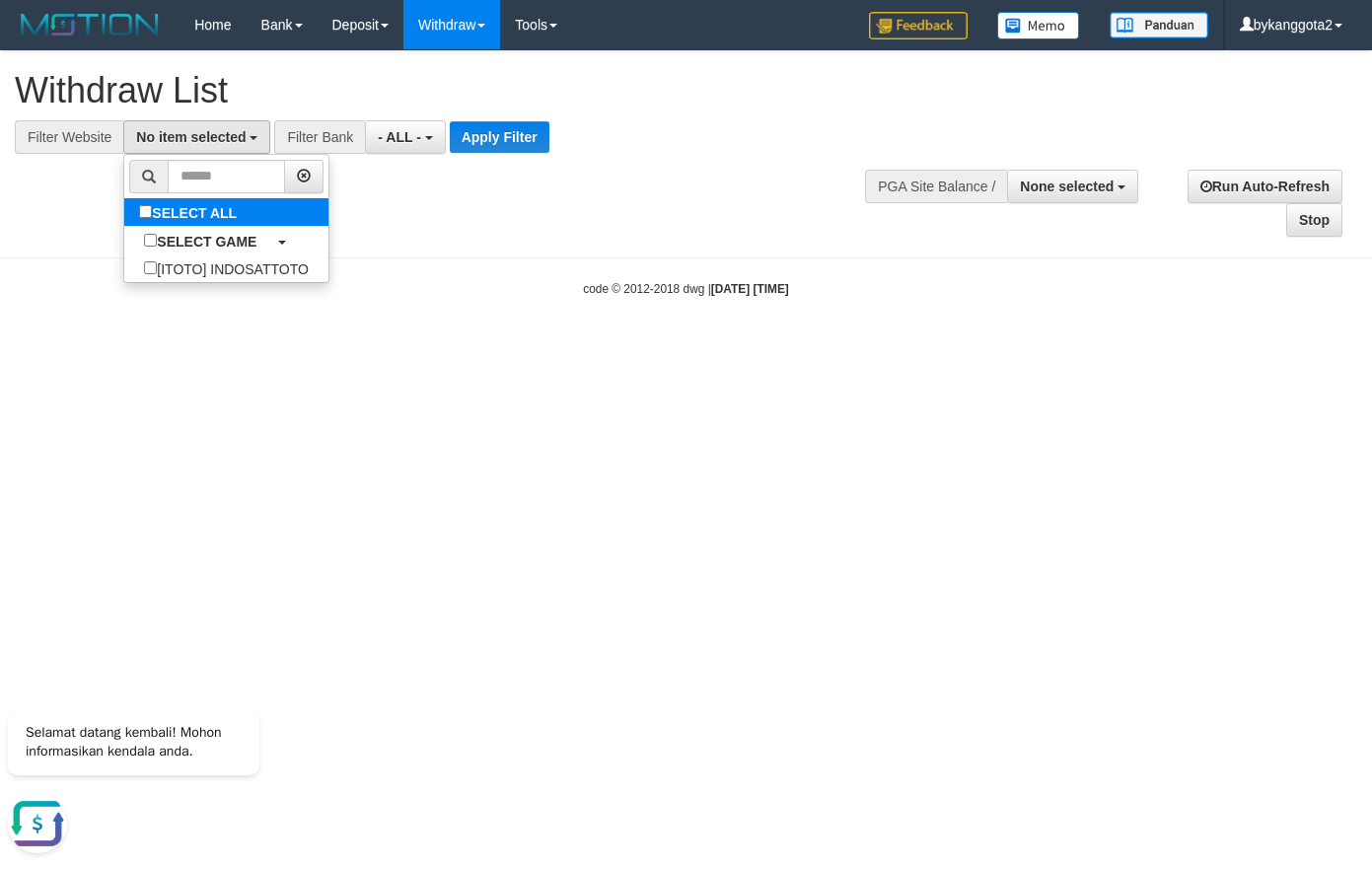 select on "****" 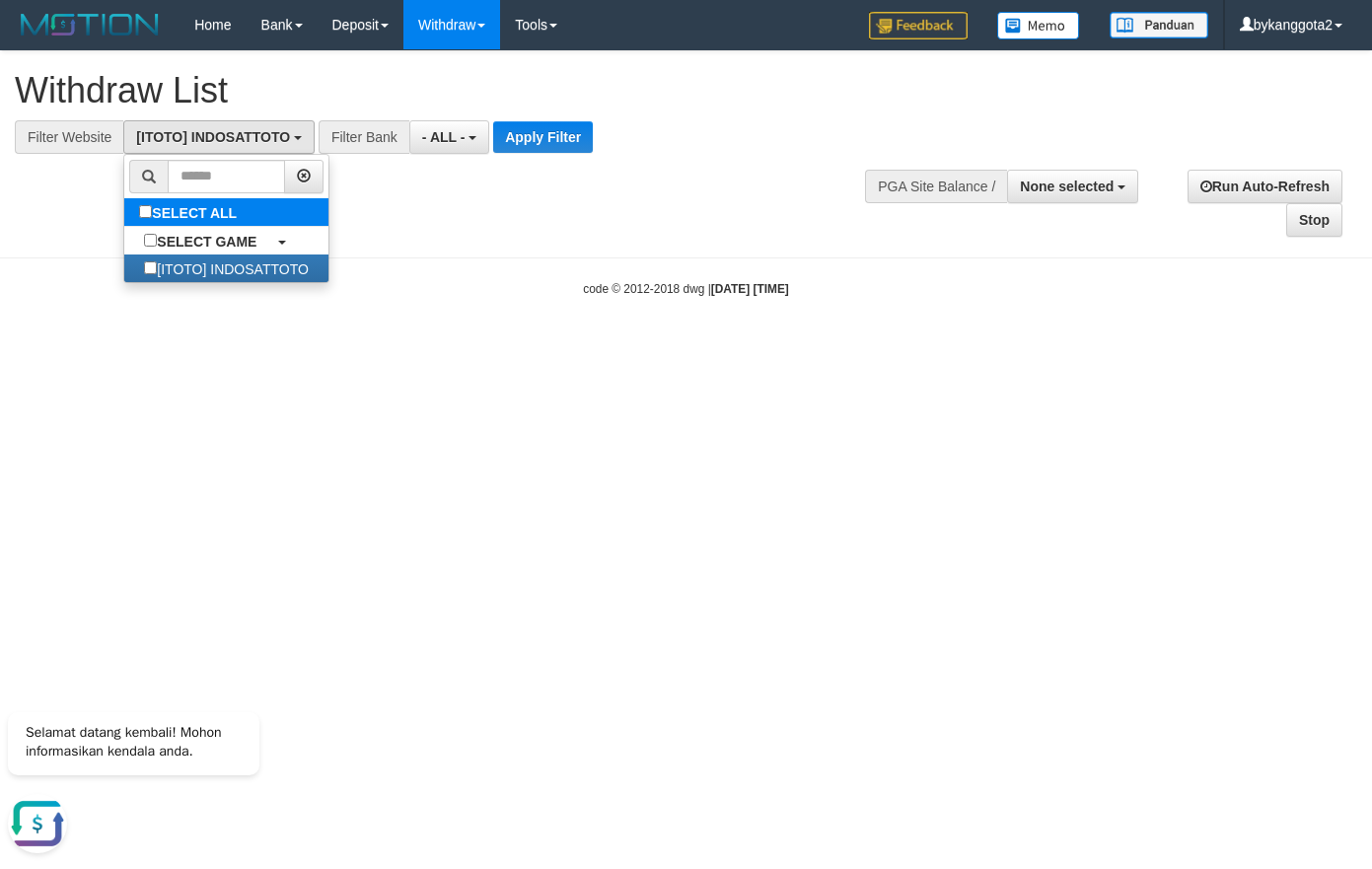 scroll, scrollTop: 18, scrollLeft: 0, axis: vertical 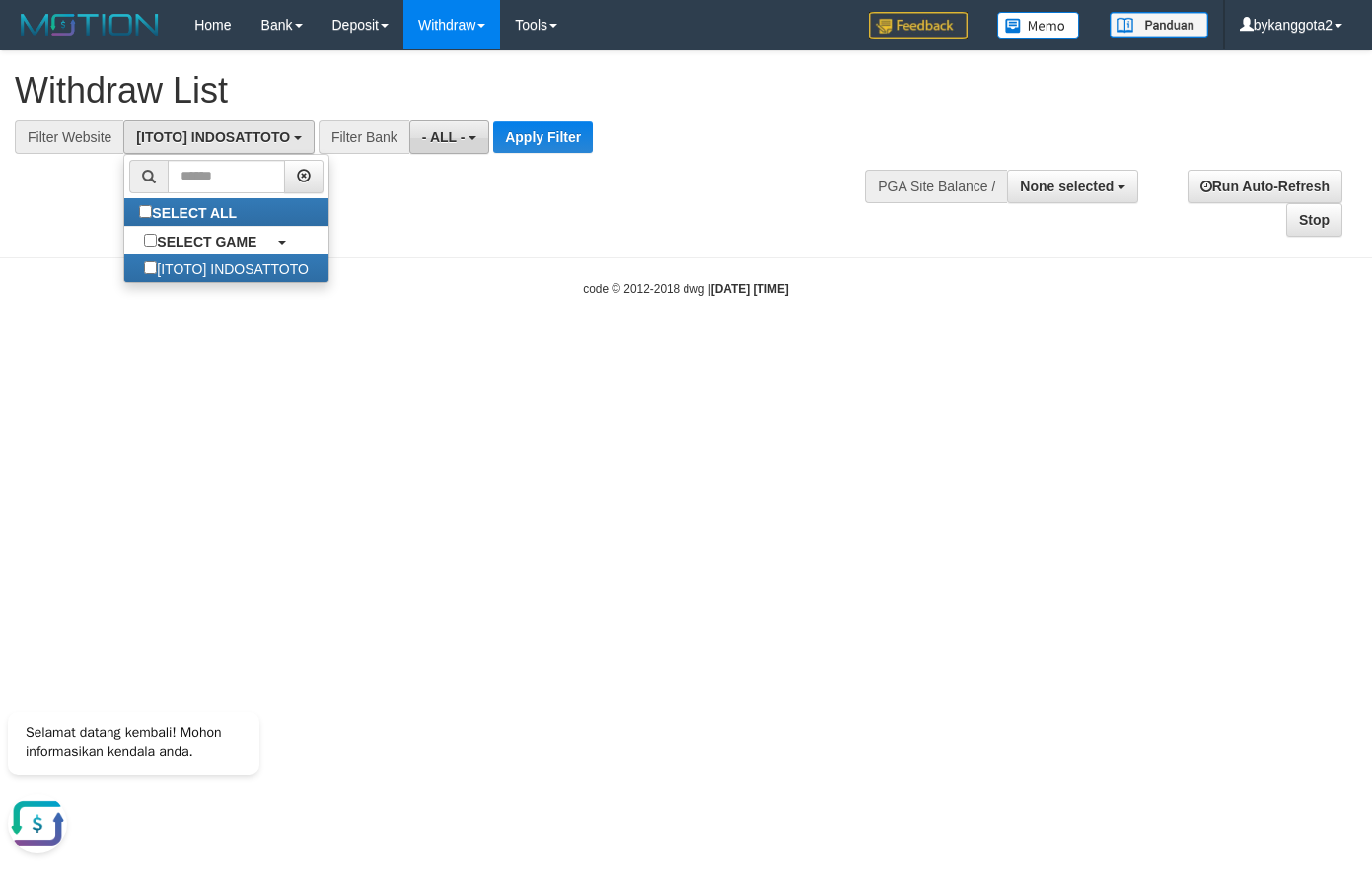 click on "- ALL -" at bounding box center (444, 137) 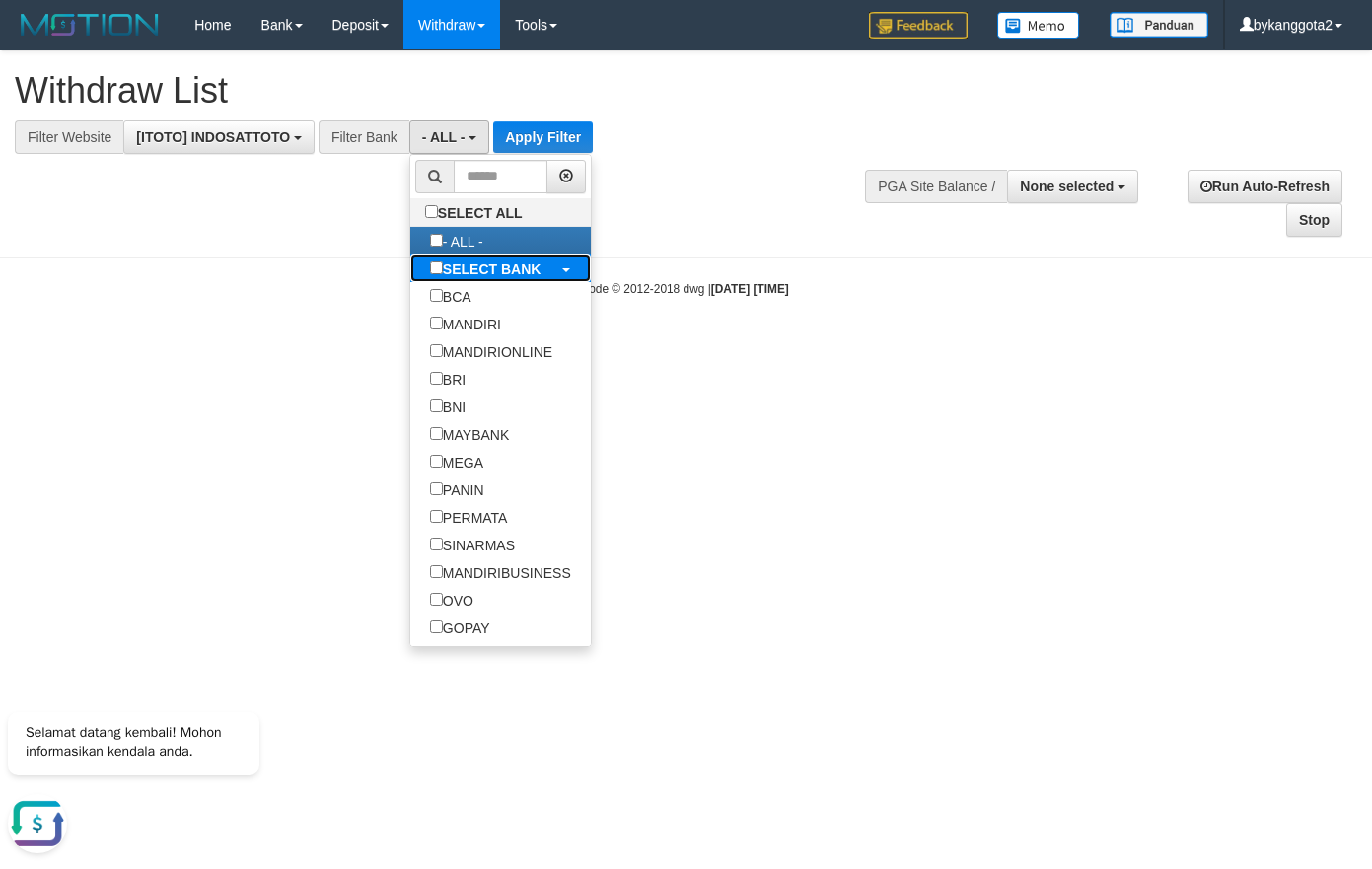 click on "SELECT BANK" at bounding box center [485, 268] 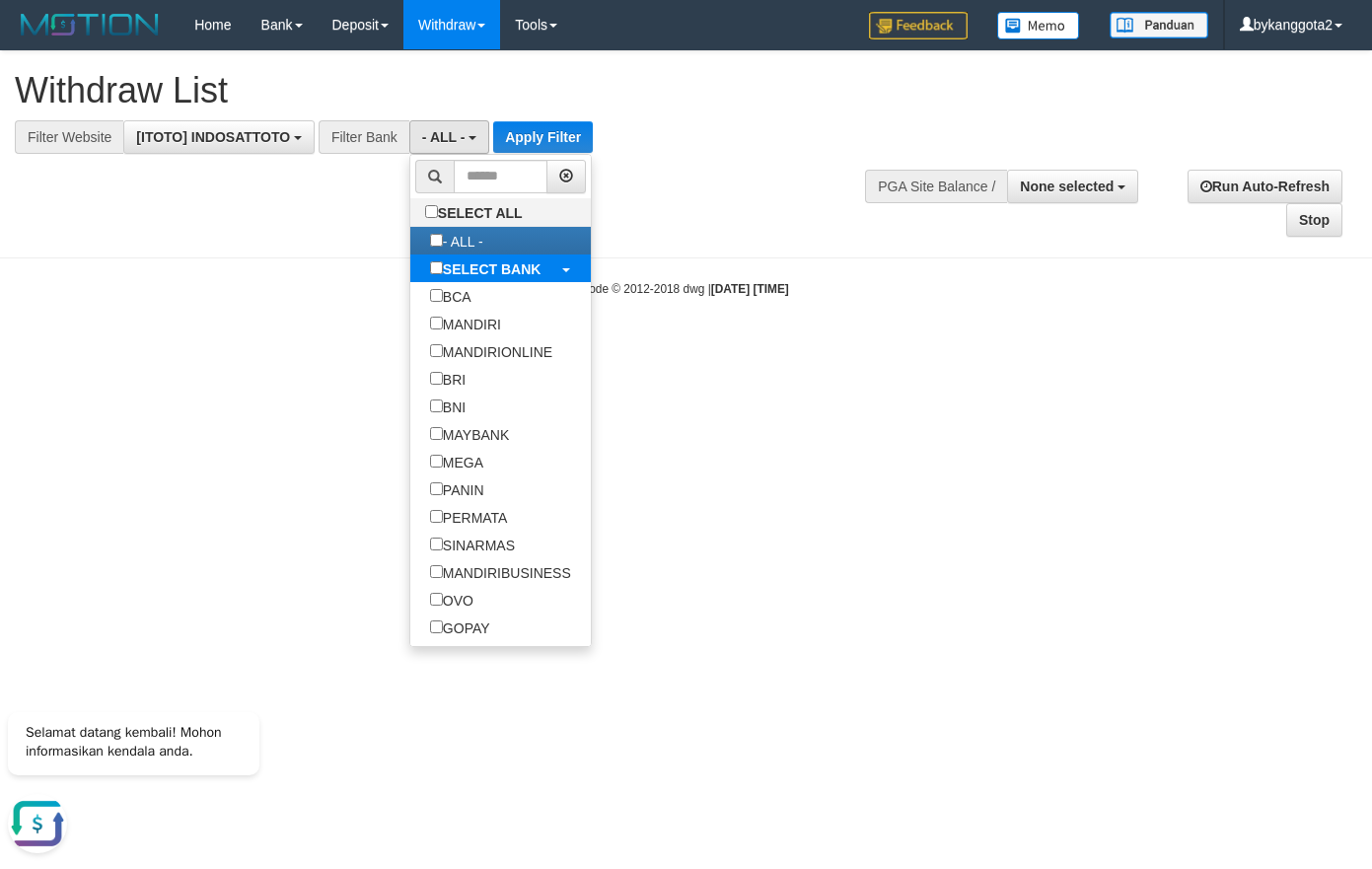 select on "***" 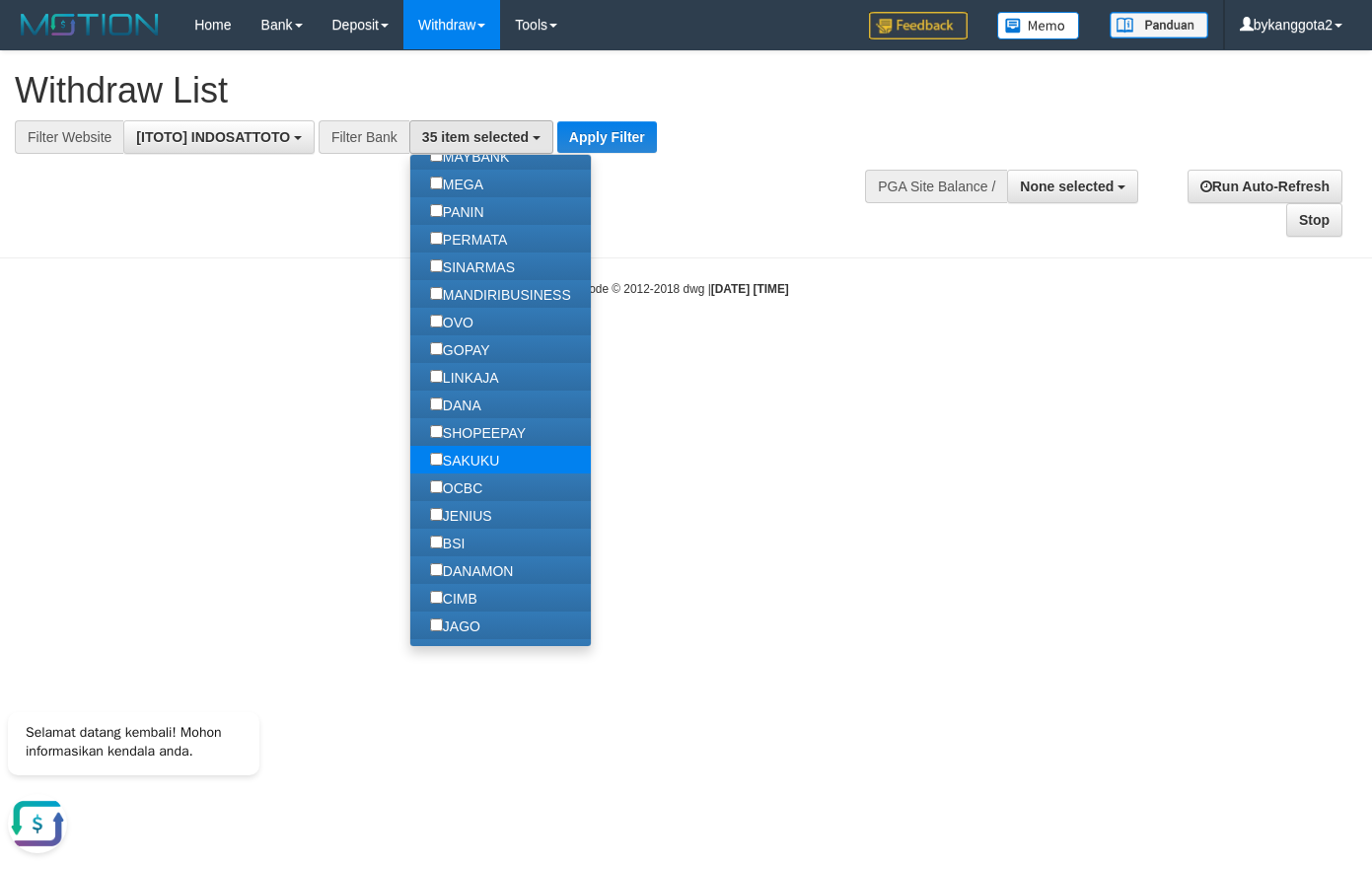 scroll, scrollTop: 395, scrollLeft: 0, axis: vertical 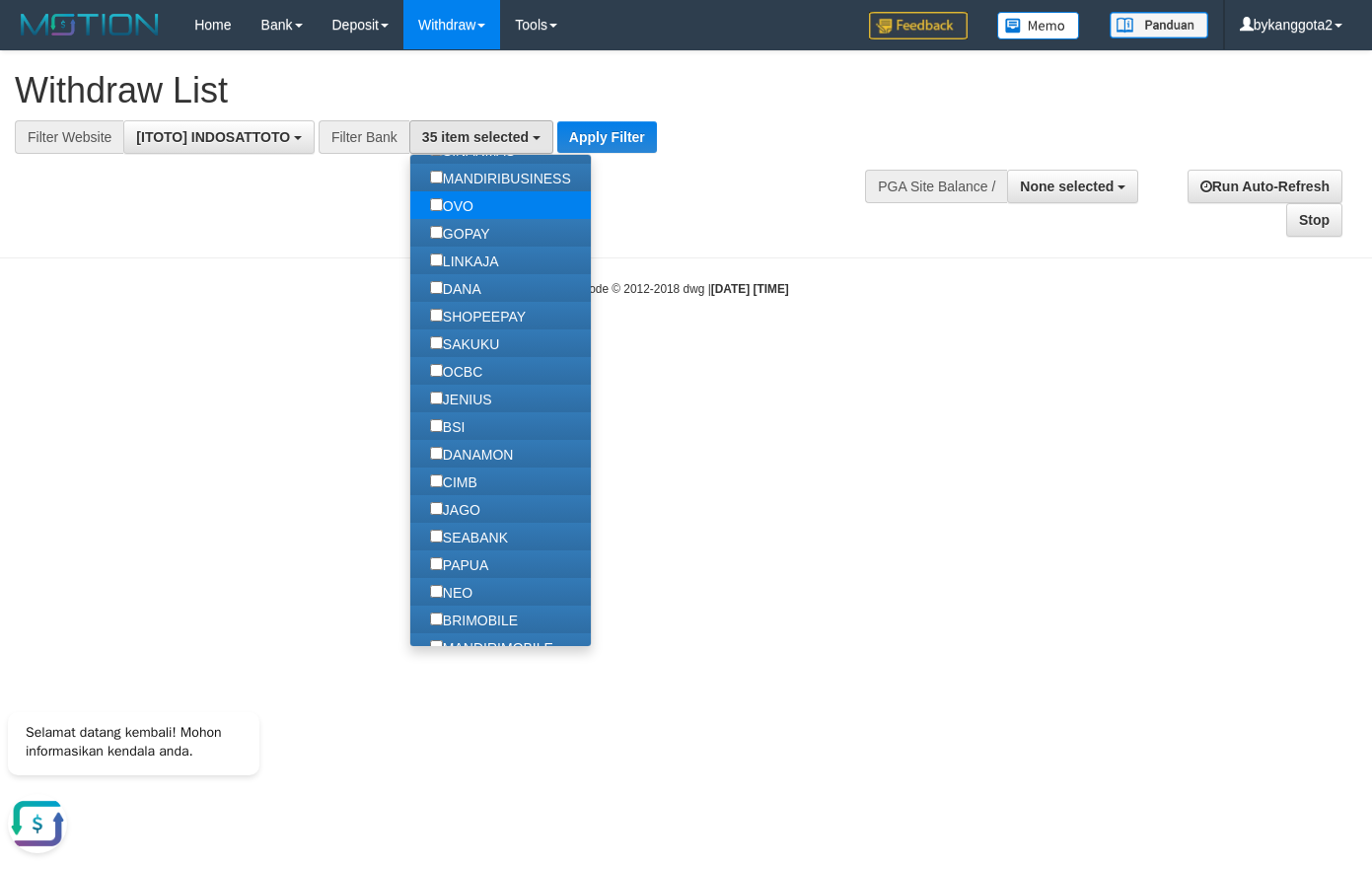 click on "OVO" at bounding box center [452, 205] 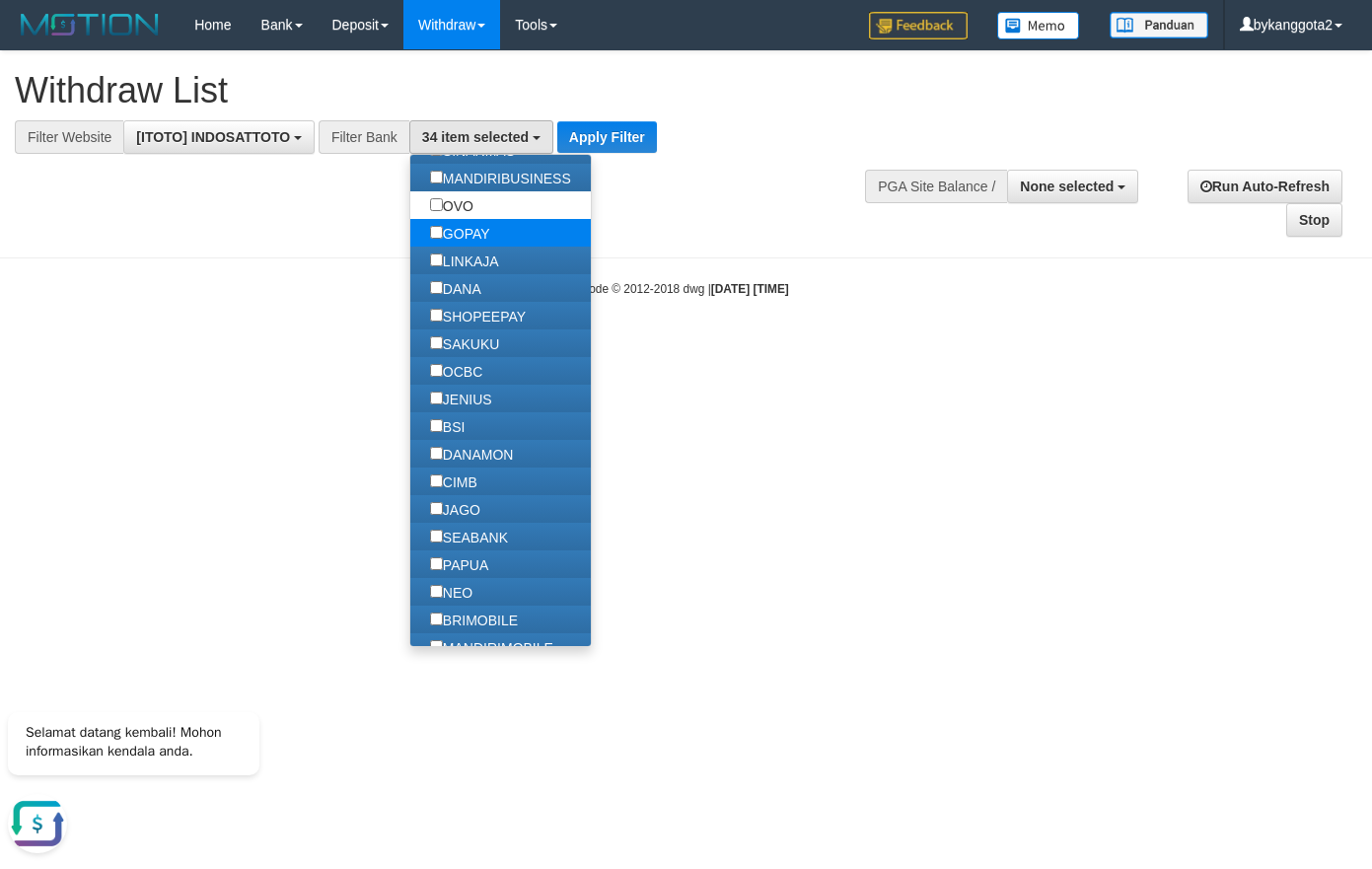 click on "GOPAY" at bounding box center (460, 233) 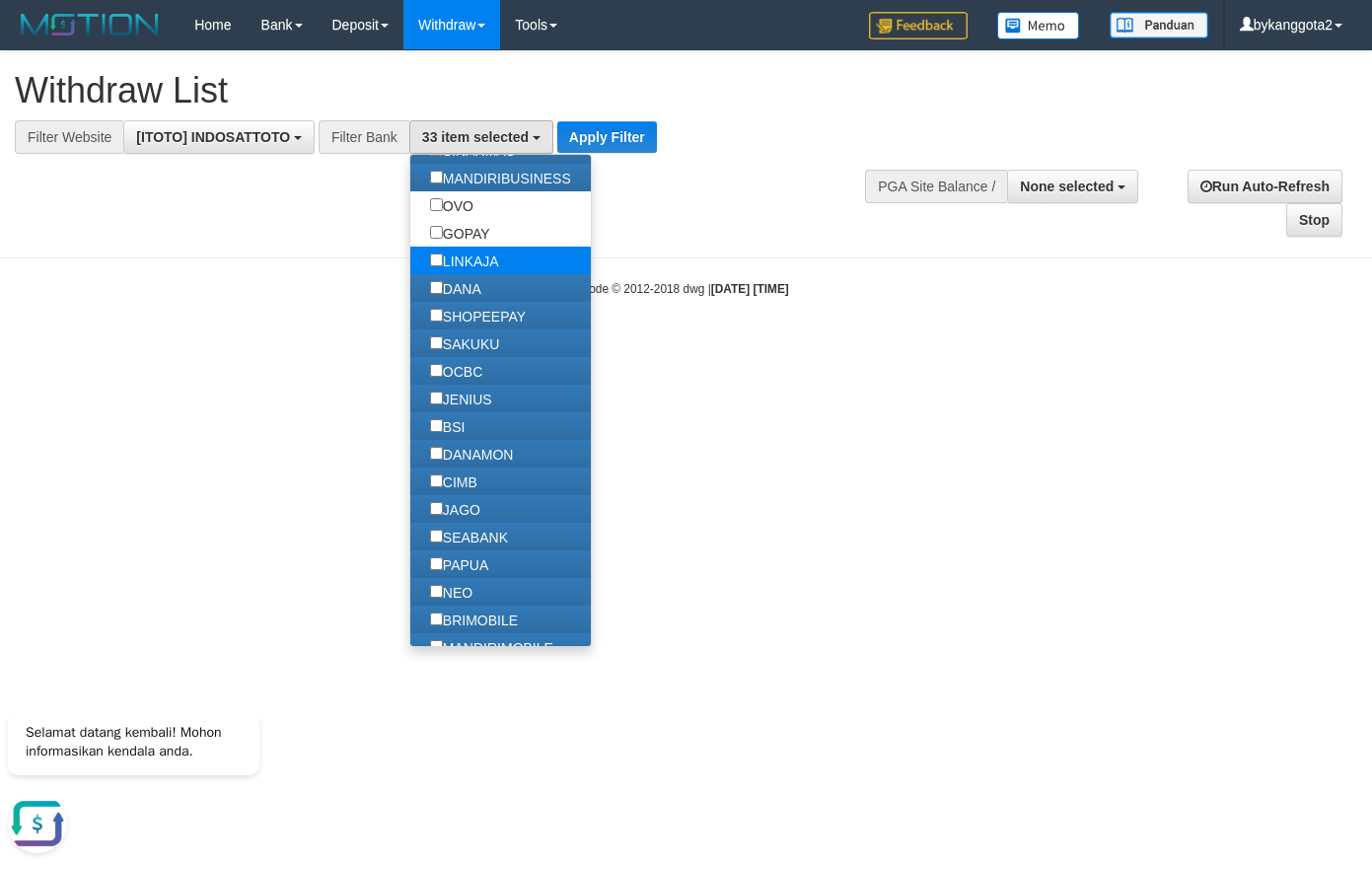 click on "LINKAJA" at bounding box center [465, 260] 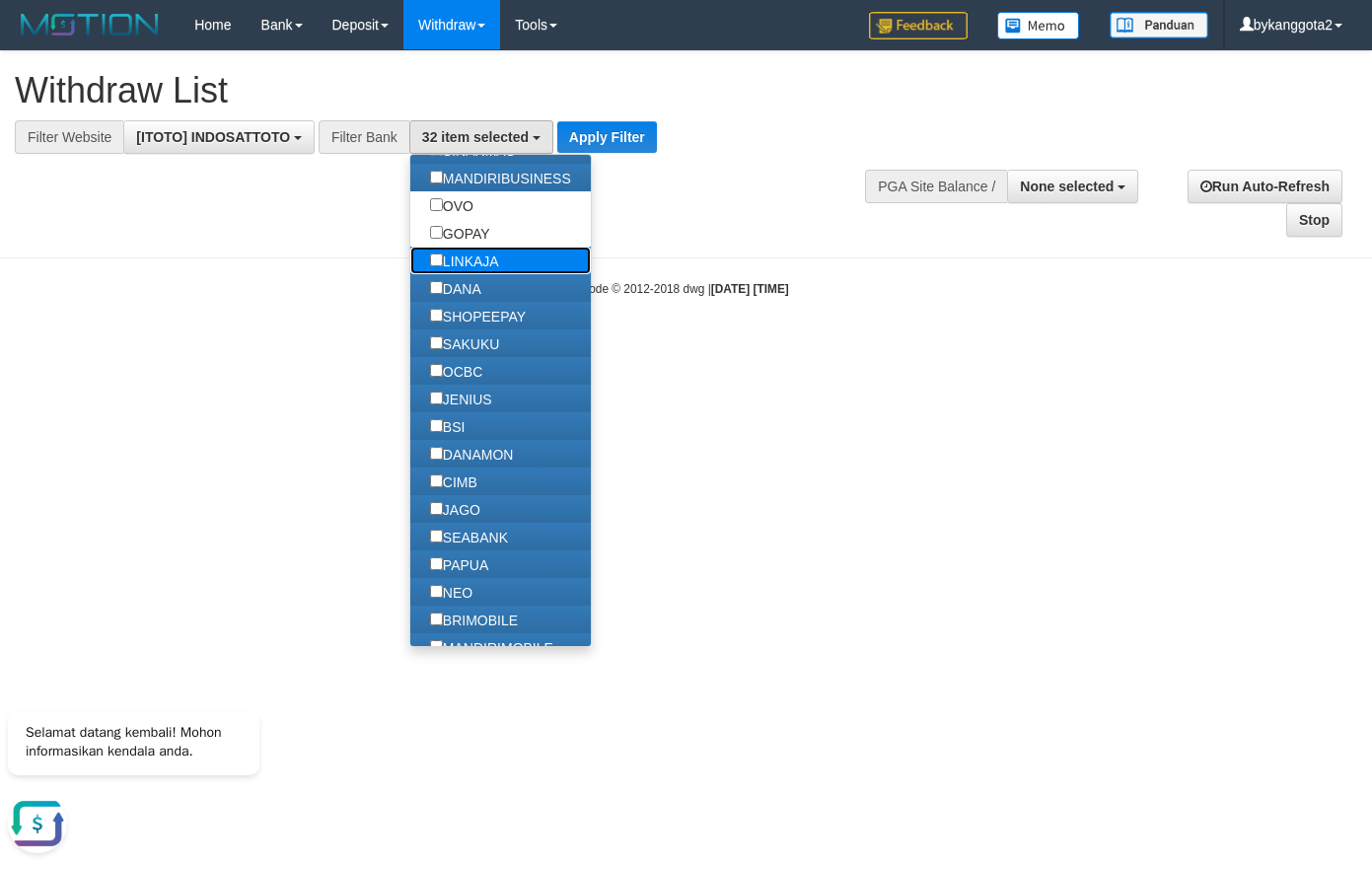 click on "LINKAJA" at bounding box center (465, 260) 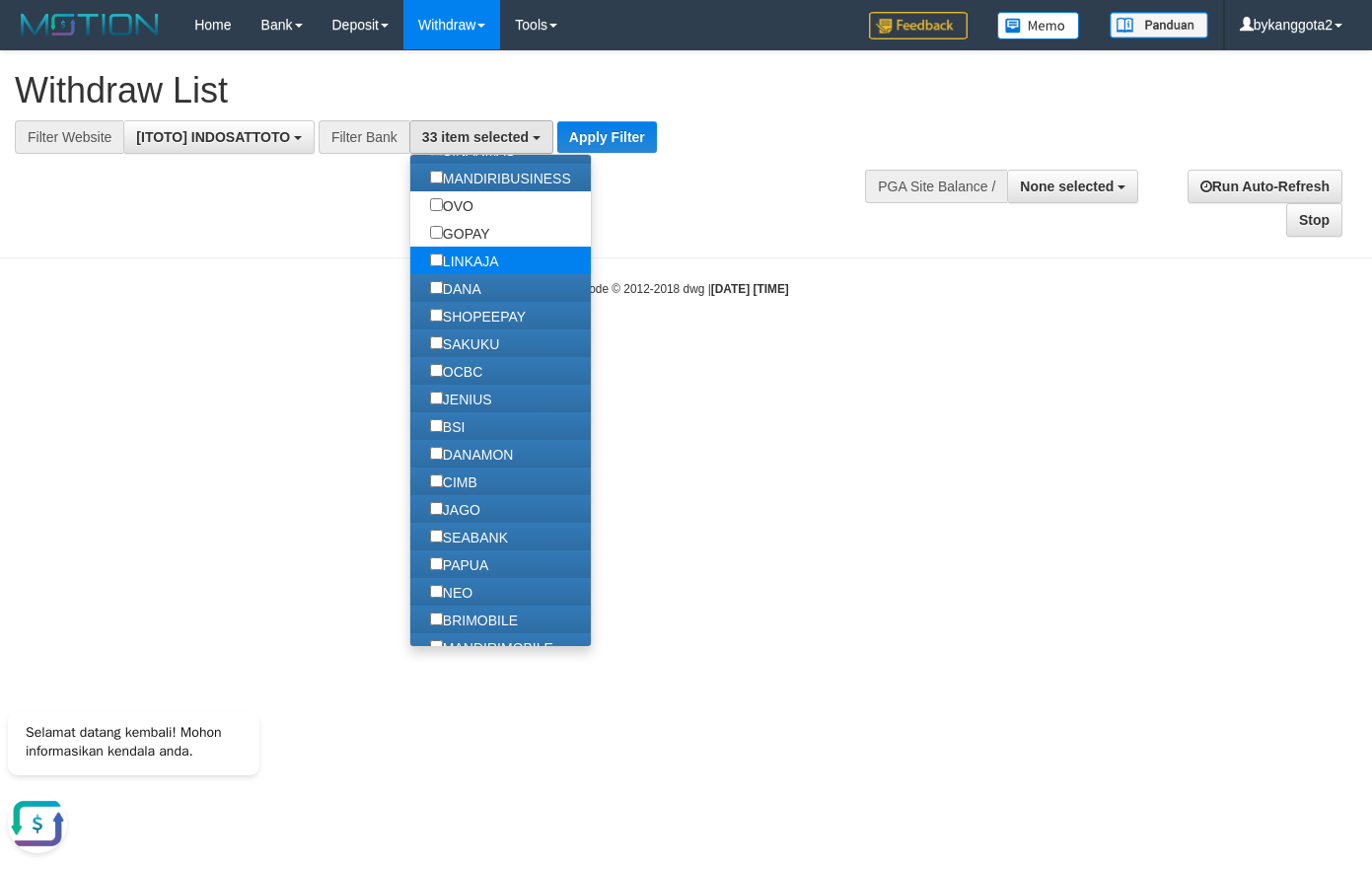 click on "LINKAJA" at bounding box center (465, 260) 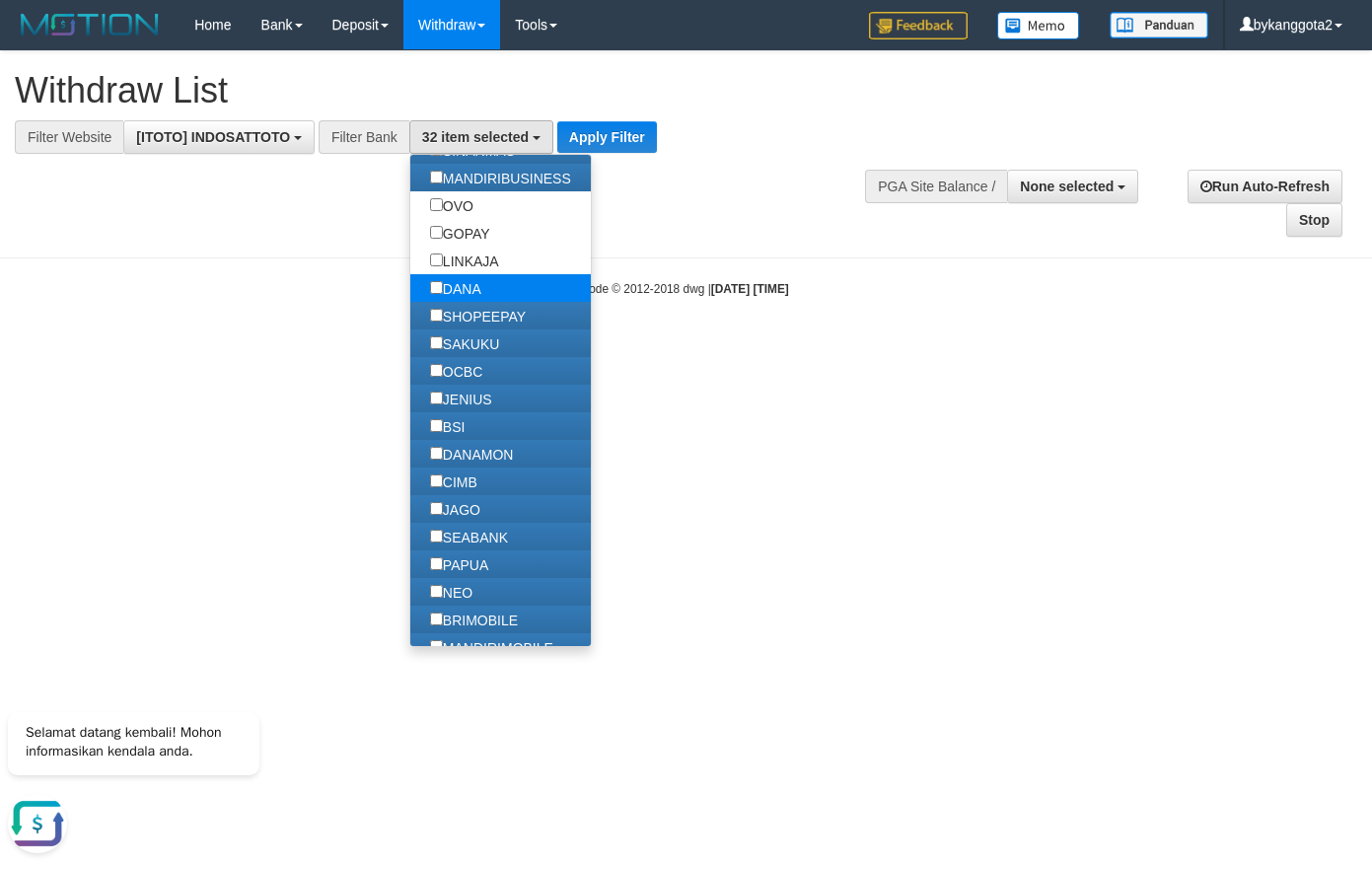 click on "DANA" at bounding box center [456, 288] 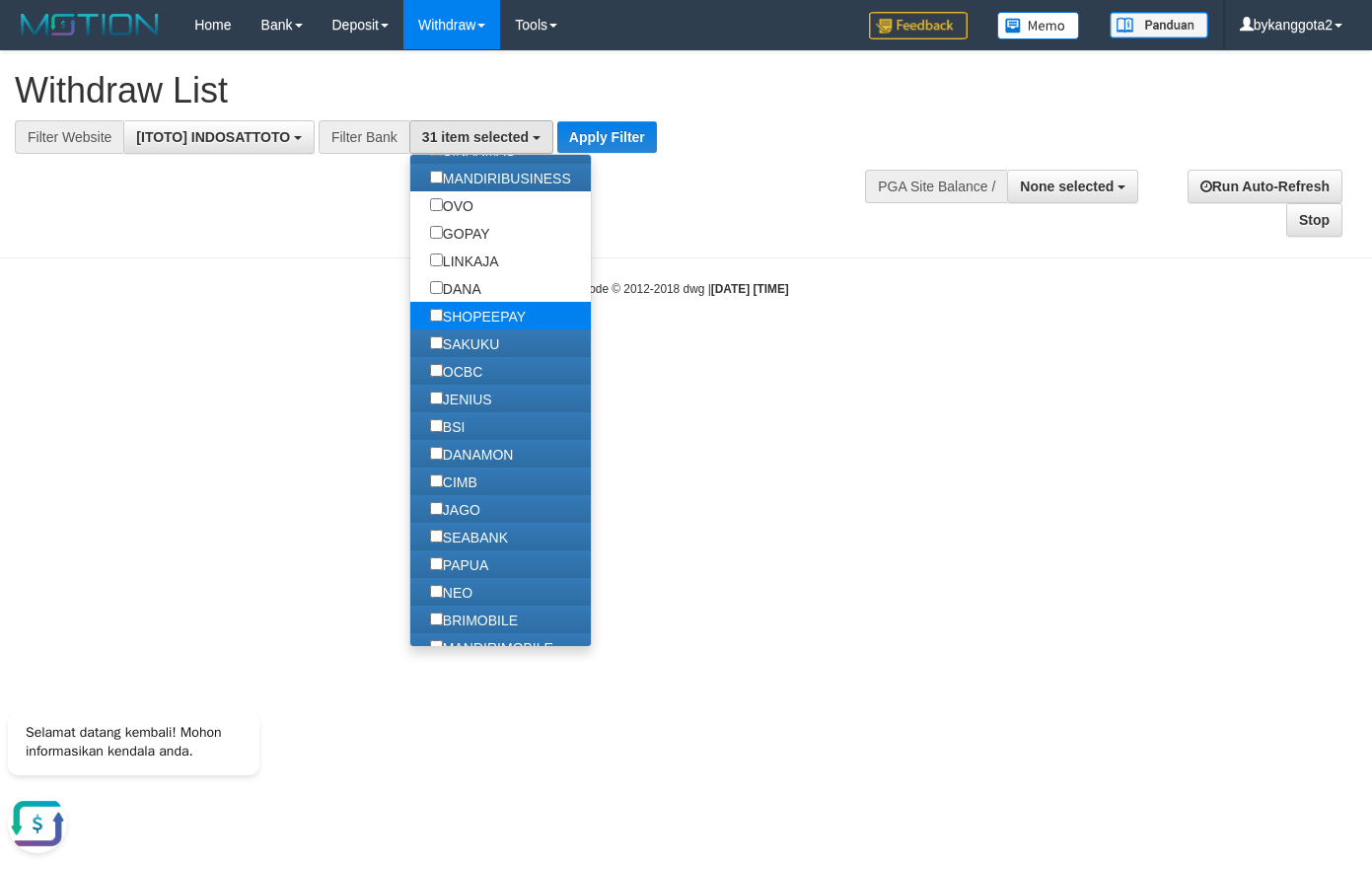 click on "SHOPEEPAY" at bounding box center (477, 316) 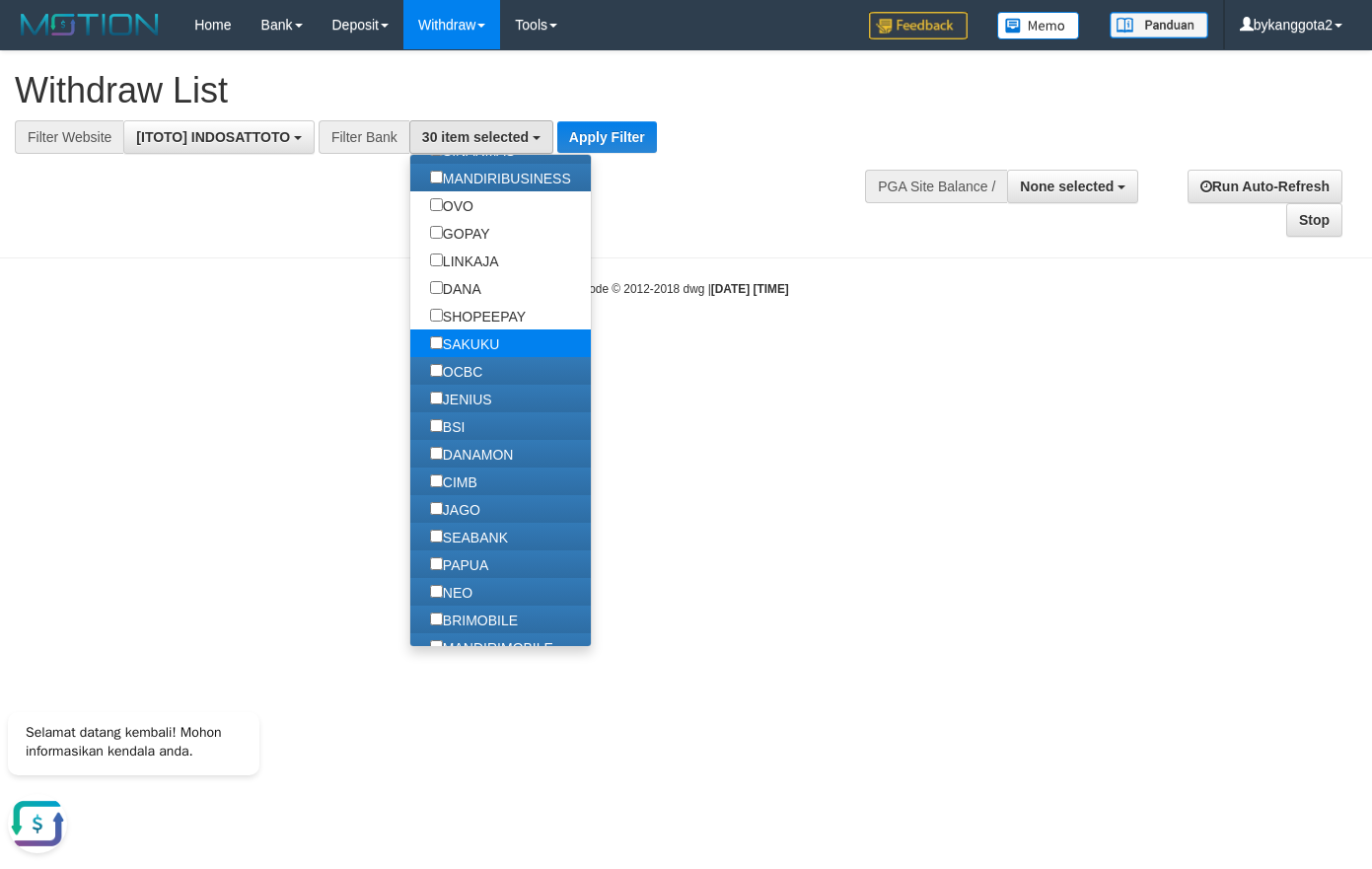 click on "SAKUKU" at bounding box center [465, 343] 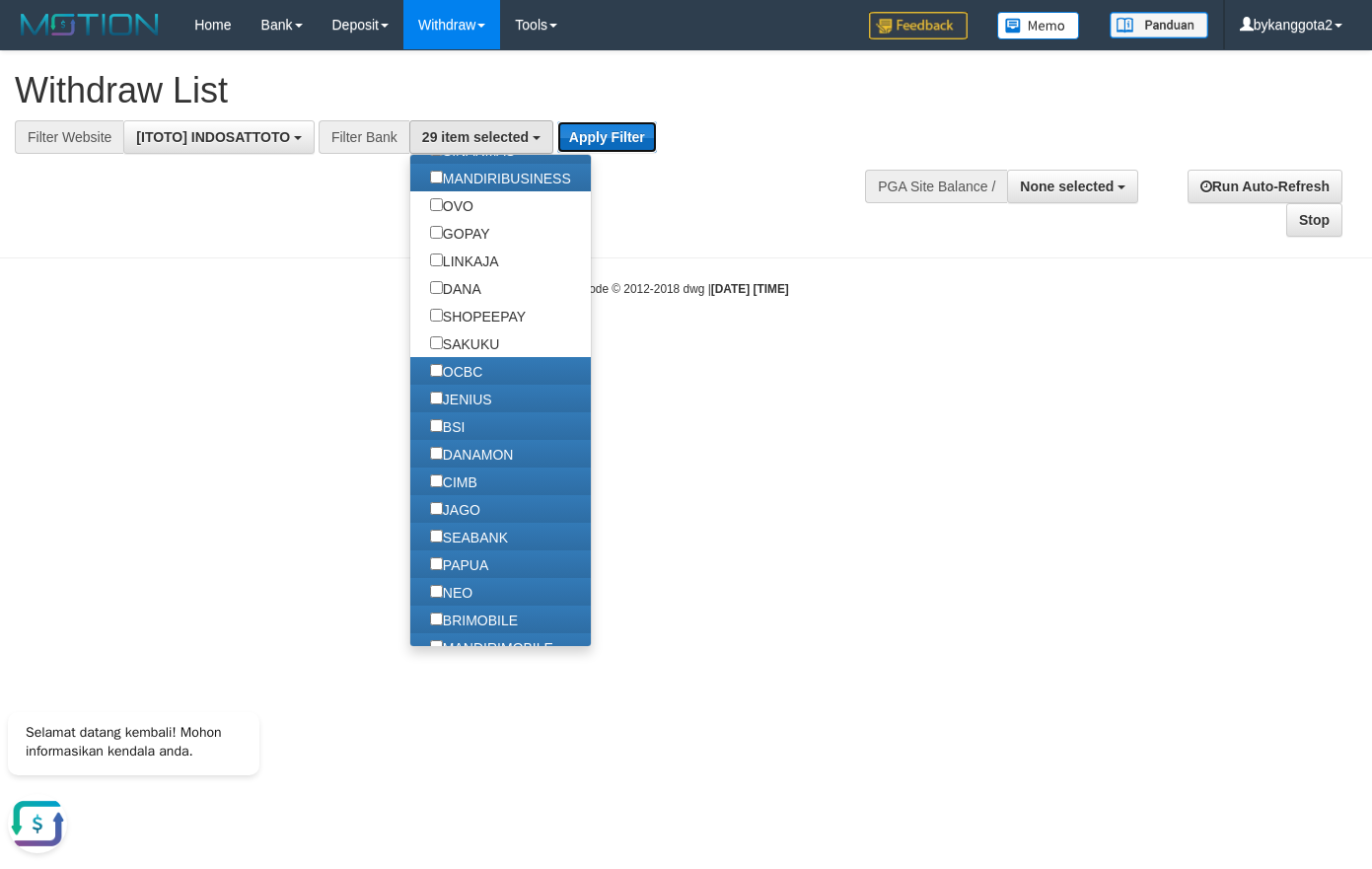 click on "Apply Filter" at bounding box center (607, 137) 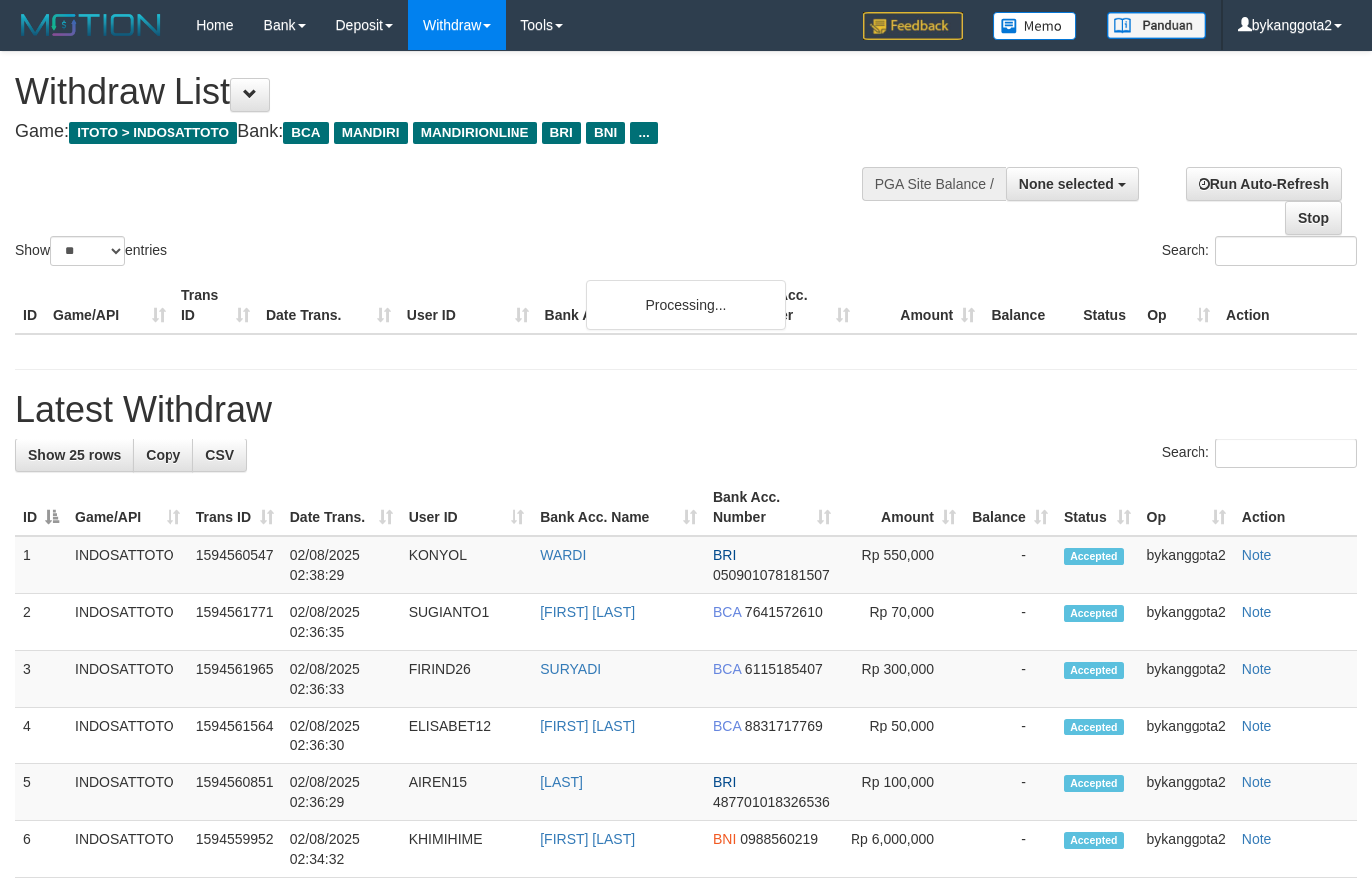 select 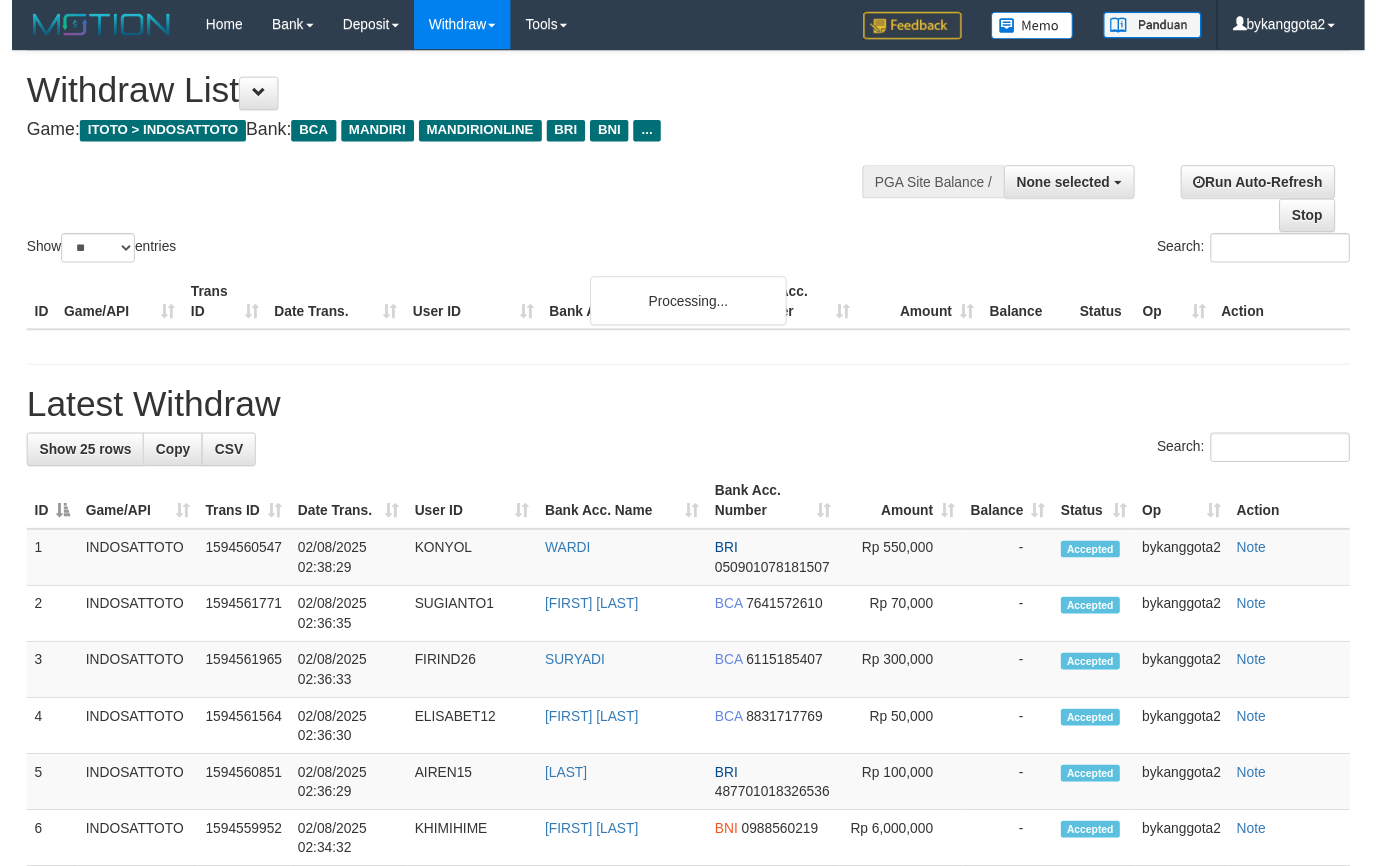 scroll, scrollTop: 0, scrollLeft: 0, axis: both 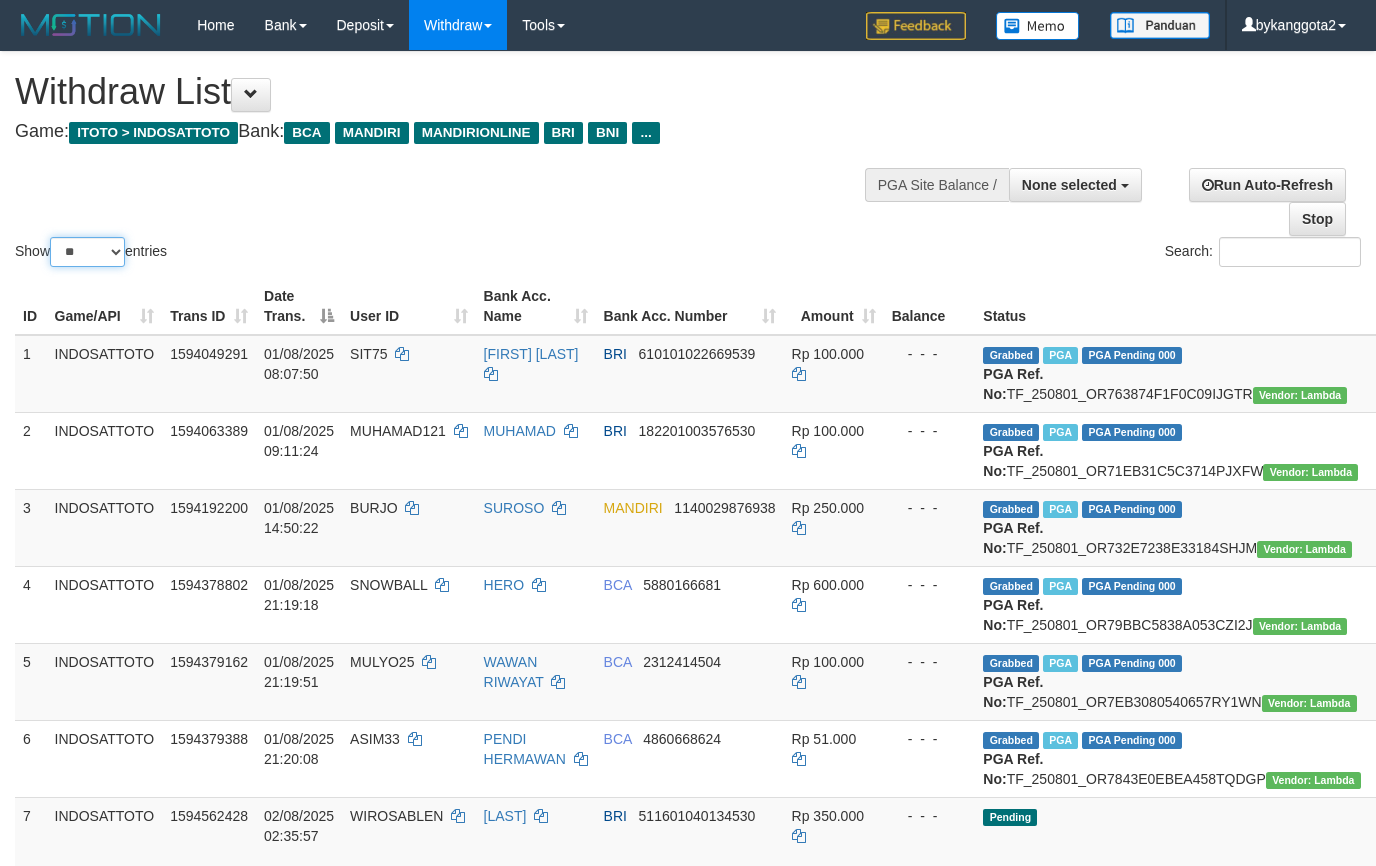 click on "** ** ** ***" at bounding box center [87, 252] 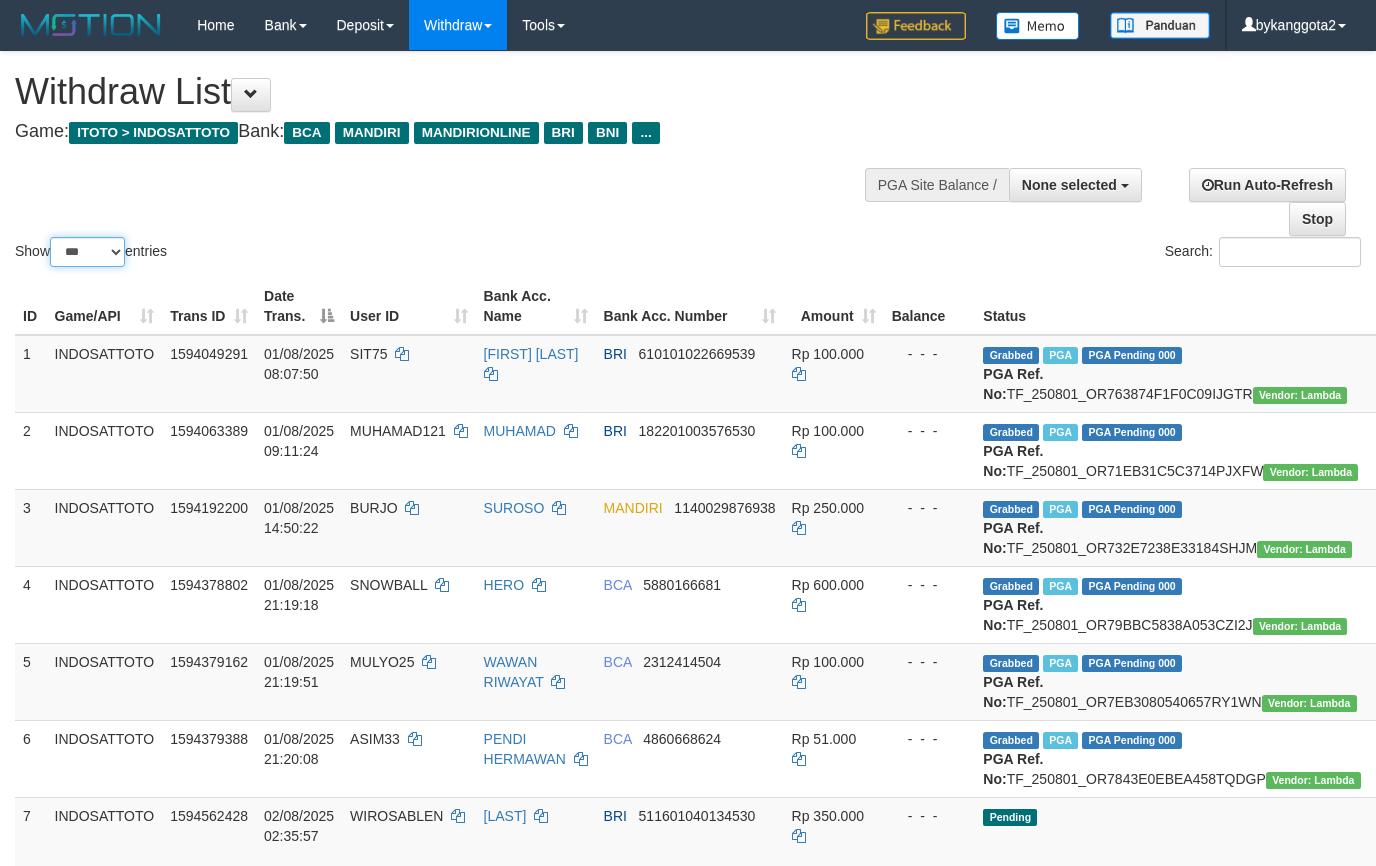 click on "** ** ** ***" at bounding box center [87, 252] 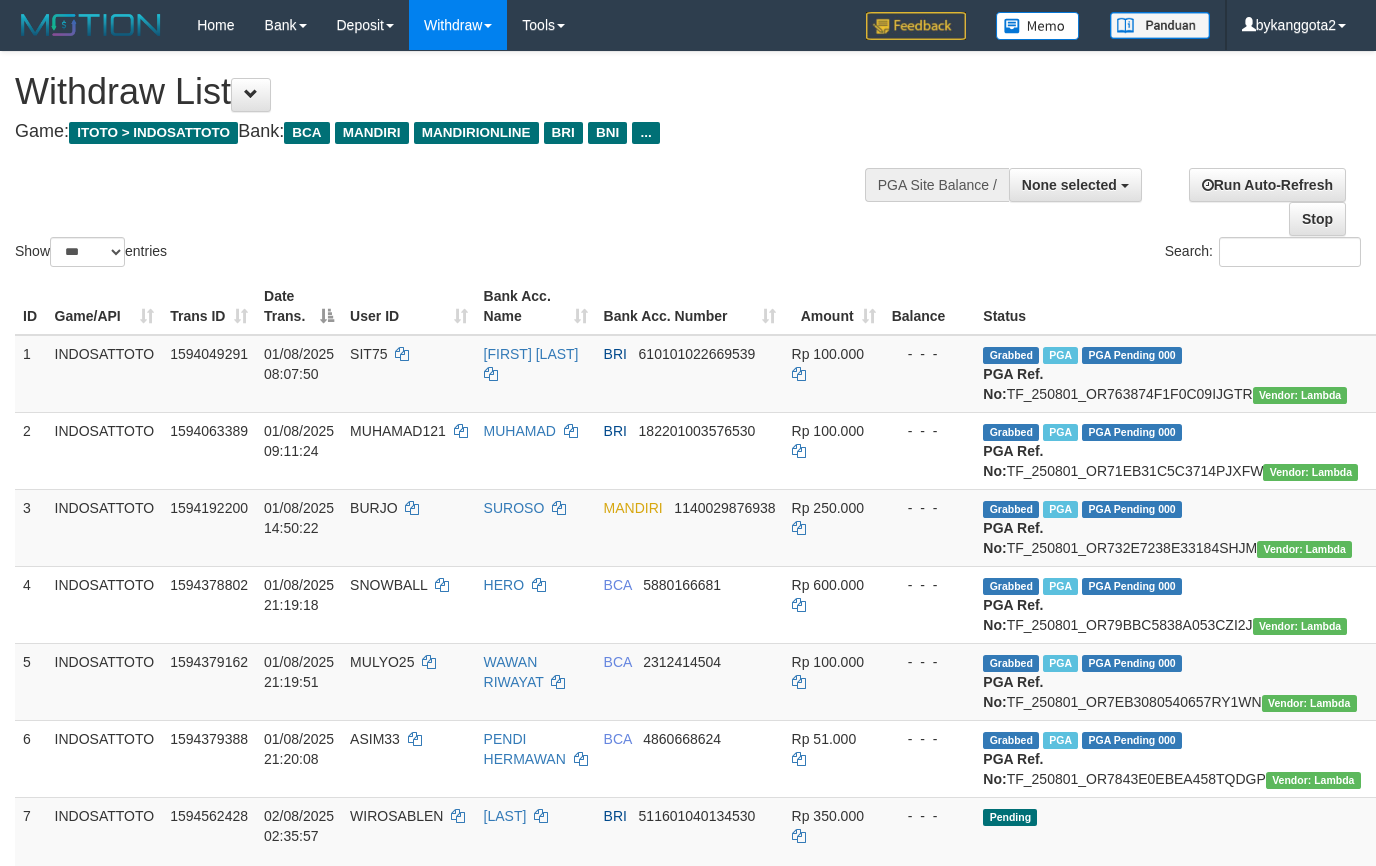 click on "Show  ** ** ** ***  entries" at bounding box center [344, 254] 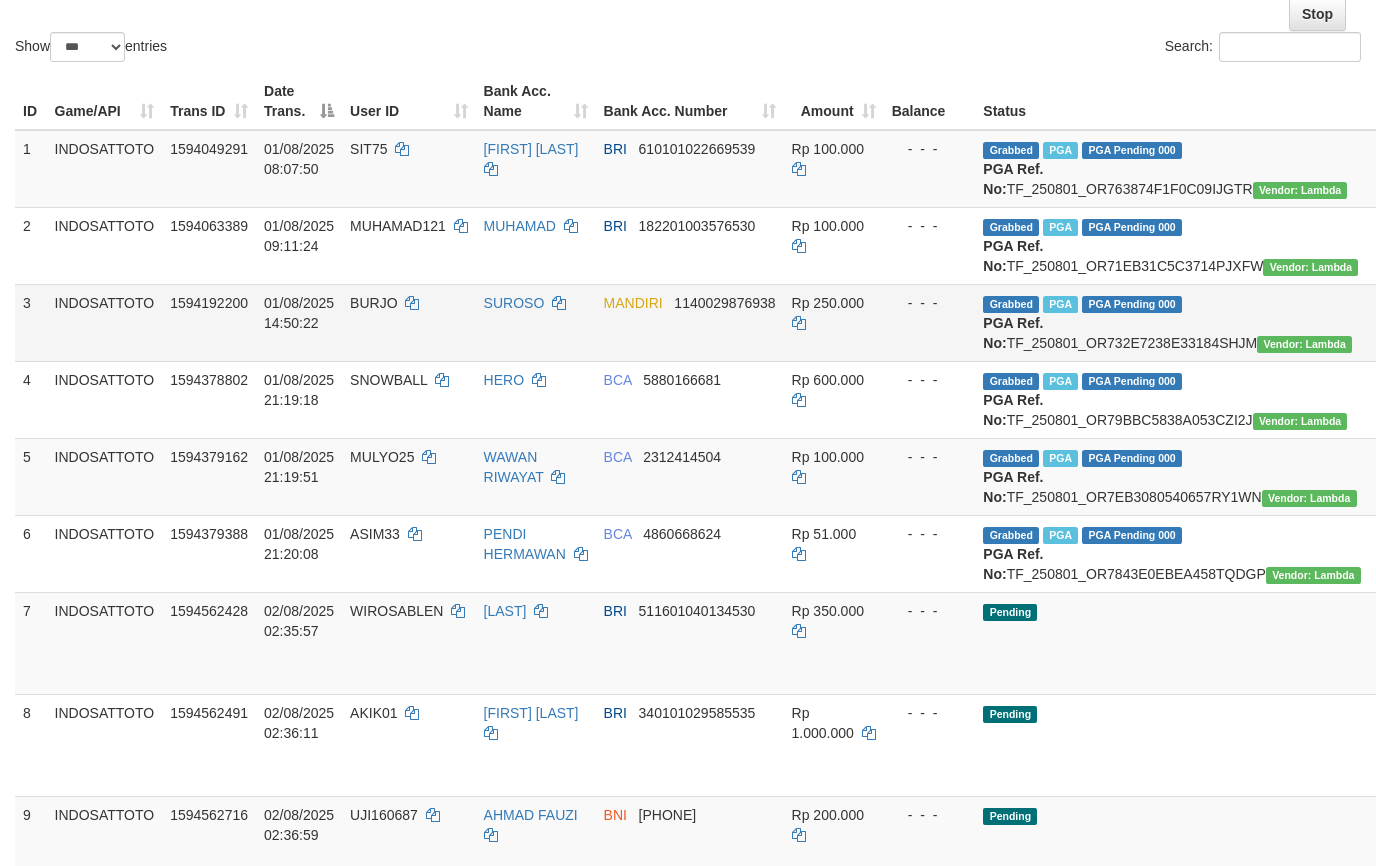 scroll, scrollTop: 400, scrollLeft: 0, axis: vertical 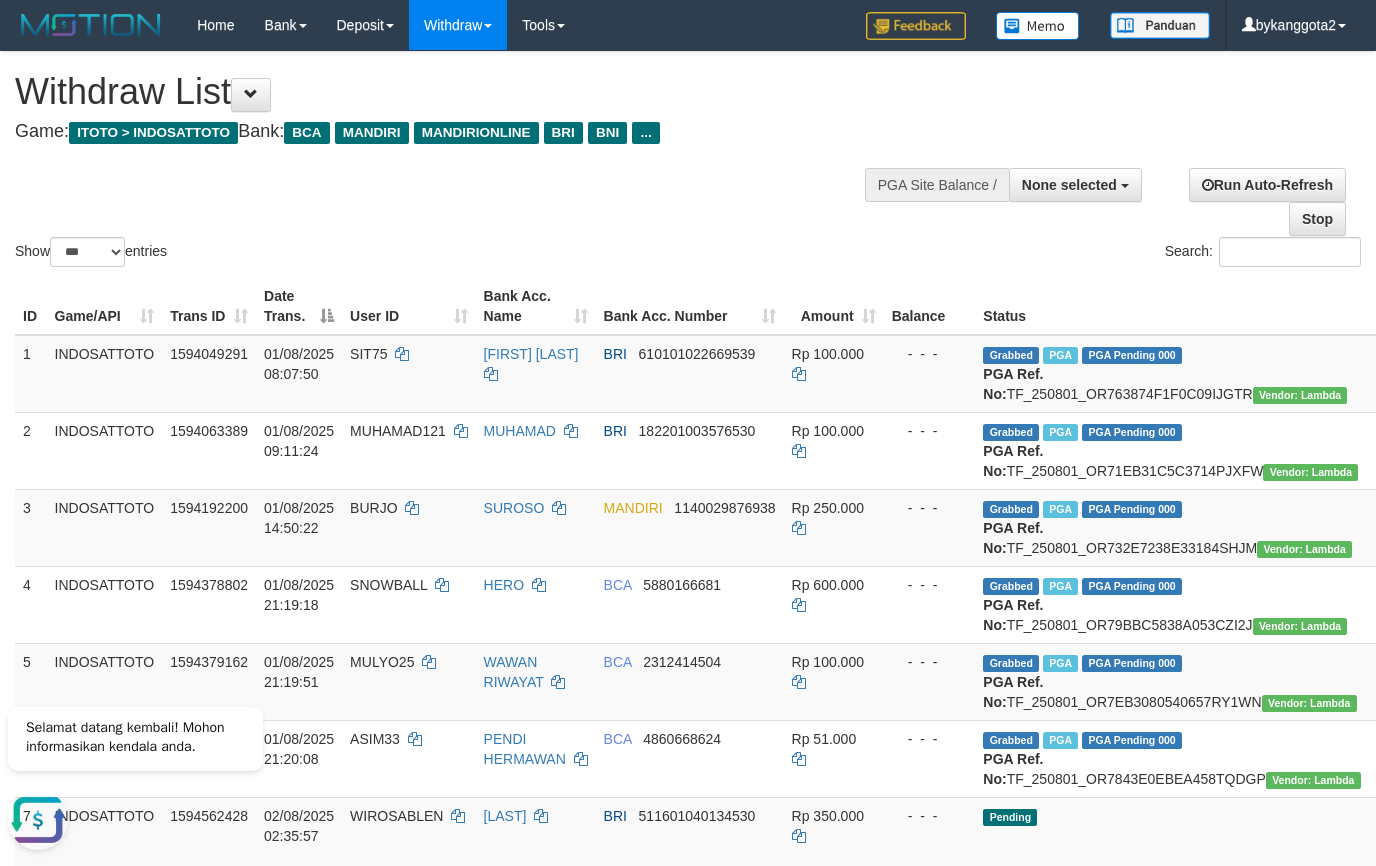 click on "Show  ** ** ** ***  entries Search:" at bounding box center [688, 161] 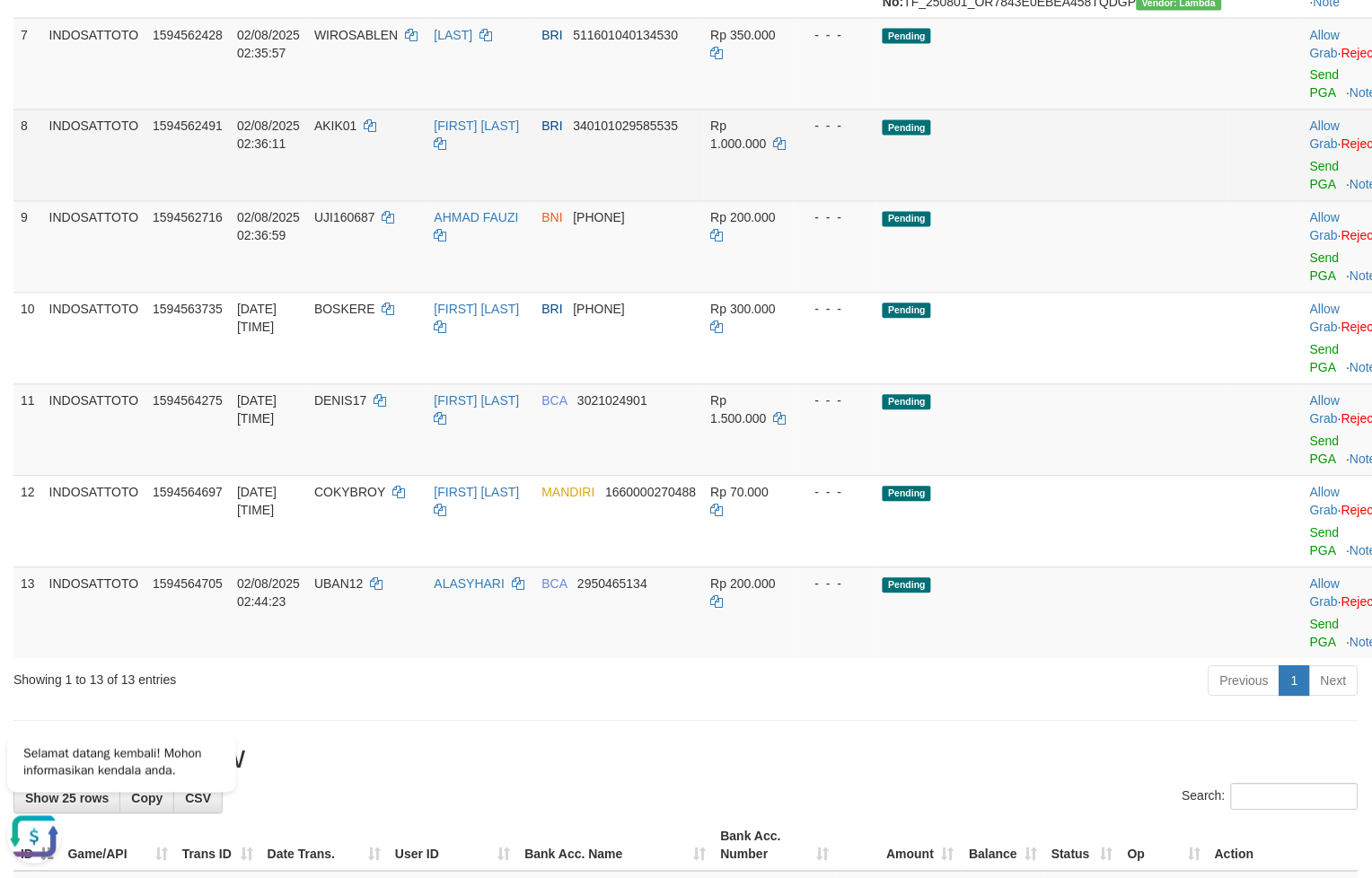 scroll, scrollTop: 797, scrollLeft: 0, axis: vertical 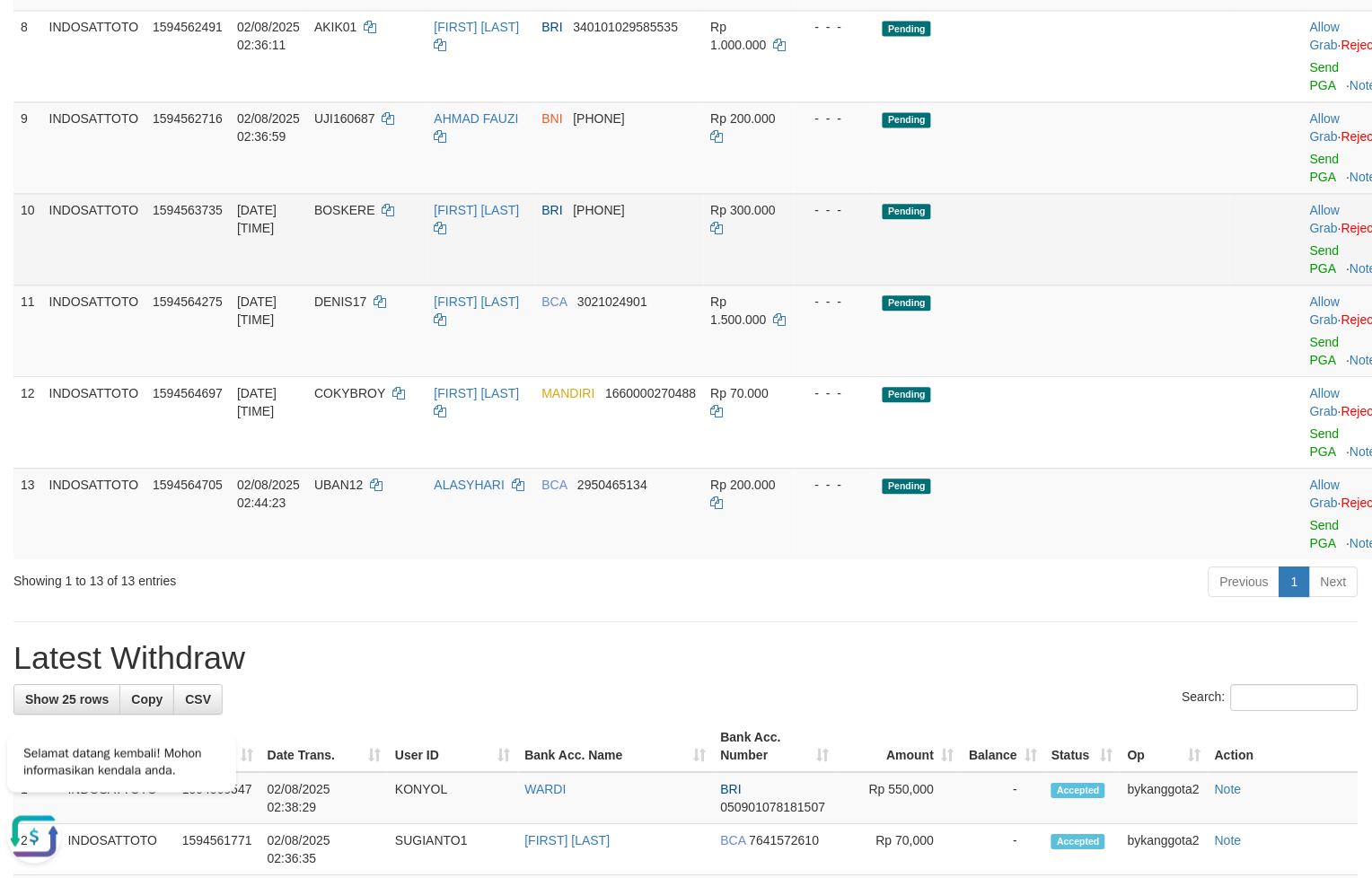 click on "BRI     558301013804539" at bounding box center (620, 239) 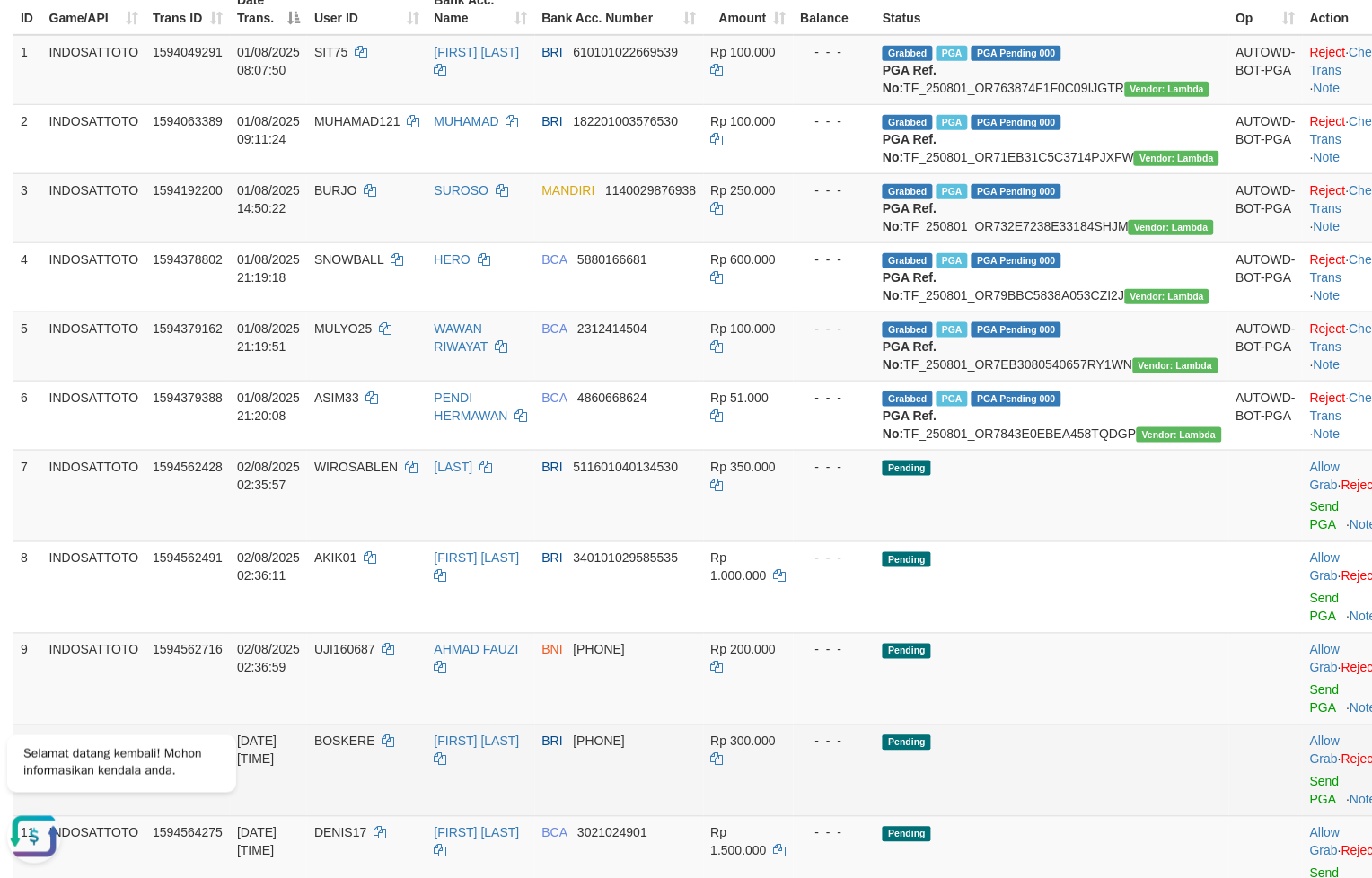 scroll, scrollTop: 0, scrollLeft: 0, axis: both 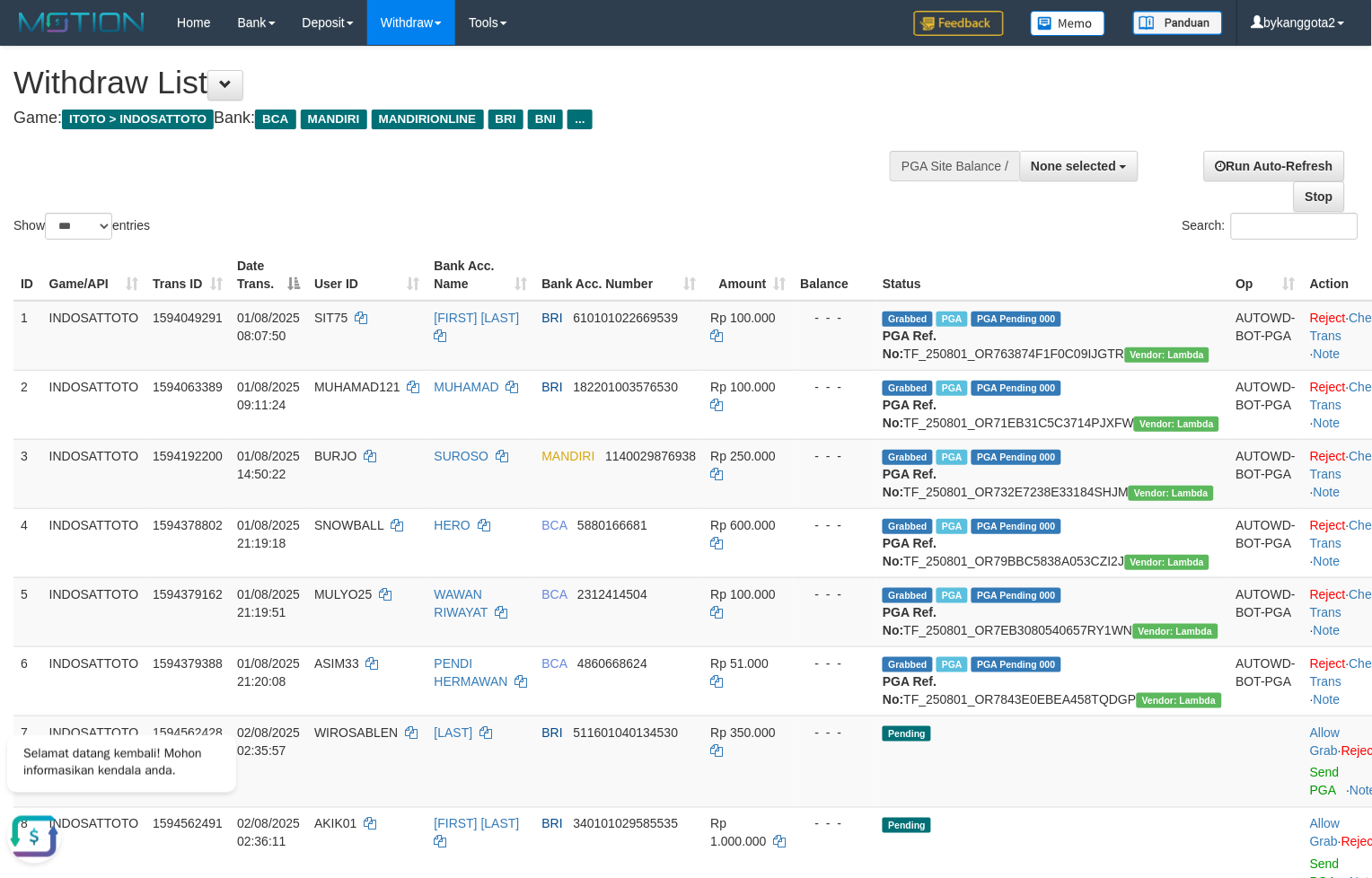 click on "Show  ** ** ** ***  entries Search:" at bounding box center (686, 145) 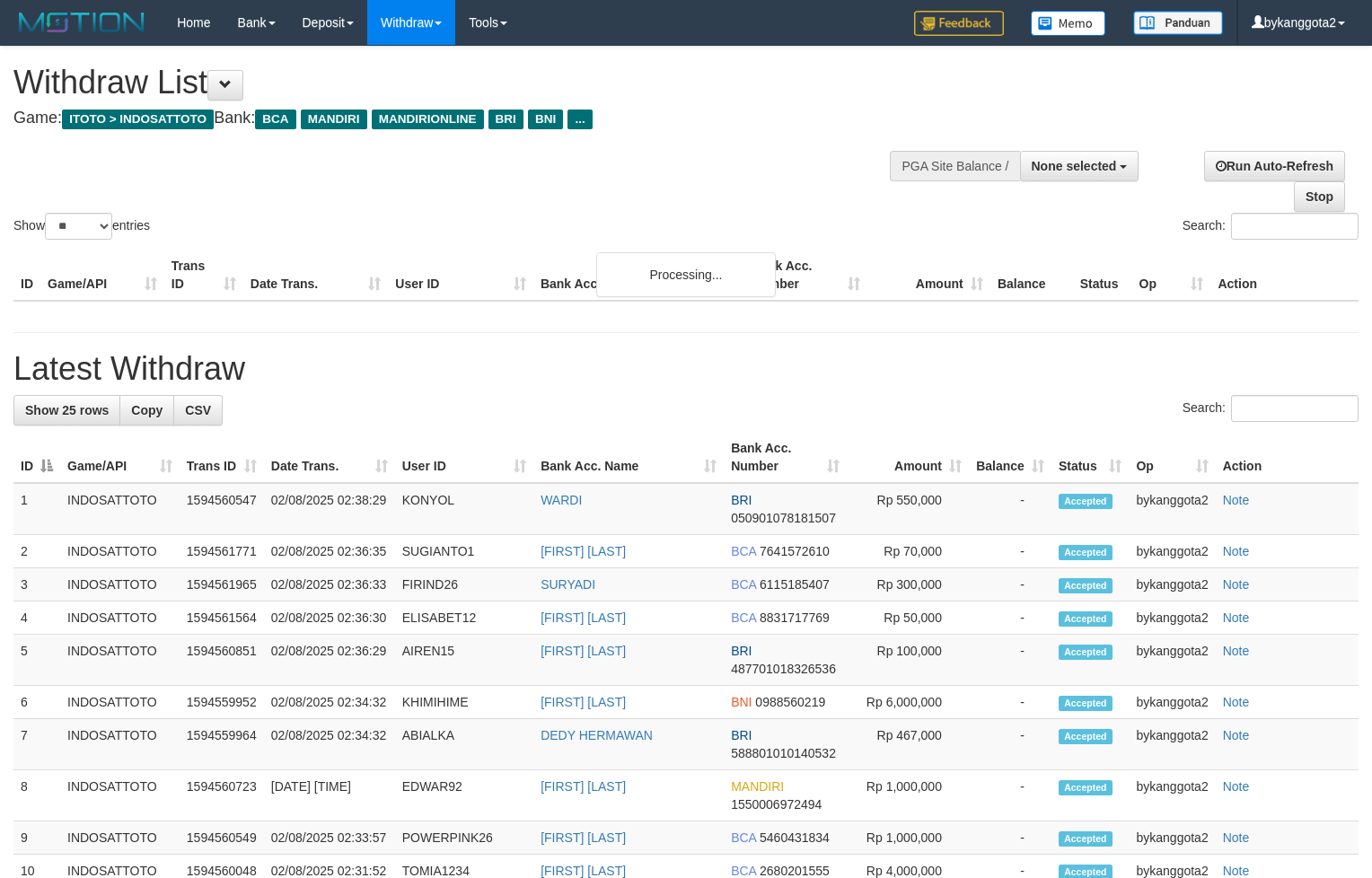 select 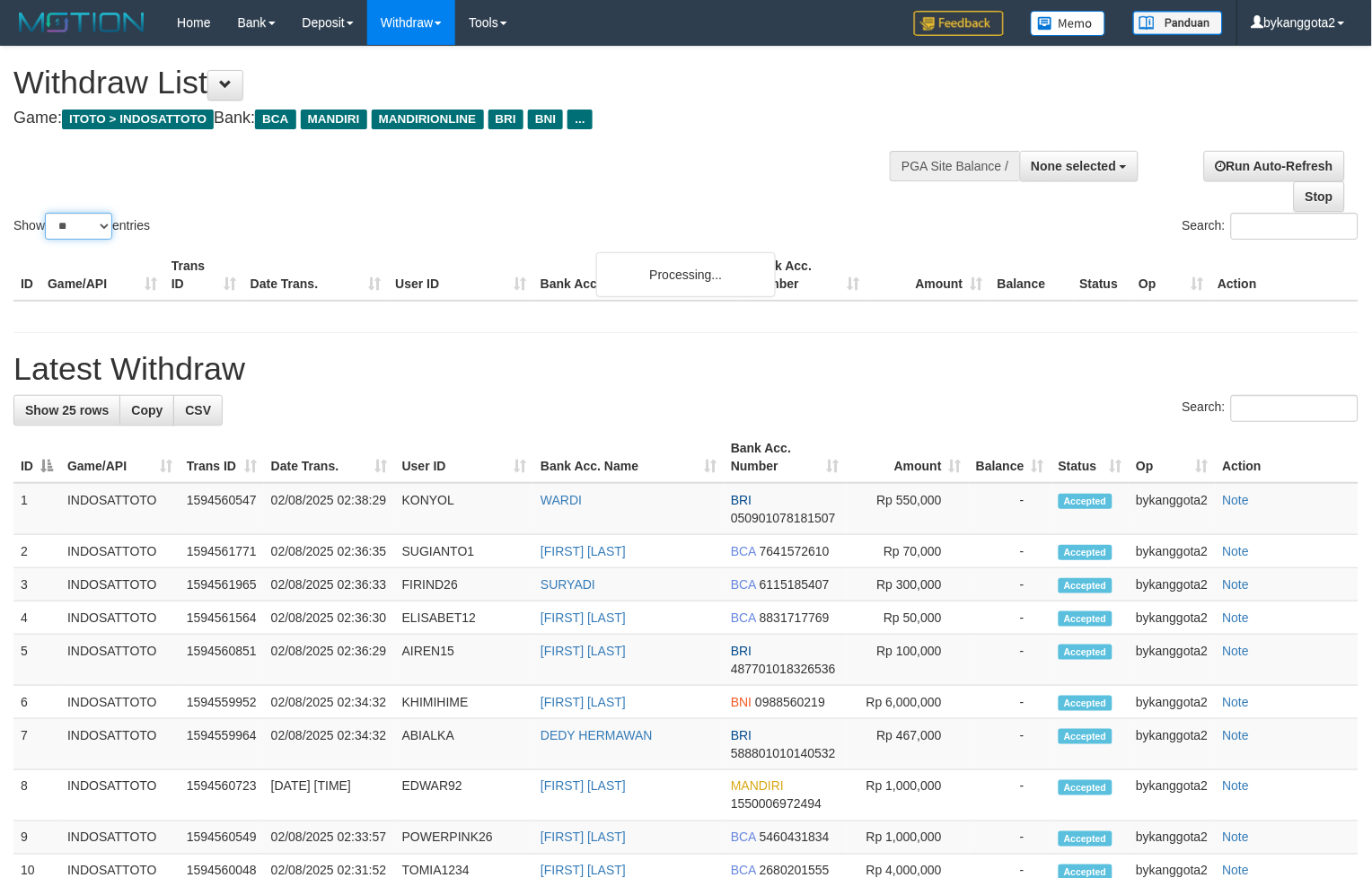 drag, startPoint x: 0, startPoint y: 0, endPoint x: 99, endPoint y: 222, distance: 243.07406 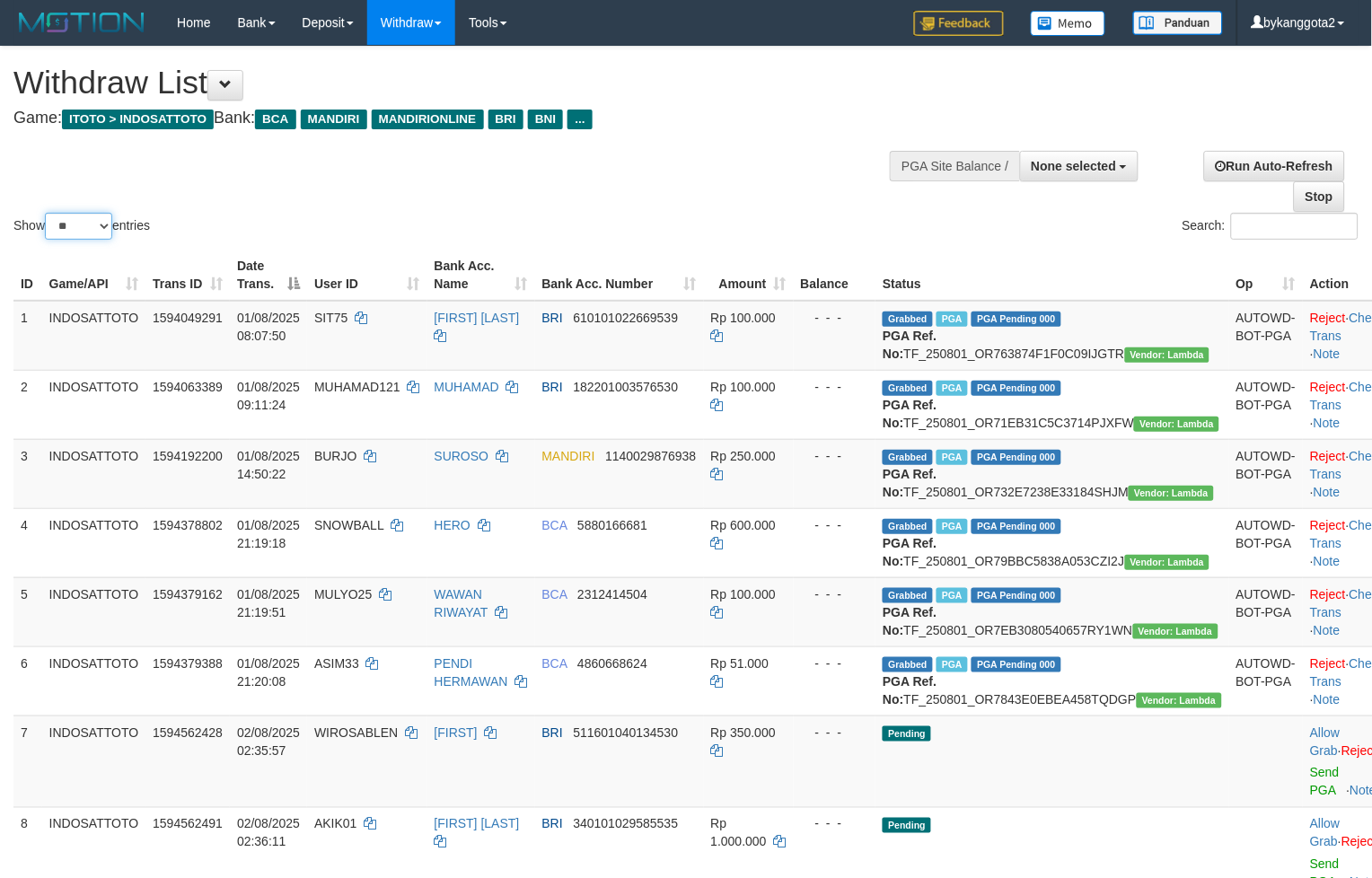 select on "***" 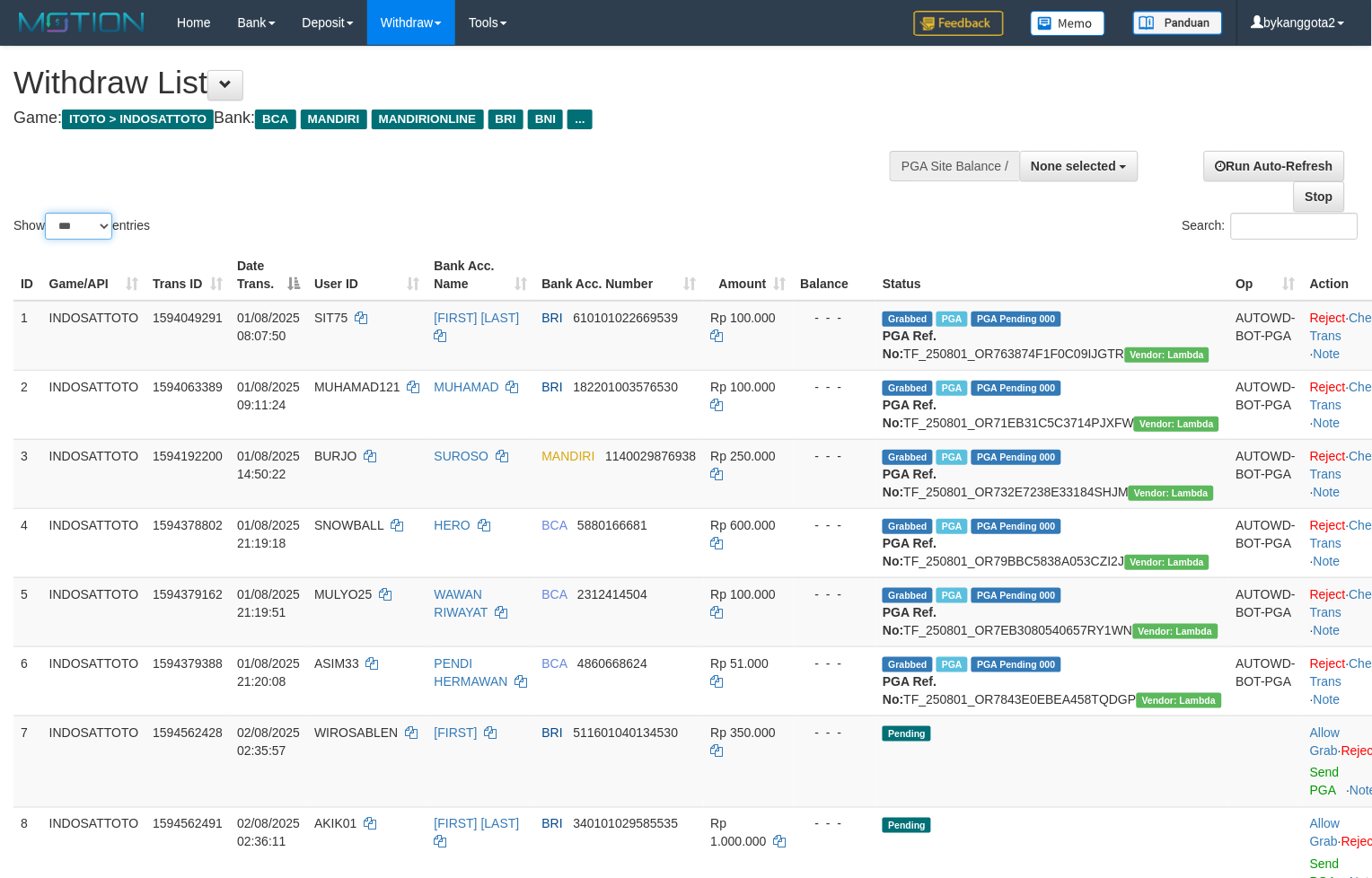 click on "** ** ** ***" at bounding box center [78, 226] 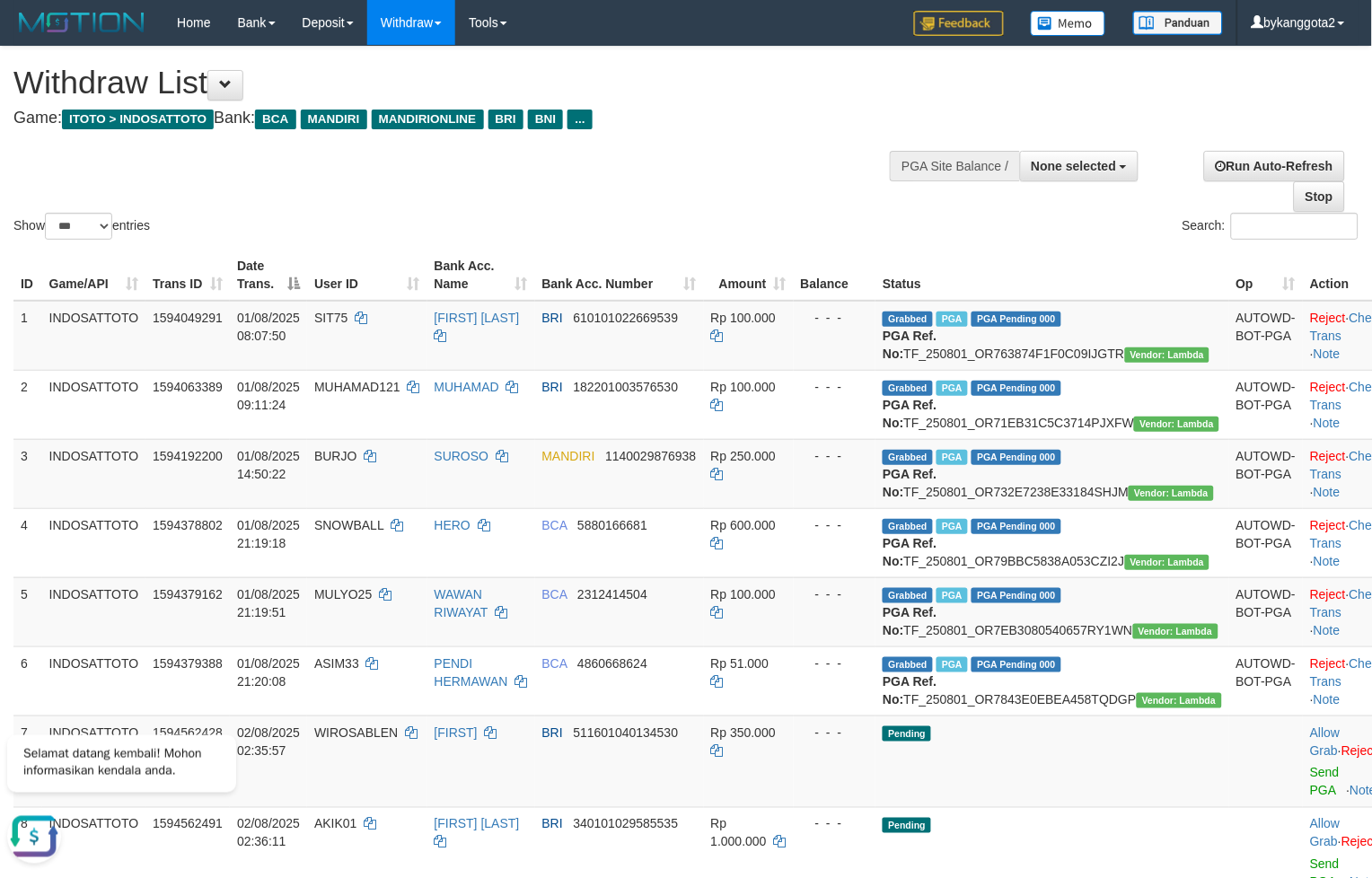scroll, scrollTop: 0, scrollLeft: 0, axis: both 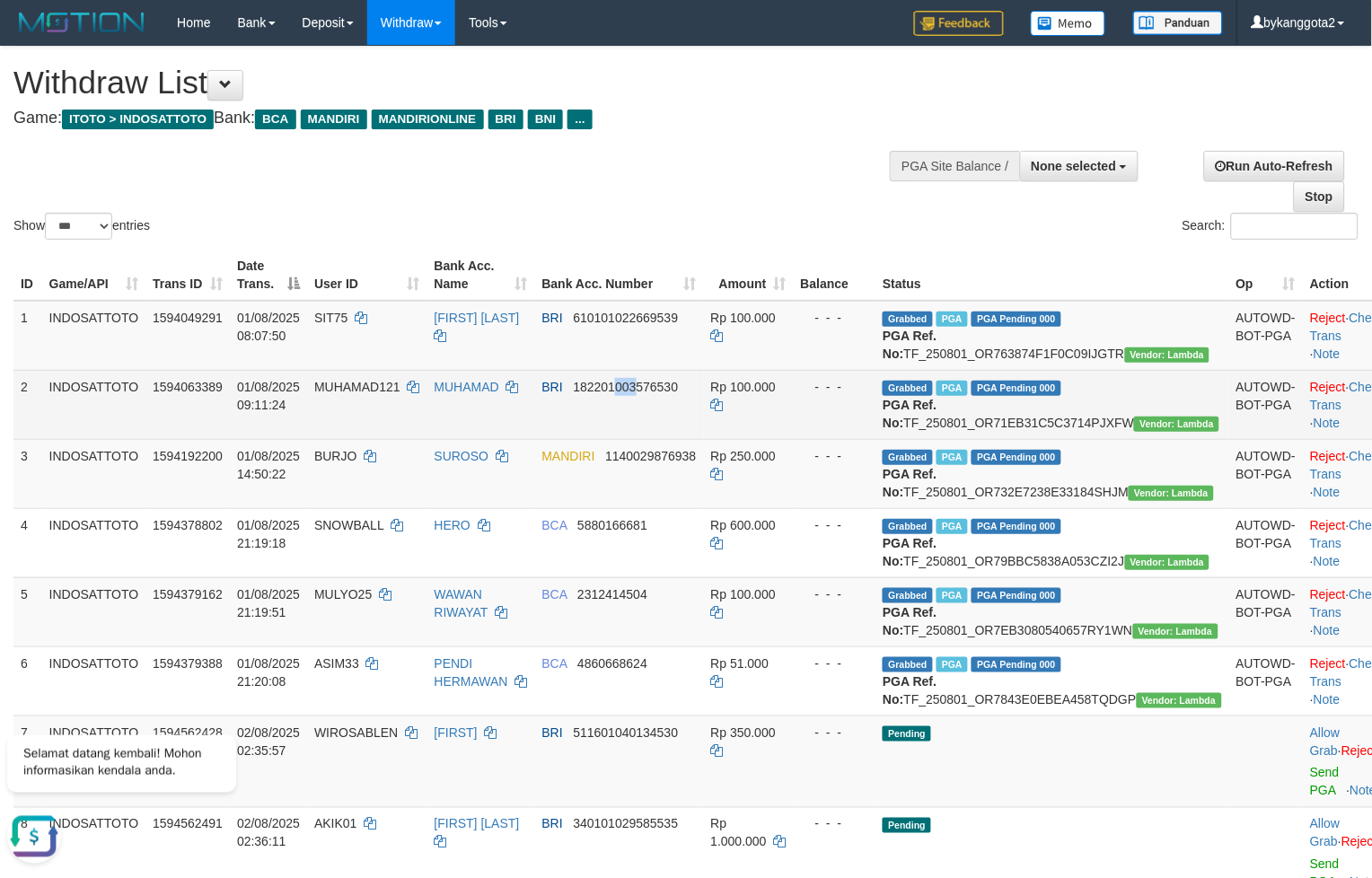drag, startPoint x: 659, startPoint y: 451, endPoint x: 671, endPoint y: 444, distance: 13.892444 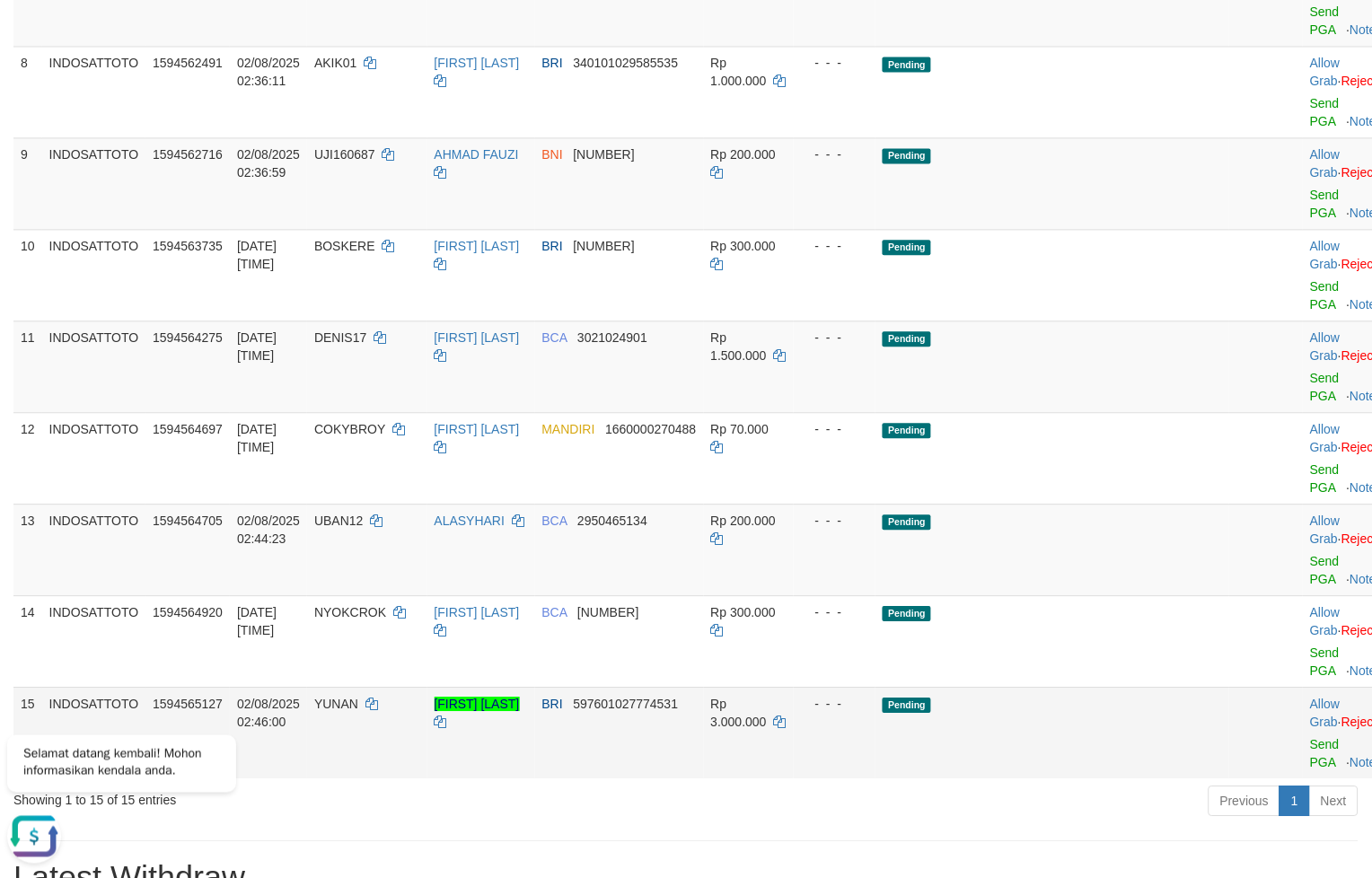 scroll, scrollTop: 600, scrollLeft: 0, axis: vertical 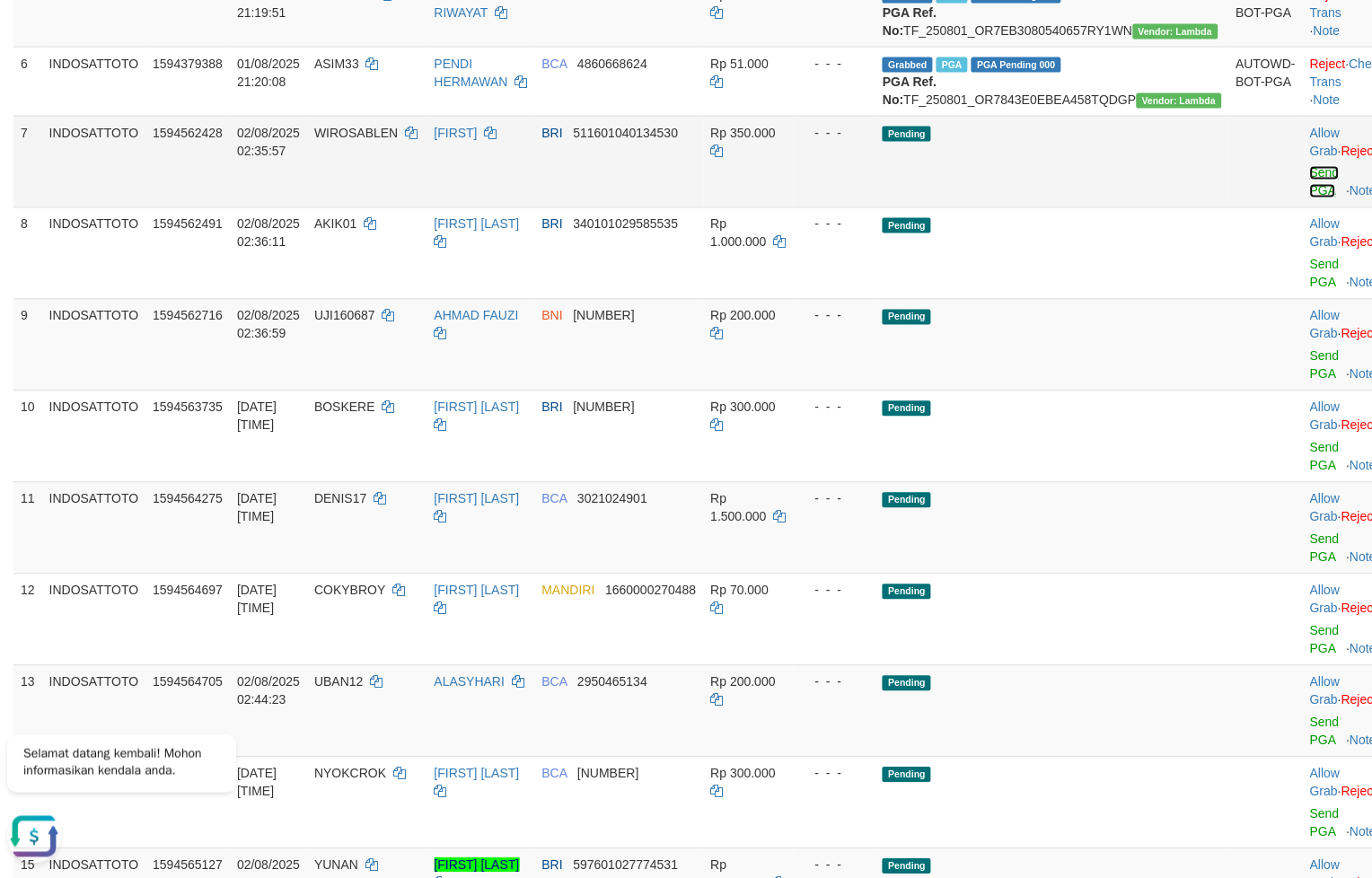 click on "Send PGA" at bounding box center (1324, 182) 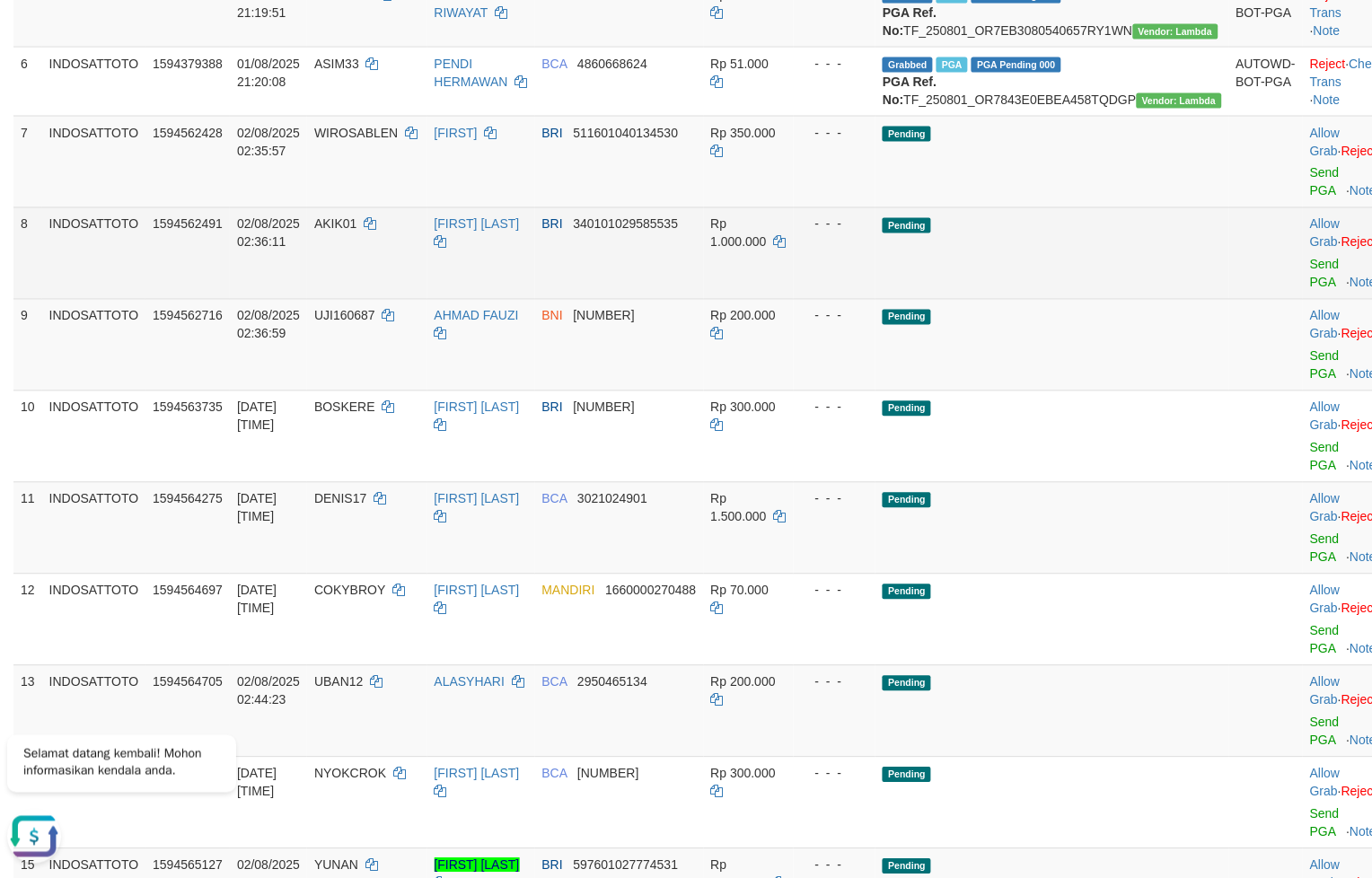 click at bounding box center (1347, 253) 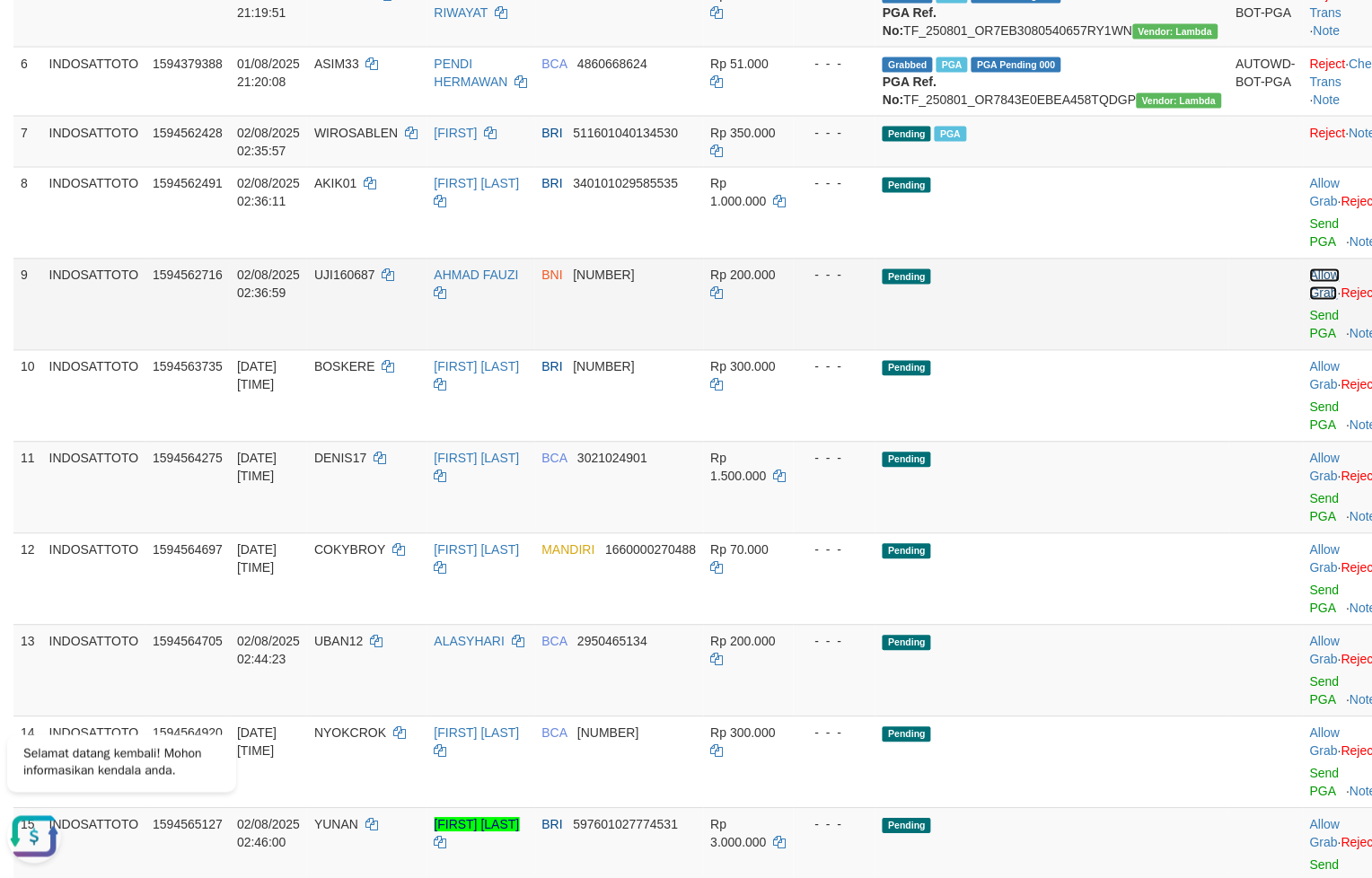 click on "Allow Grab" at bounding box center [1324, 285] 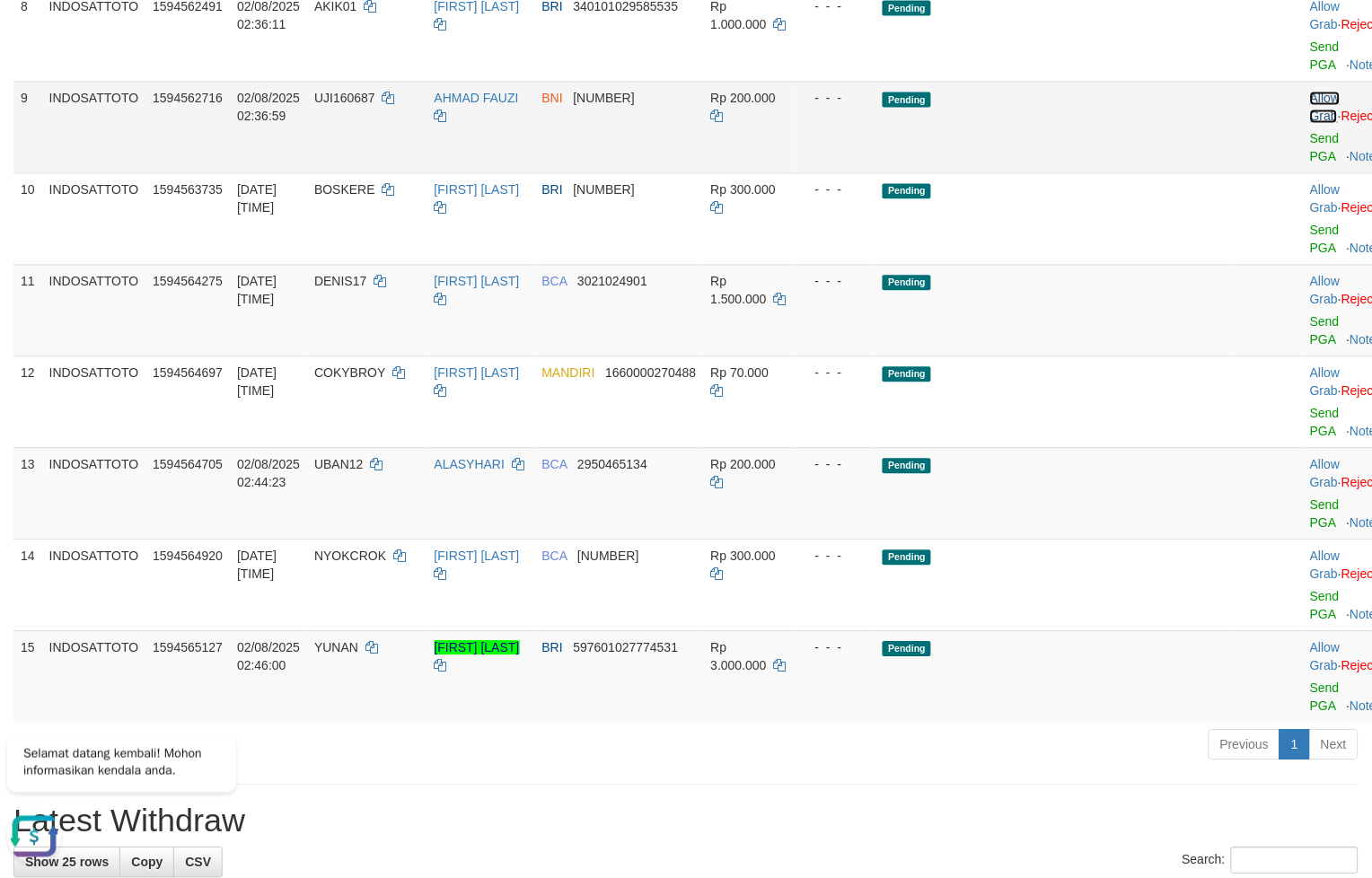 scroll, scrollTop: 733, scrollLeft: 0, axis: vertical 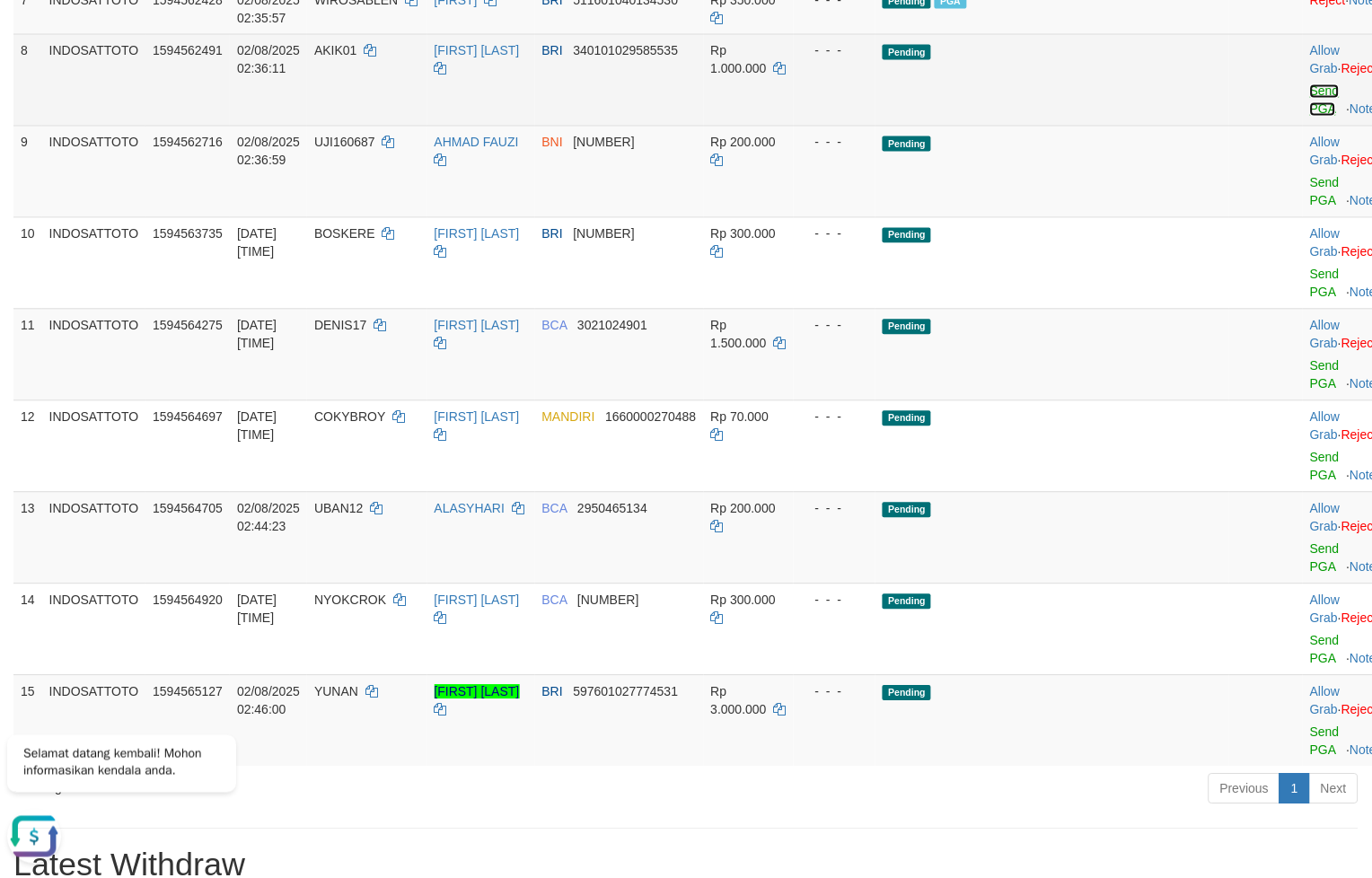 click on "Send PGA" at bounding box center [1324, 101] 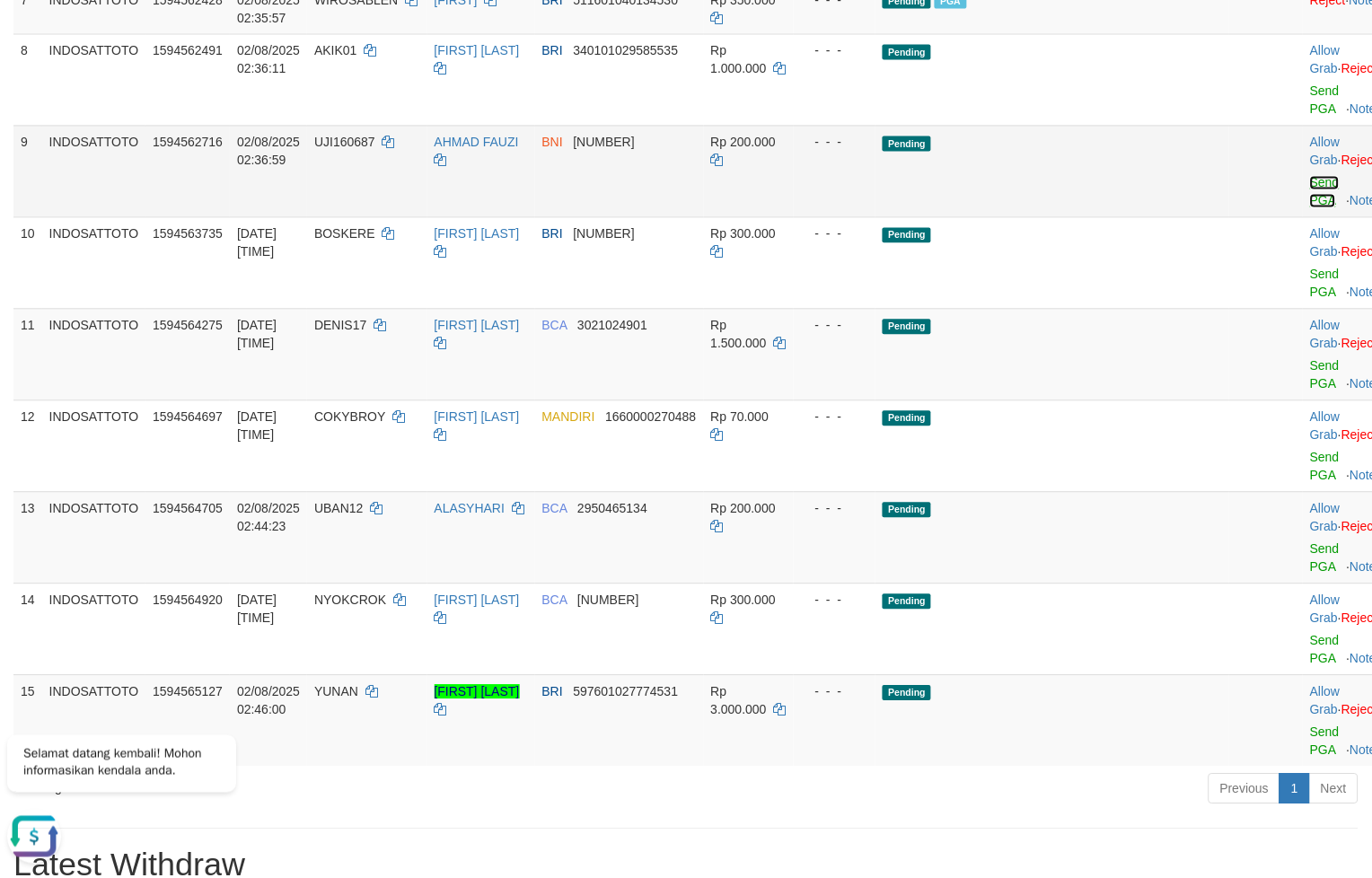click on "Send PGA" at bounding box center [1324, 192] 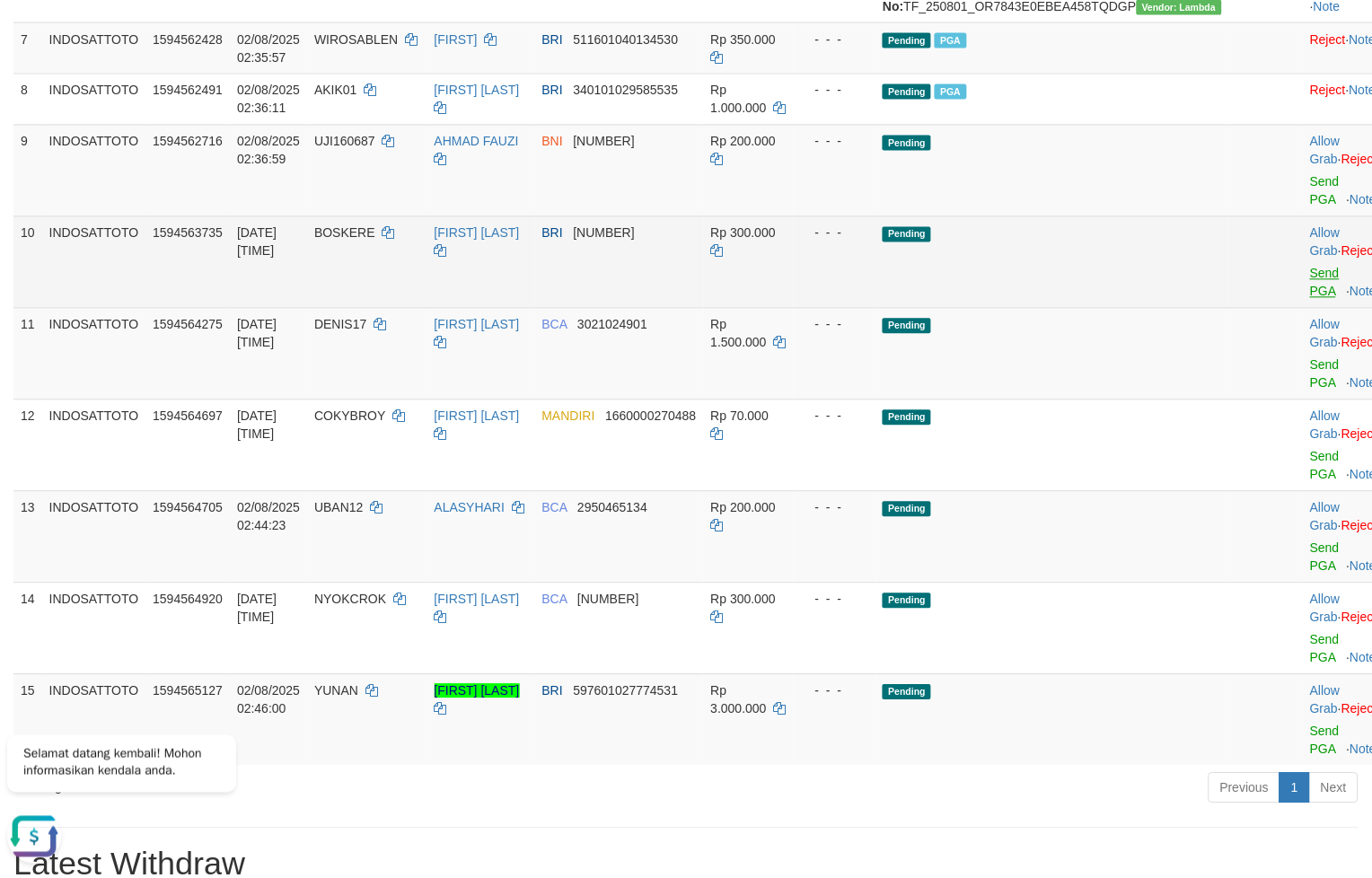 drag, startPoint x: 1264, startPoint y: 368, endPoint x: 1267, endPoint y: 382, distance: 14.317821 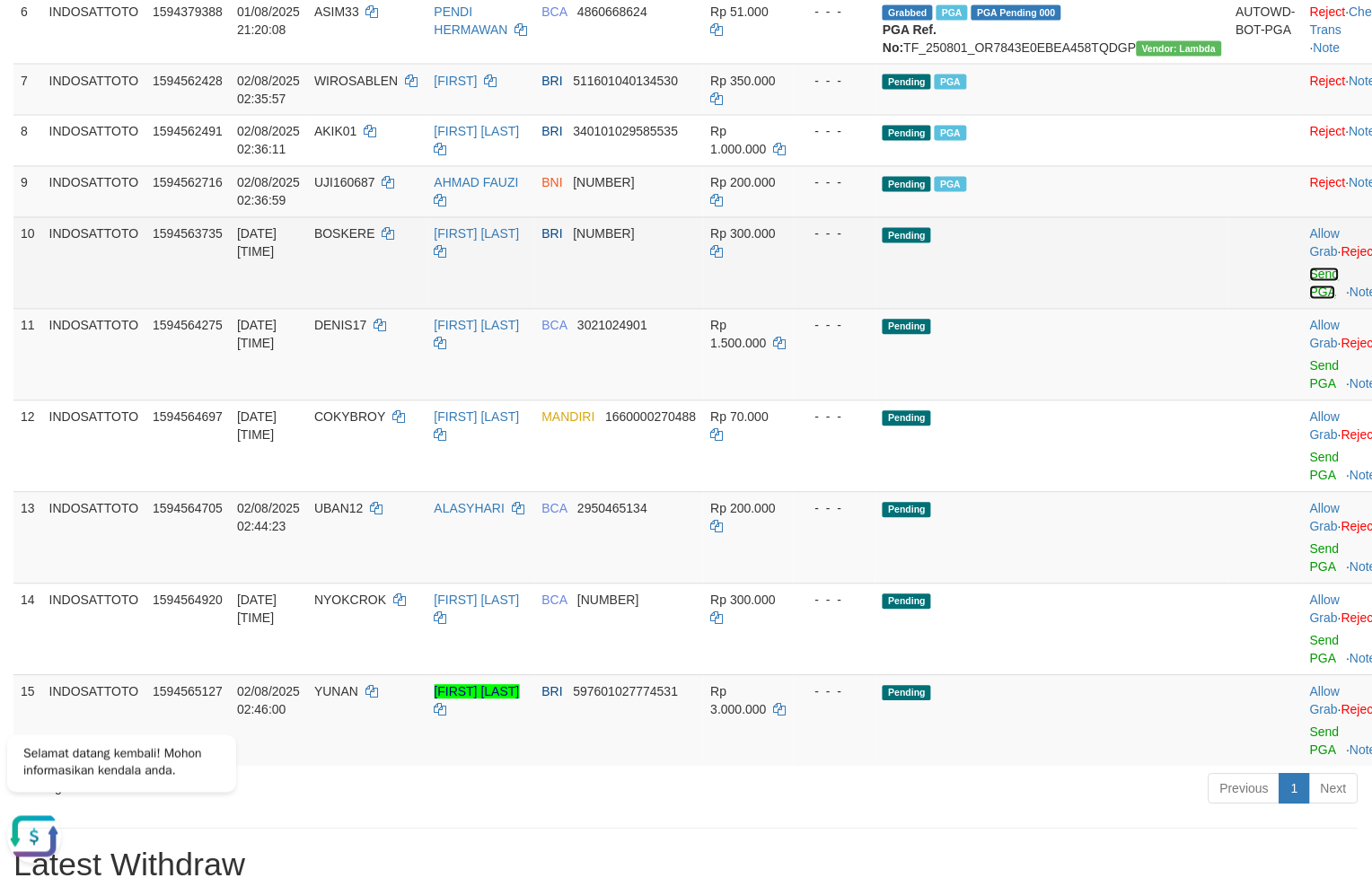 click on "Send PGA" at bounding box center [1324, 284] 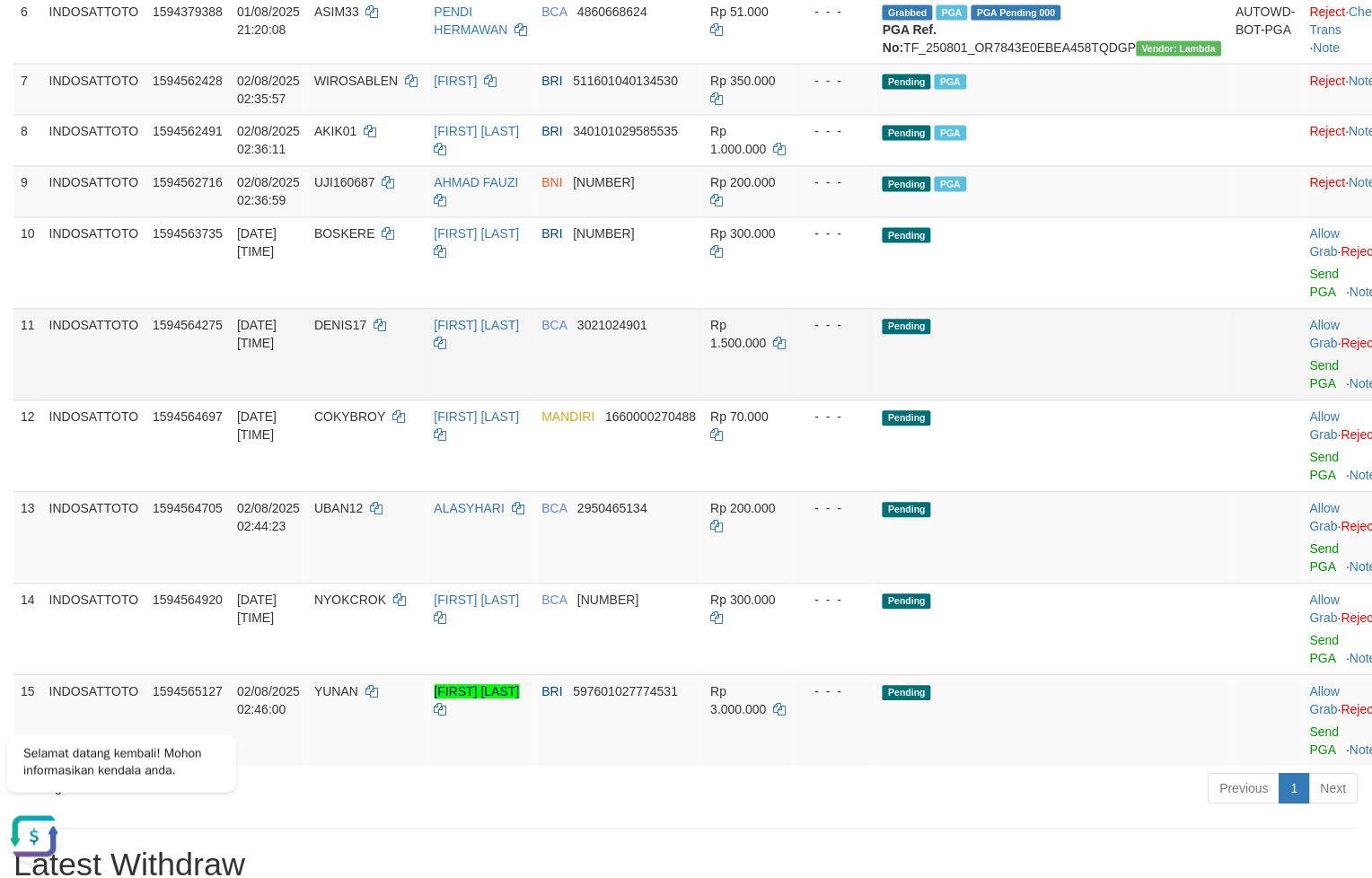 click on "Allow Grab   ·    Reject Send PGA     ·    Note" at bounding box center [1347, 355] 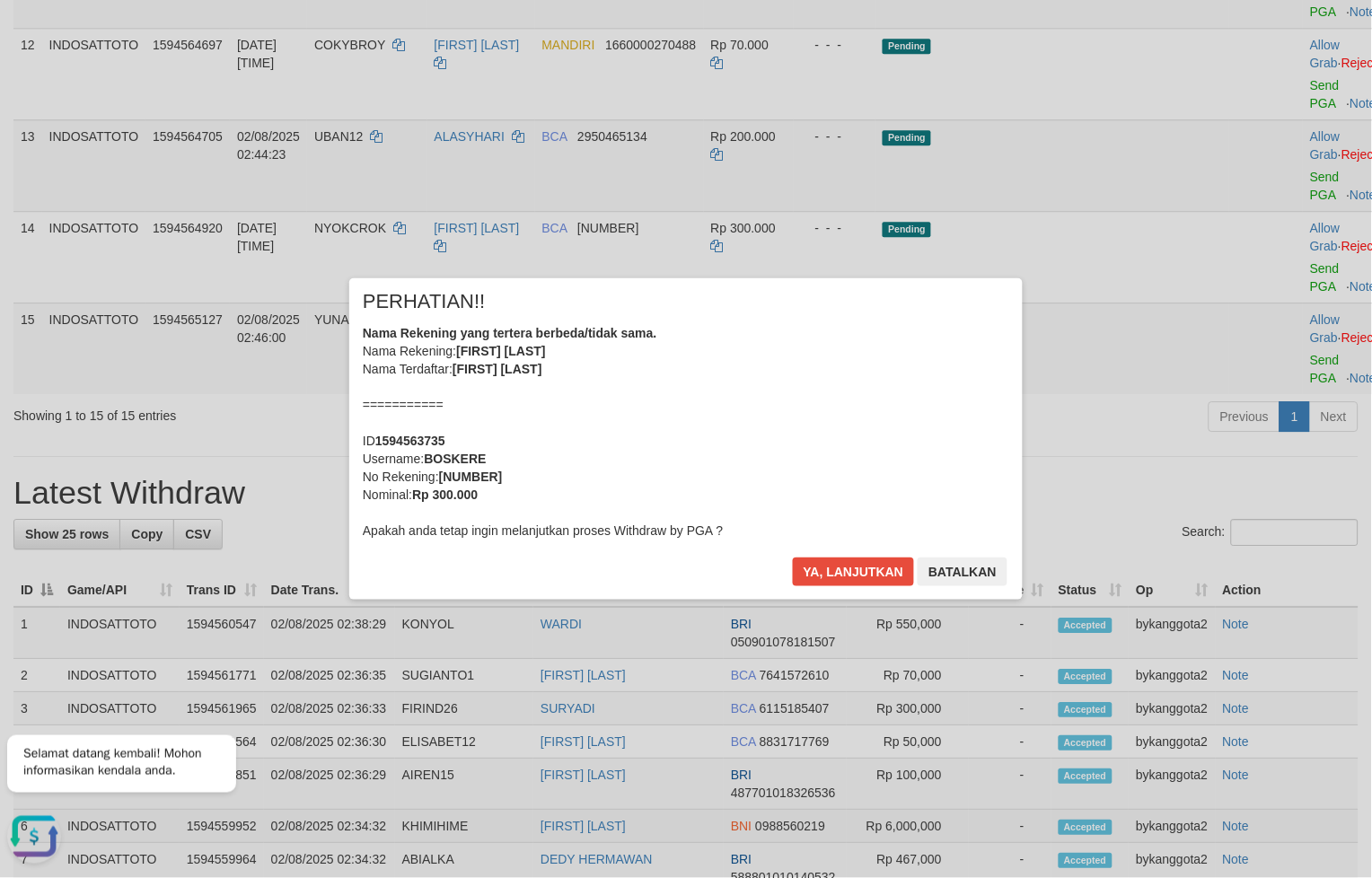 scroll, scrollTop: 755, scrollLeft: 0, axis: vertical 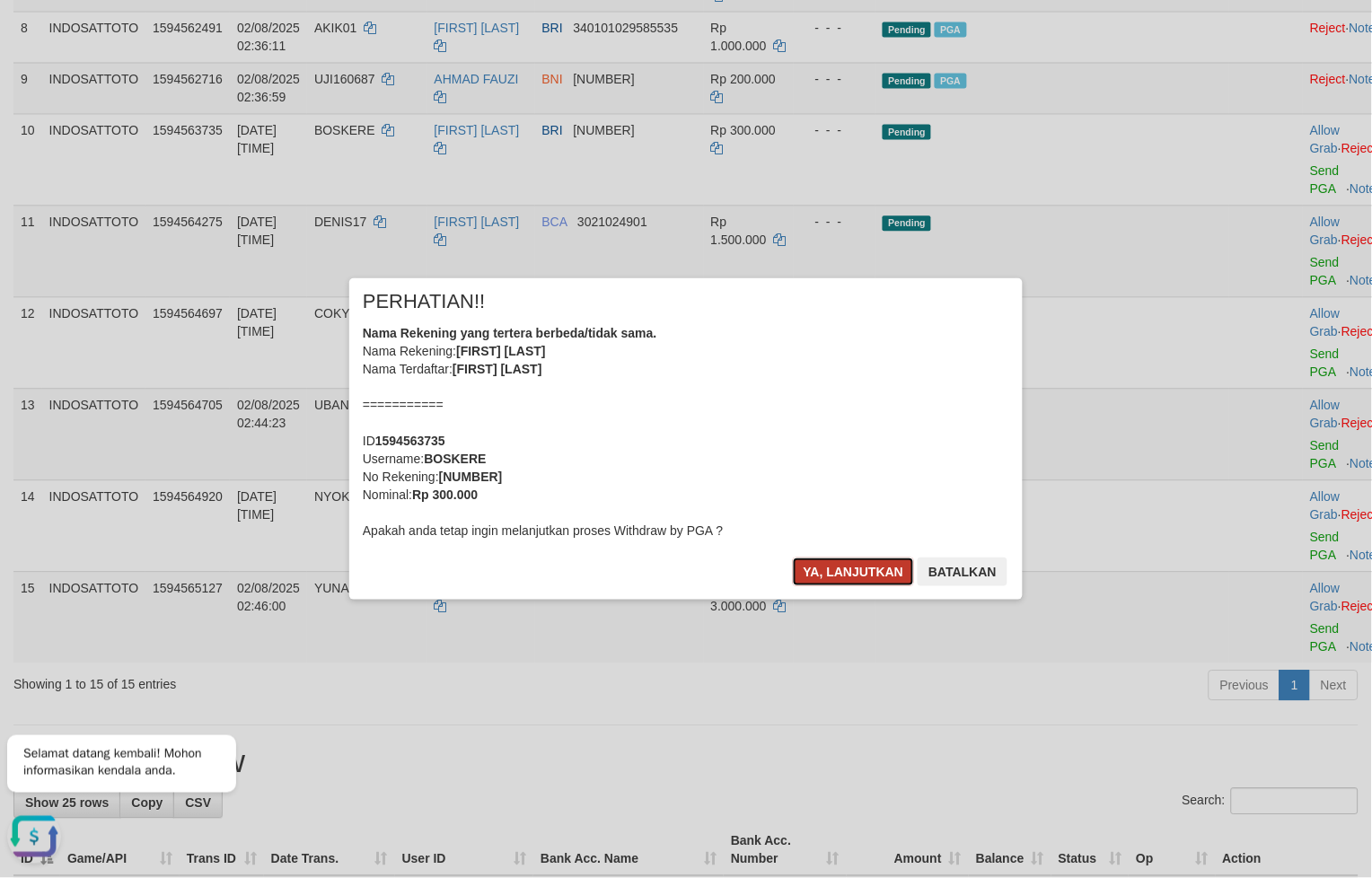 click on "Ya, lanjutkan" at bounding box center (854, 572) 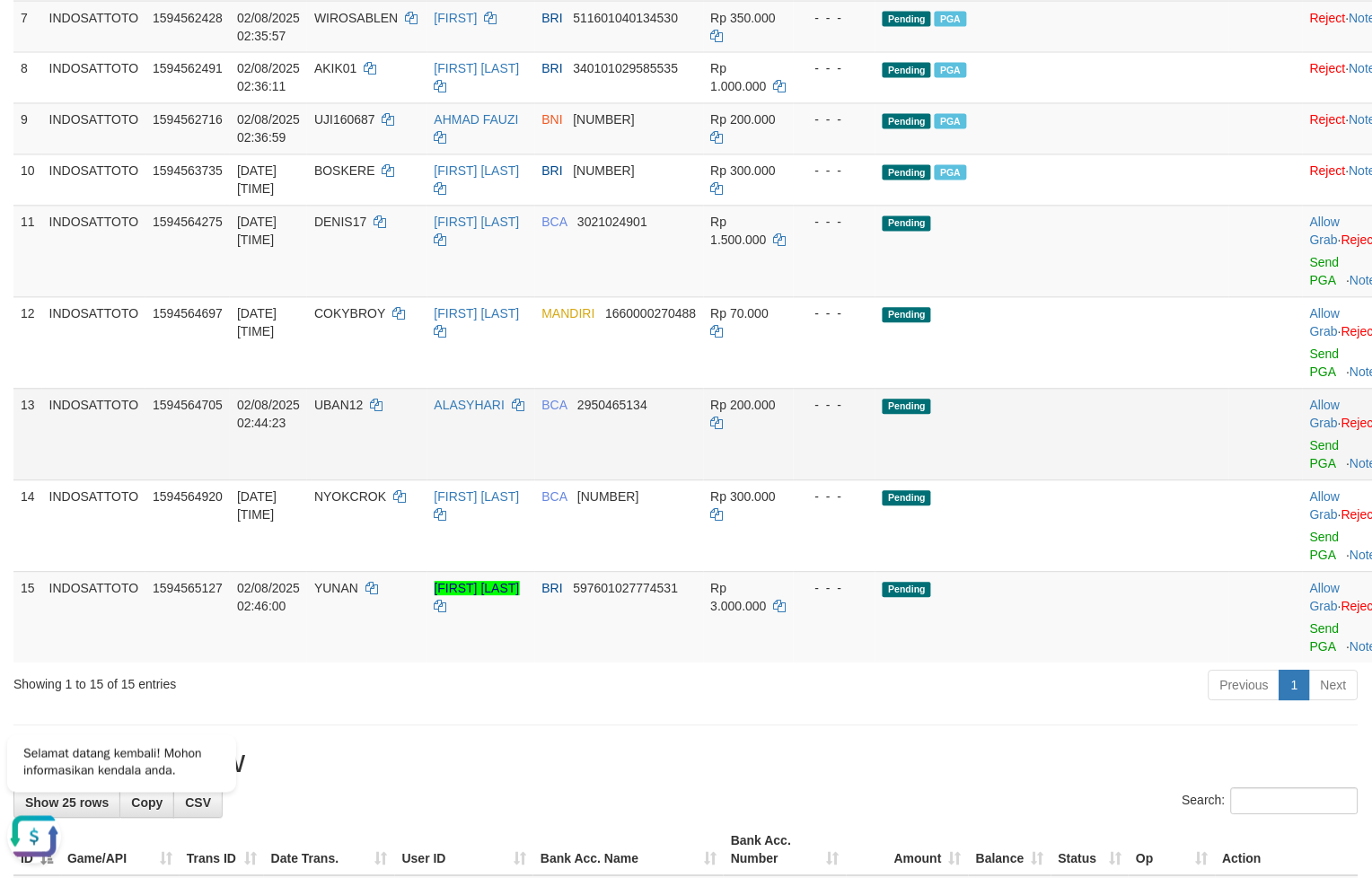 scroll, scrollTop: 848, scrollLeft: 0, axis: vertical 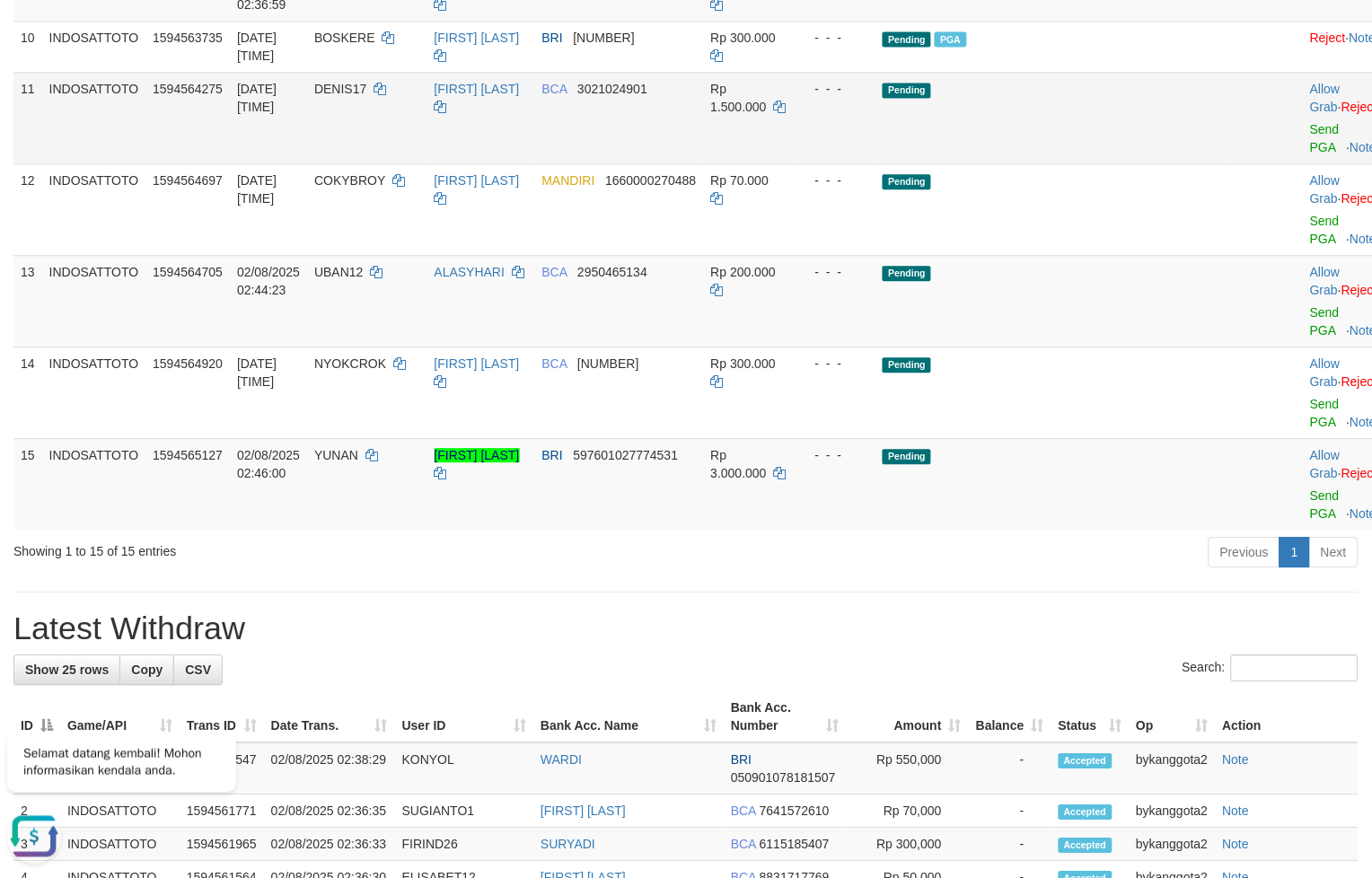 click on "Allow Grab   ·    Reject Send PGA     ·    Note" at bounding box center (1347, 118) 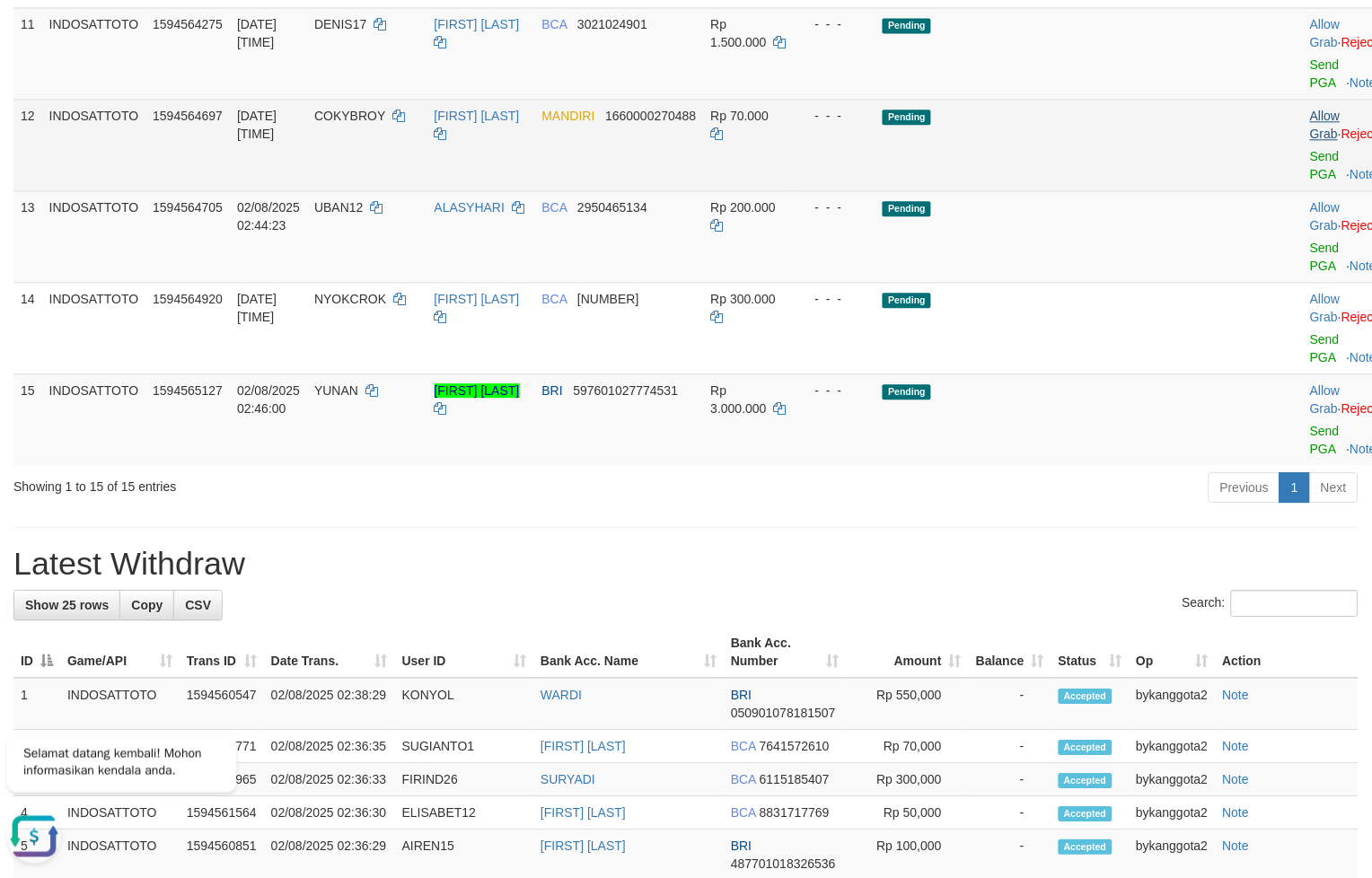 scroll, scrollTop: 819, scrollLeft: 0, axis: vertical 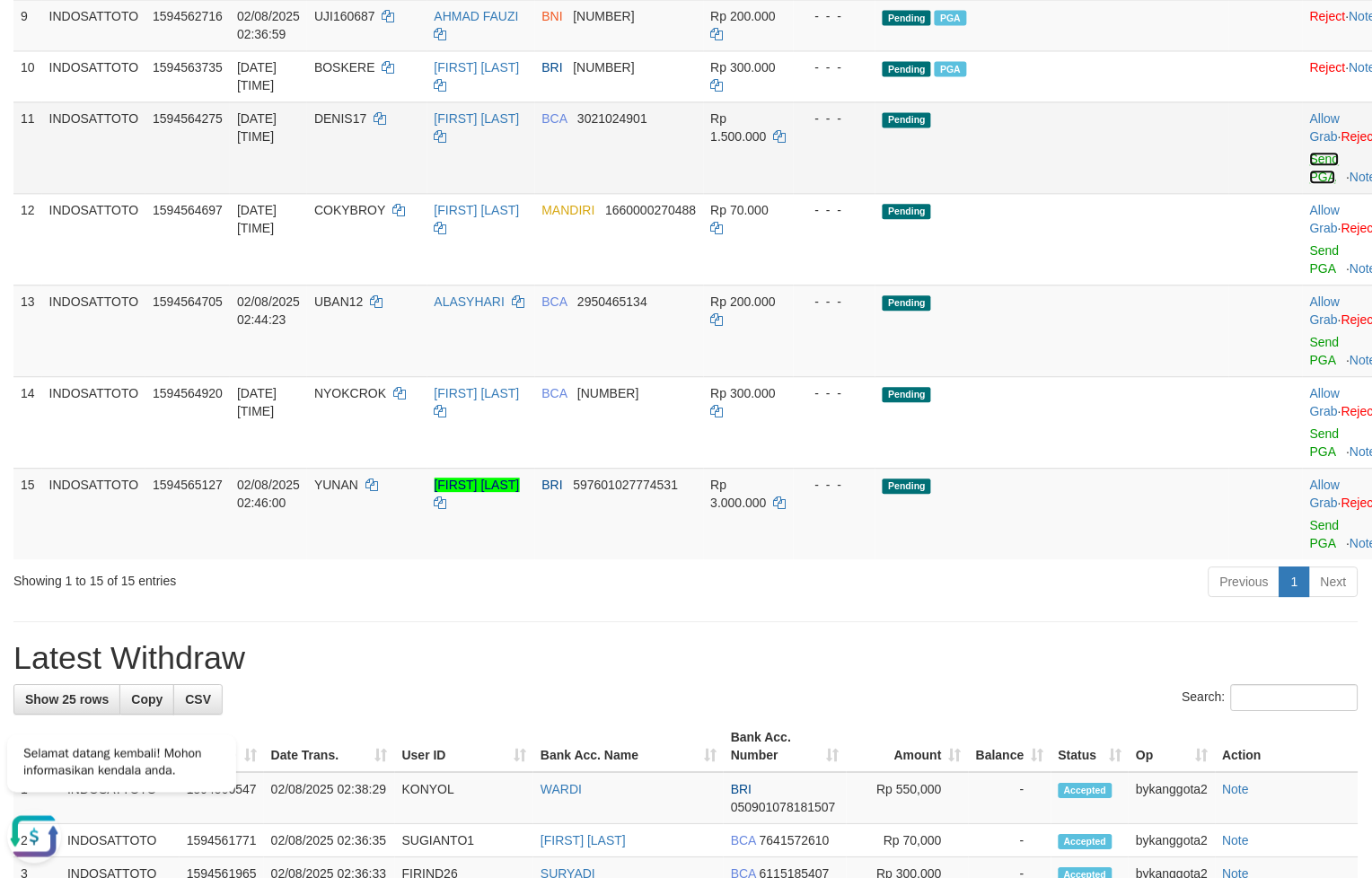 click on "Send PGA" at bounding box center [1324, 168] 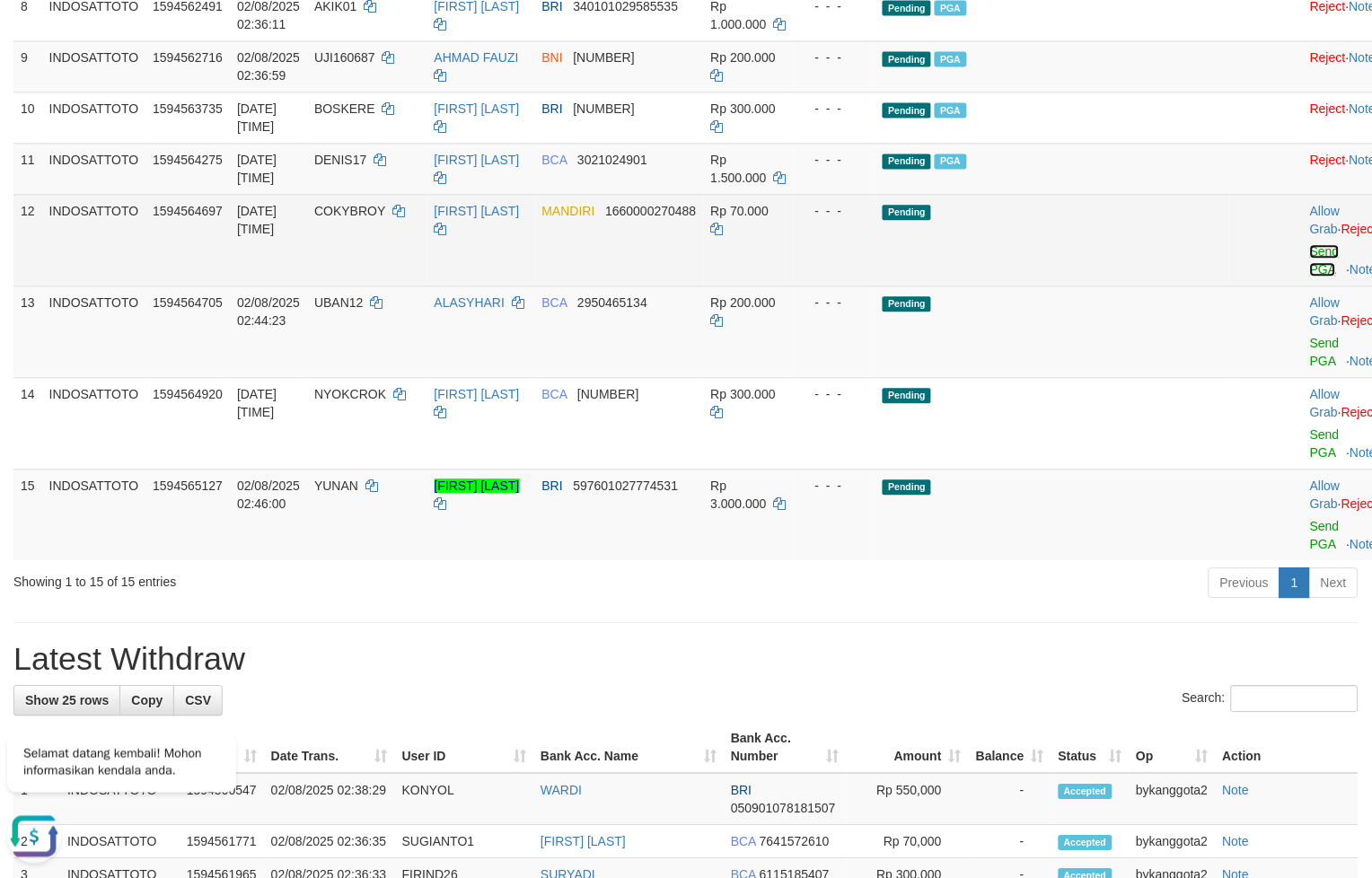 click on "Send PGA" at bounding box center [1324, 260] 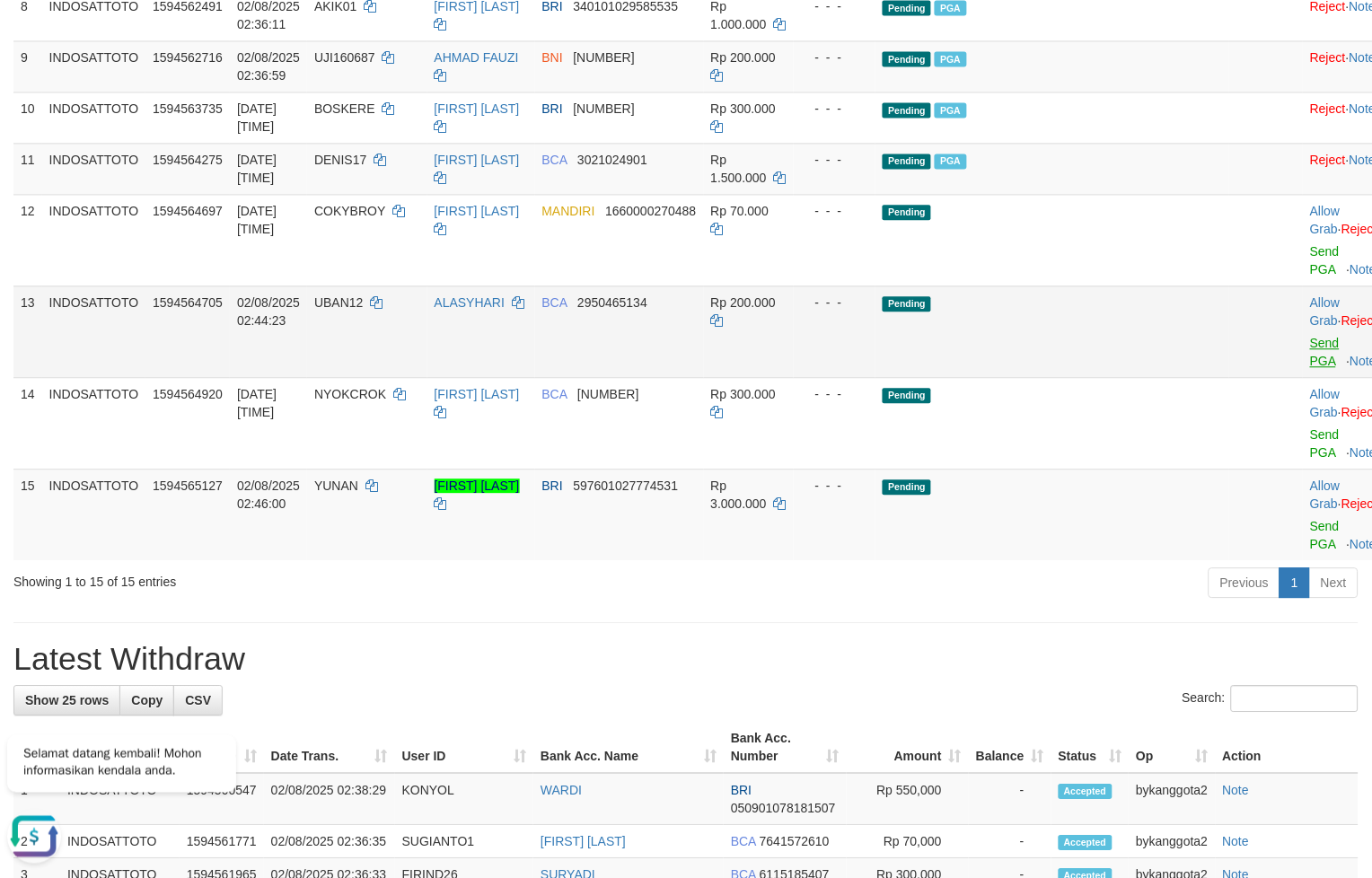 click on "Toggle navigation
Home
Bank
Account List
Load
By Website
Group
[ITOTO]													INDOSATTOTO
Mutasi Bank
Search
Sync
Note Mutasi
Deposit
DPS Fetch
DPS List
History
PGA History
Note DPS -" at bounding box center [686, 603] 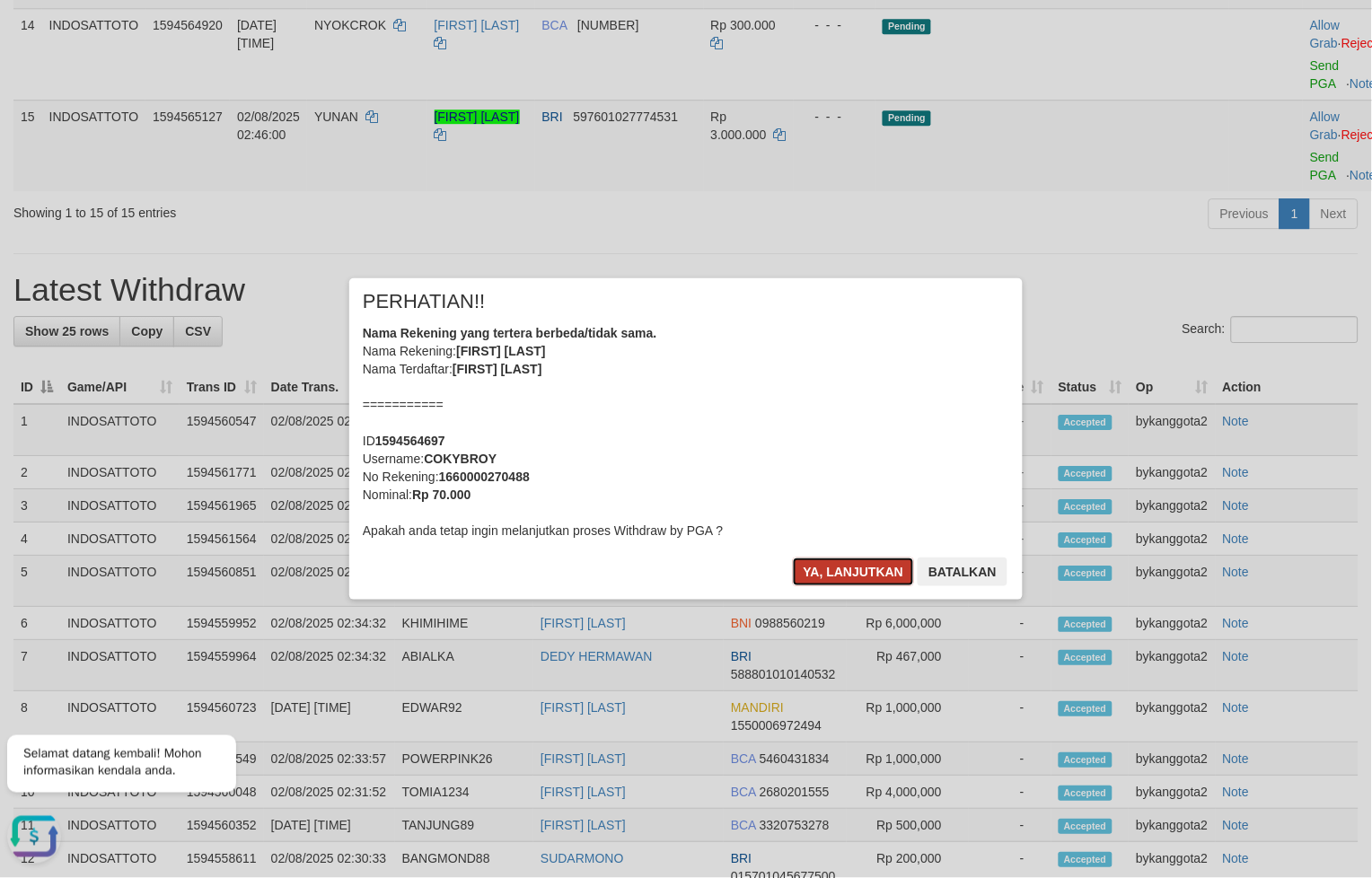click on "Ya, lanjutkan" at bounding box center (854, 572) 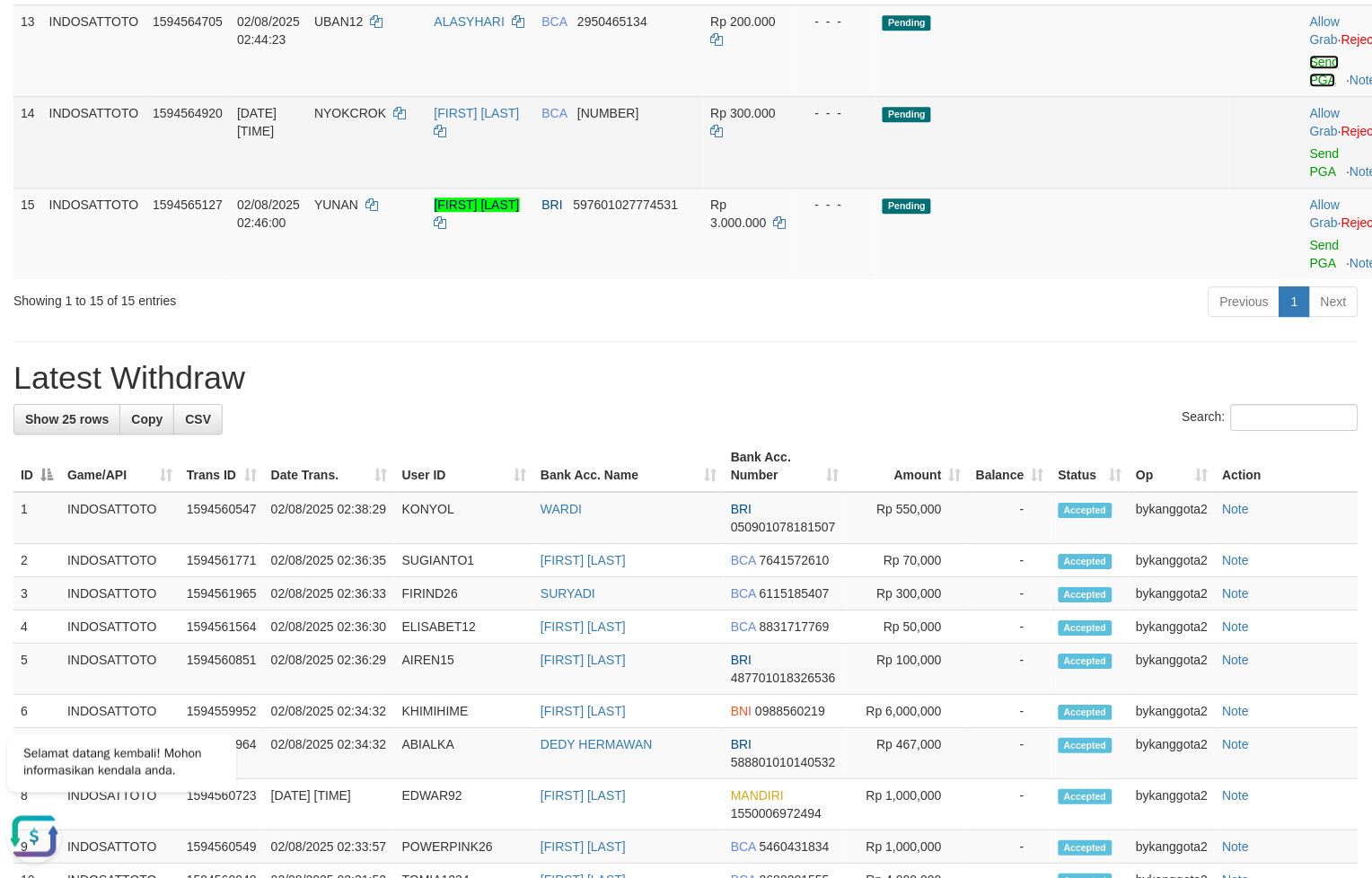 scroll, scrollTop: 840, scrollLeft: 0, axis: vertical 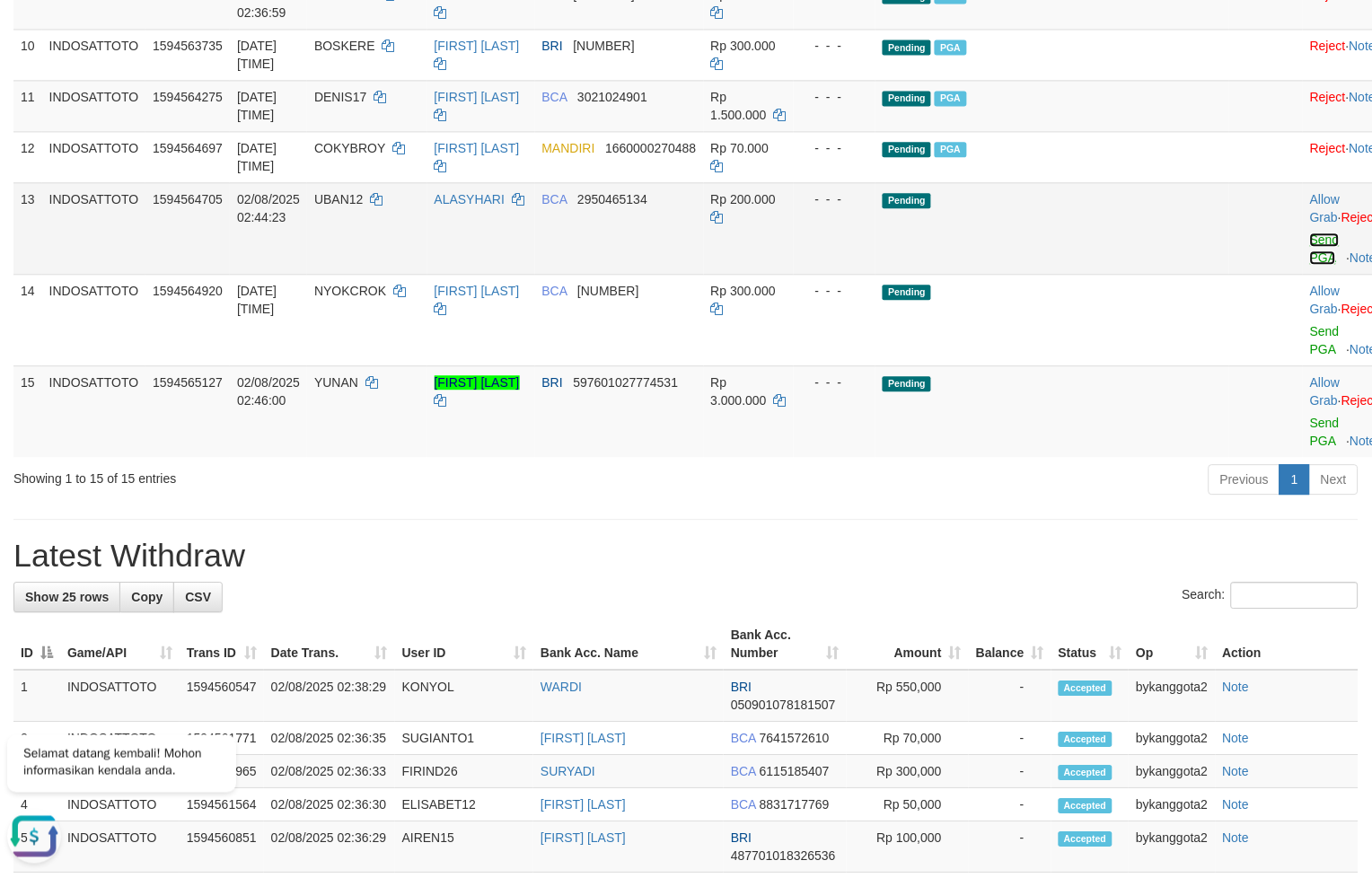 click on "Send PGA" at bounding box center [1324, 249] 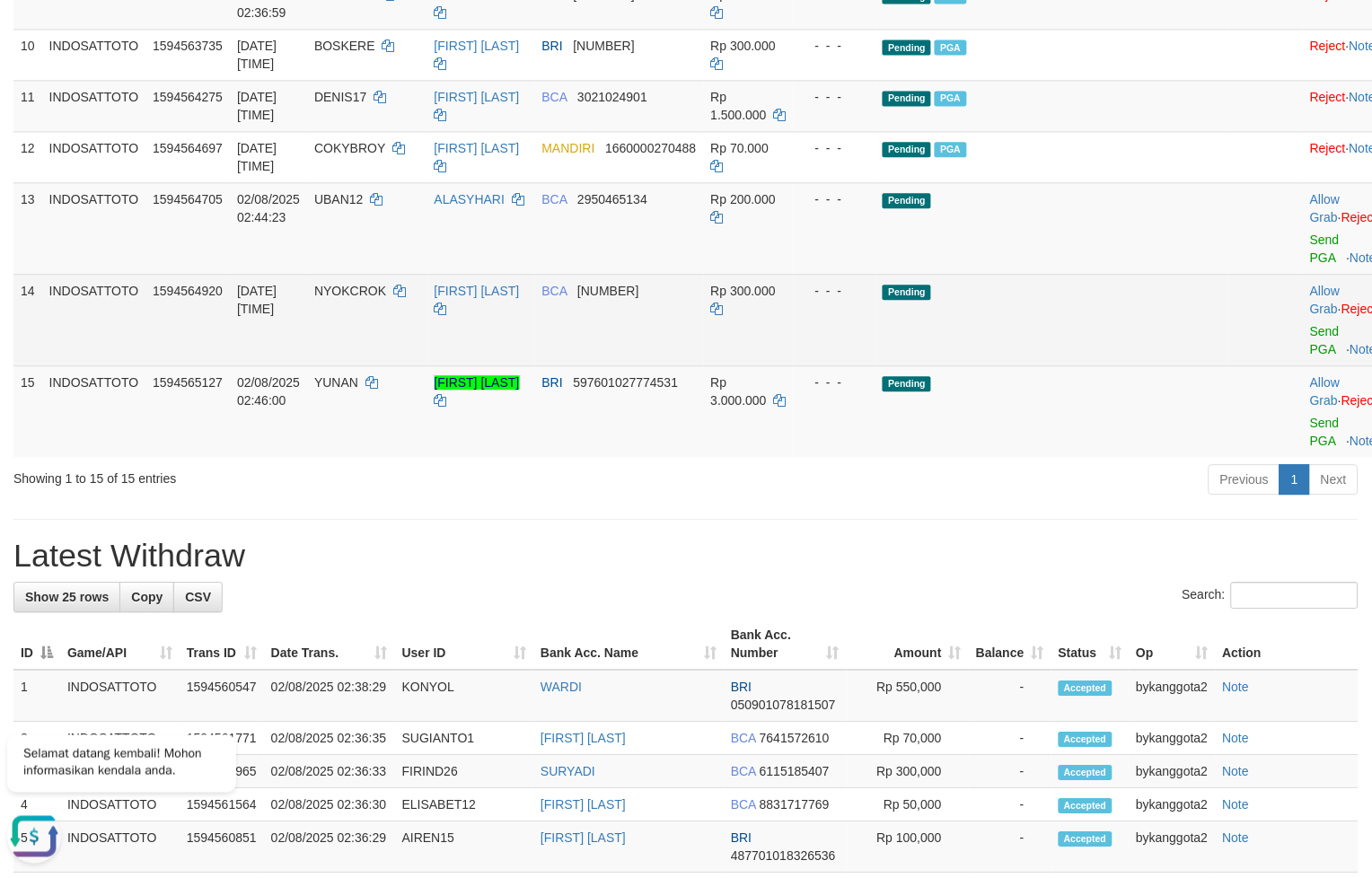 click on "Allow Grab   ·    Reject Send PGA     ·    Note" at bounding box center [1347, 320] 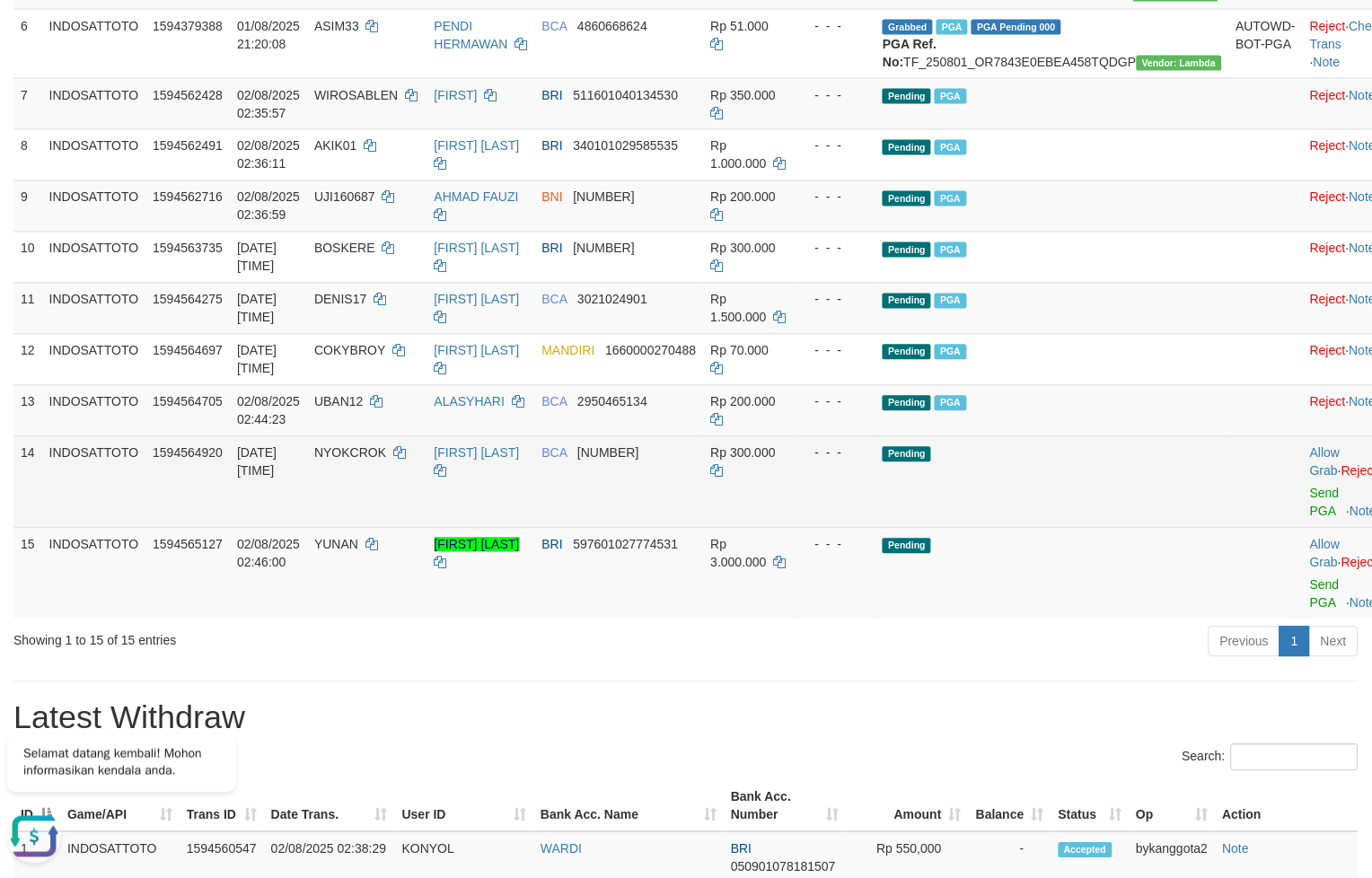 click on "Allow Grab   ·    Reject Send PGA     ·    Note" at bounding box center (1347, 482) 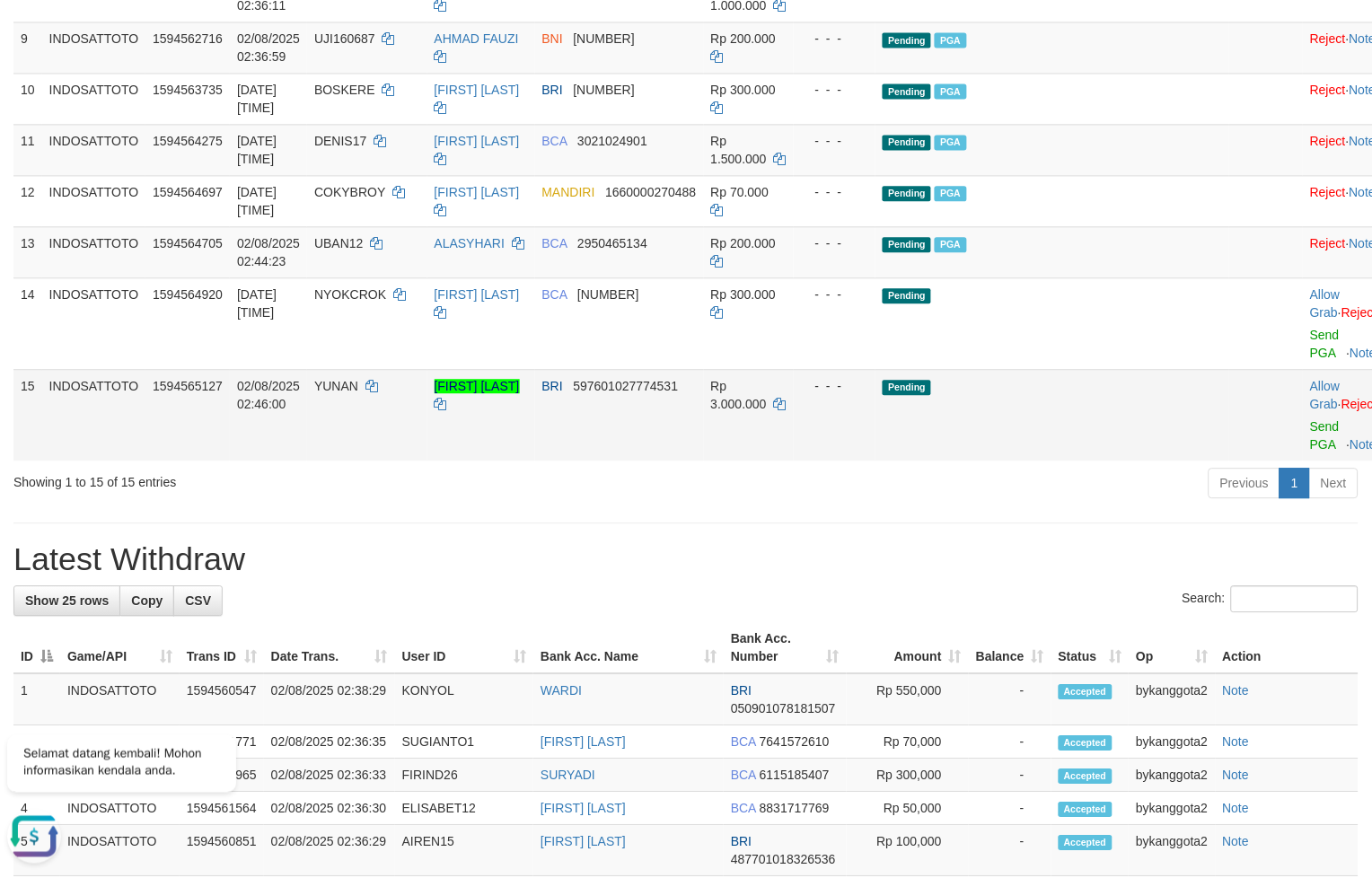 scroll, scrollTop: 740, scrollLeft: 0, axis: vertical 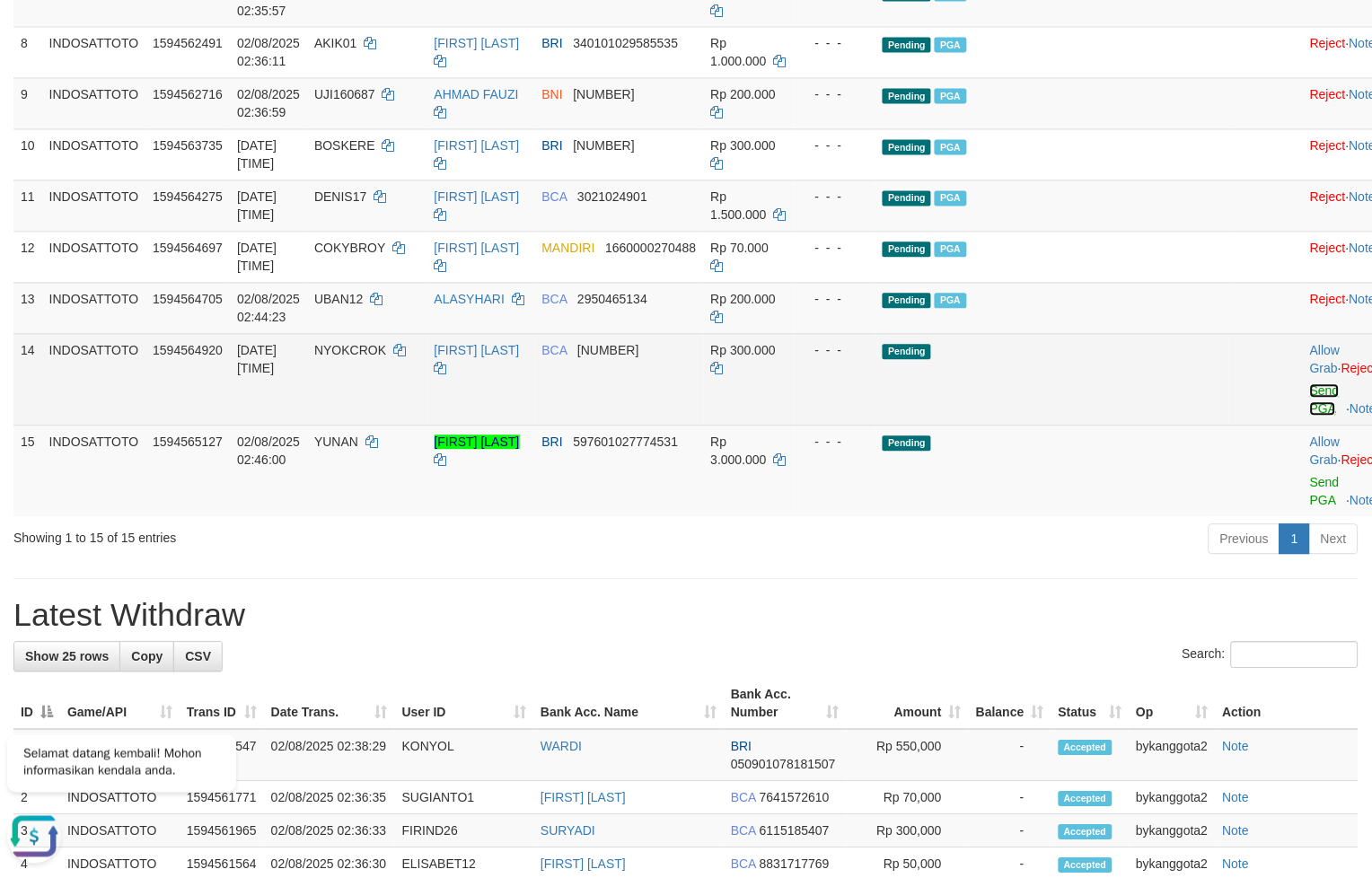 click on "Send PGA" at bounding box center (1324, 400) 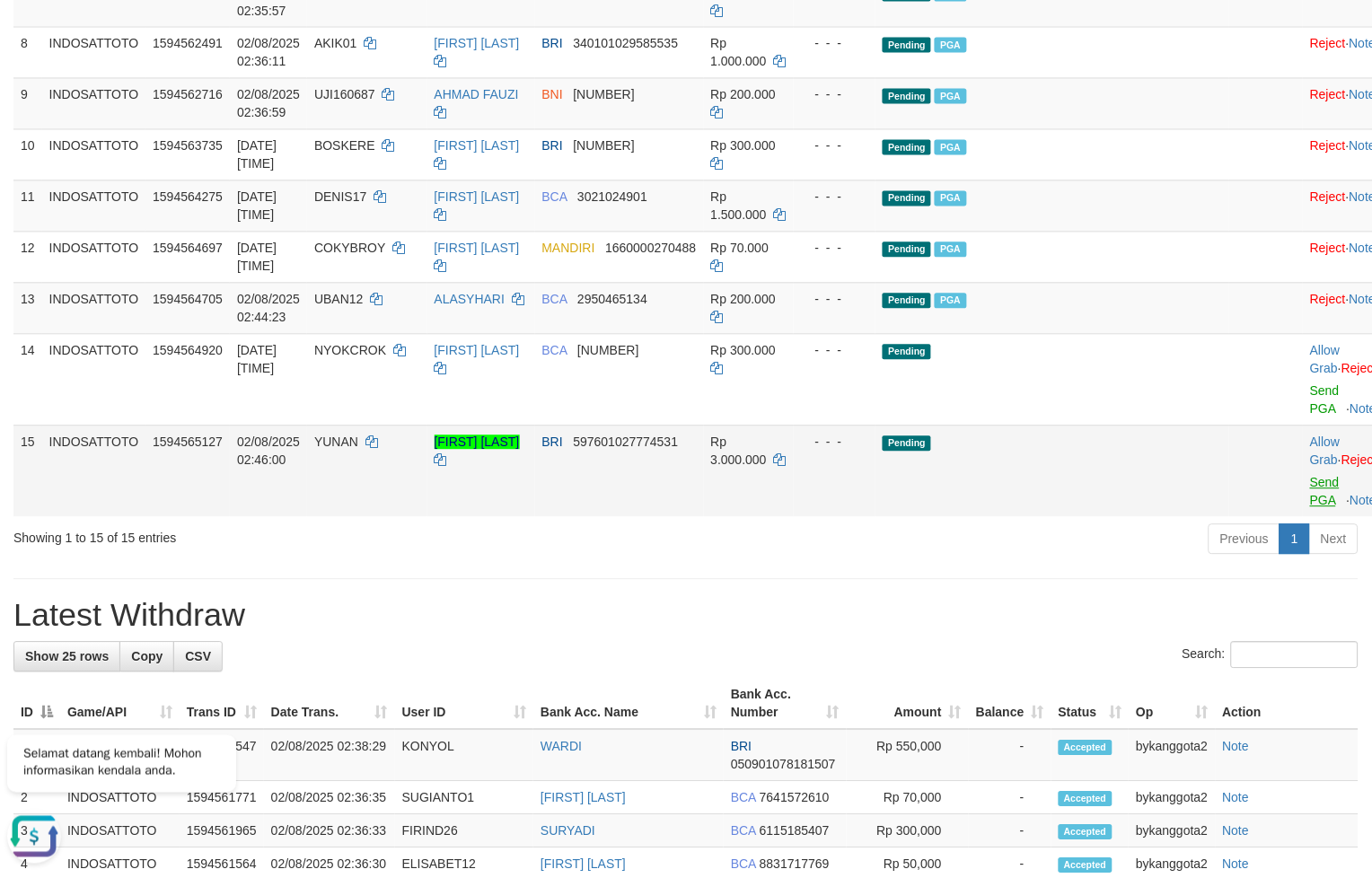 scroll, scrollTop: 700, scrollLeft: 0, axis: vertical 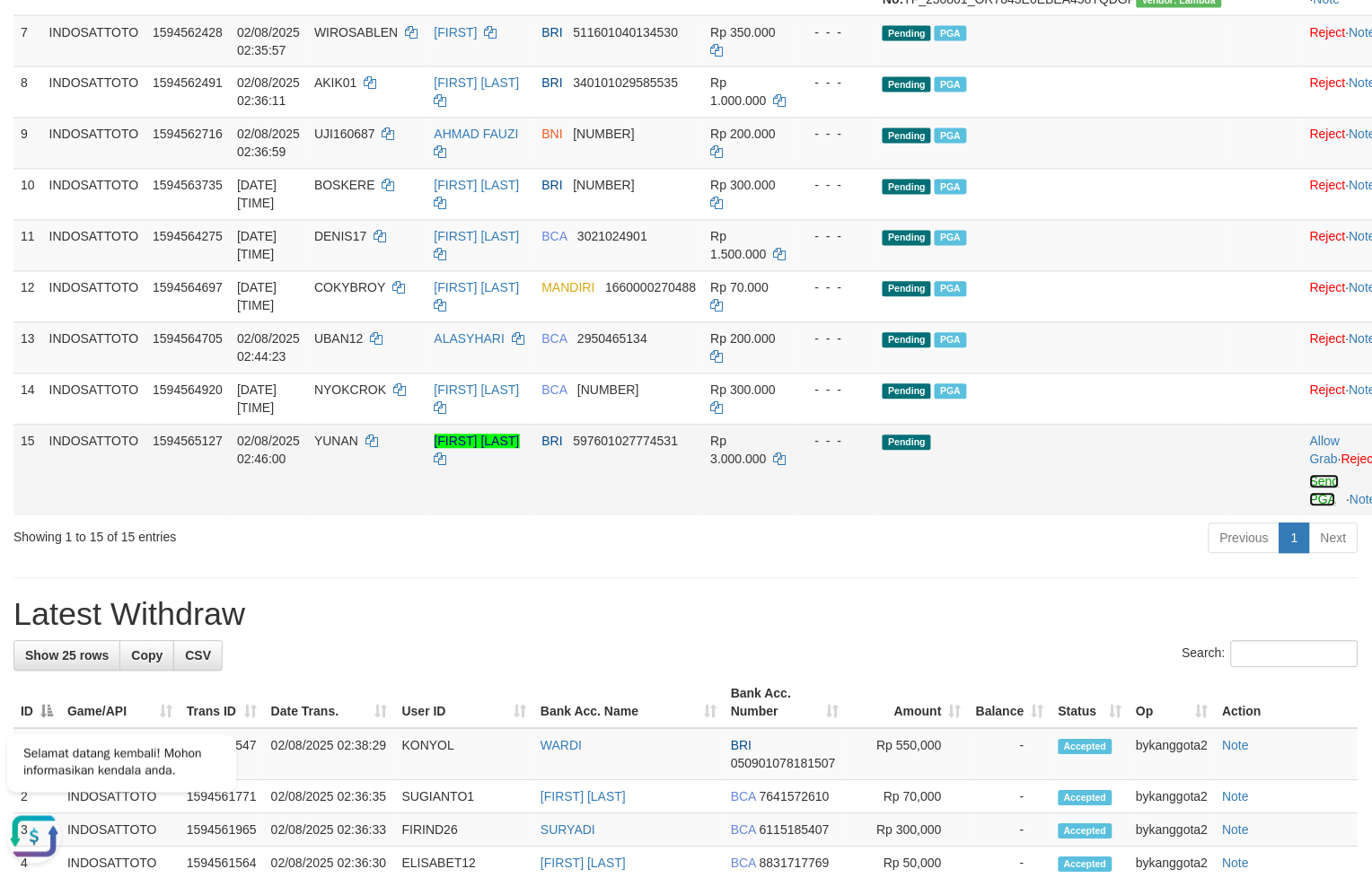 click on "Send PGA" at bounding box center [1324, 491] 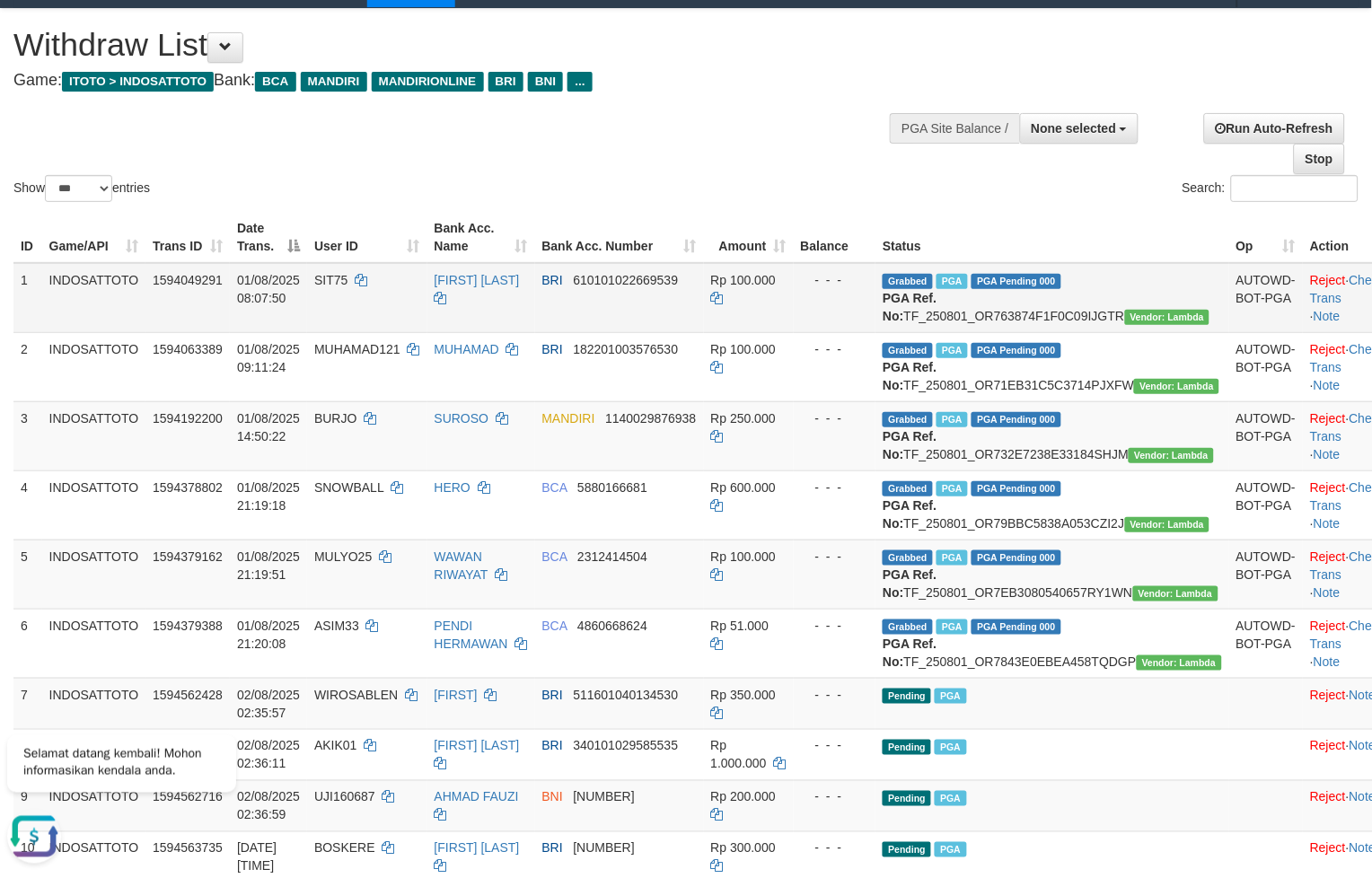scroll, scrollTop: 0, scrollLeft: 0, axis: both 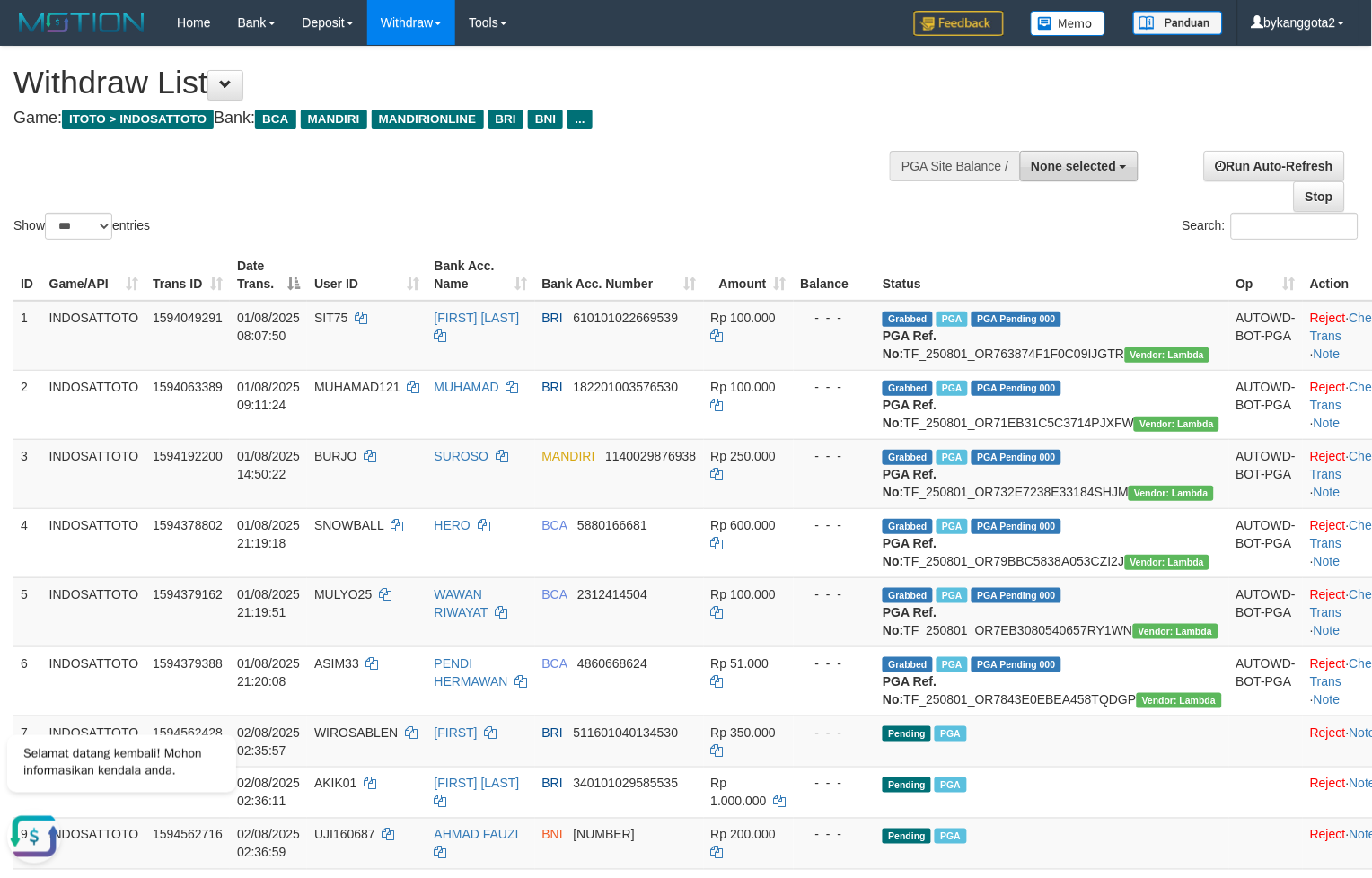 click on "None selected" at bounding box center [1074, 166] 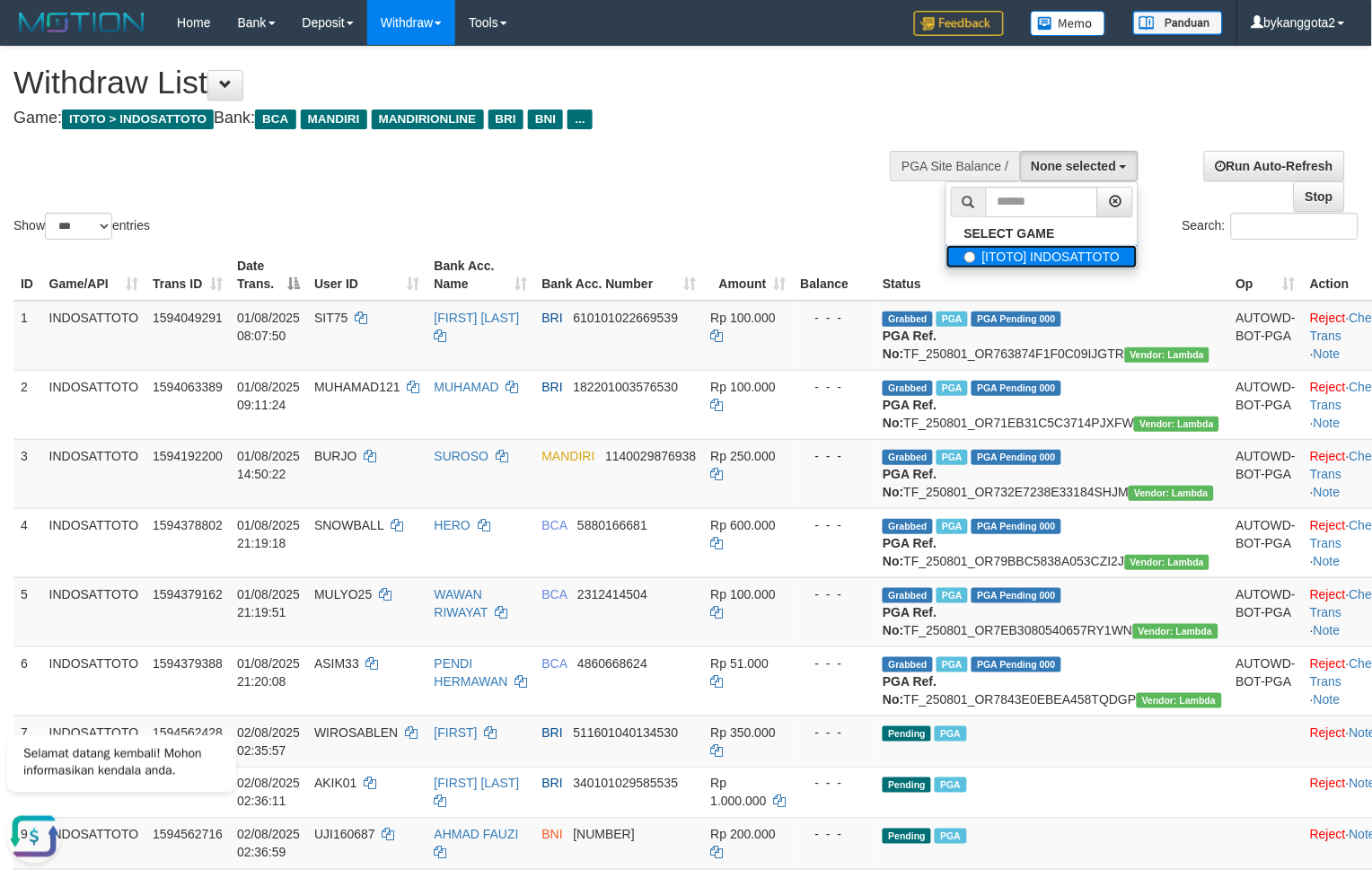click on "[ITOTO] INDOSATTOTO" at bounding box center [1042, 257] 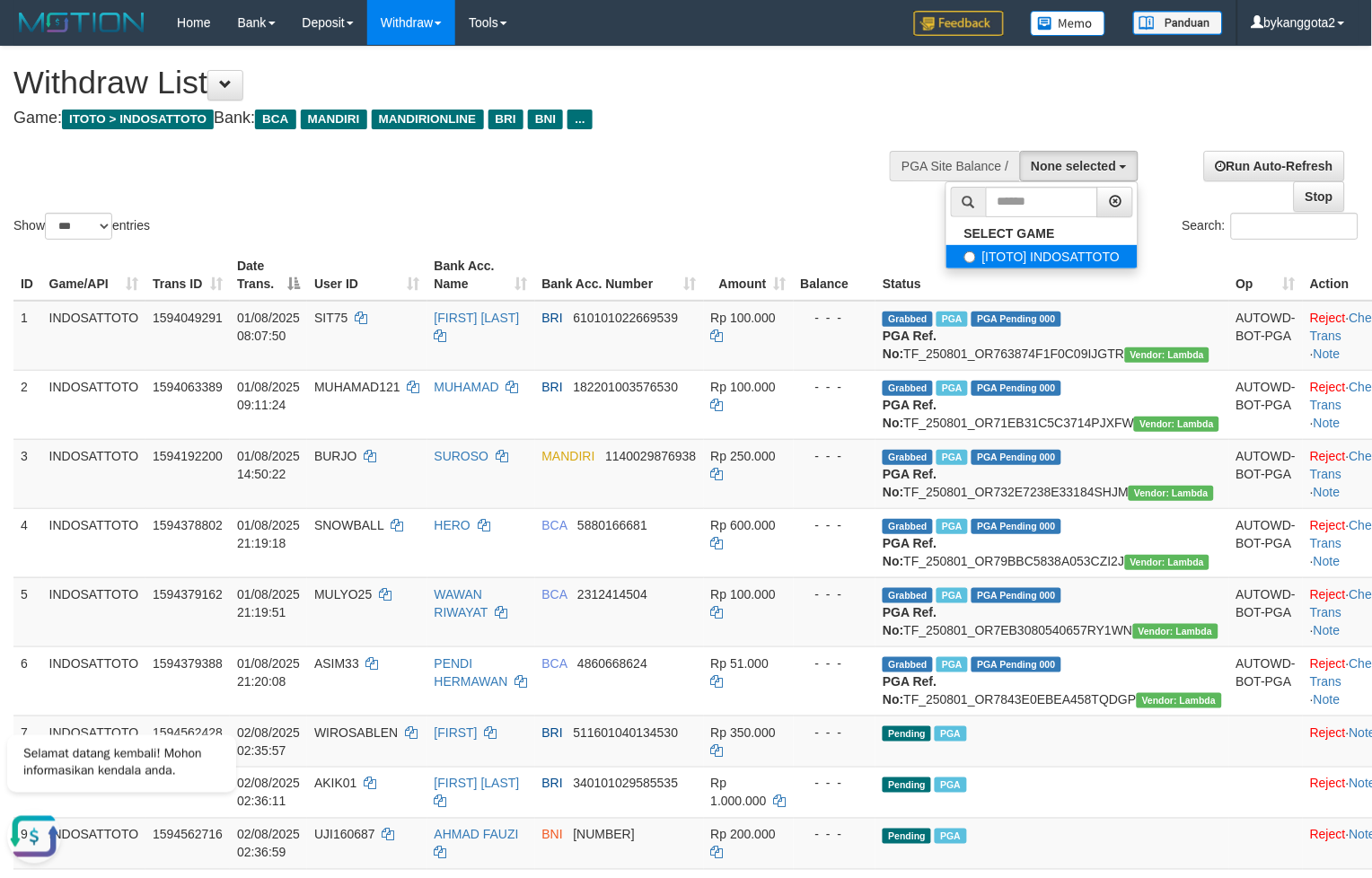 select on "****" 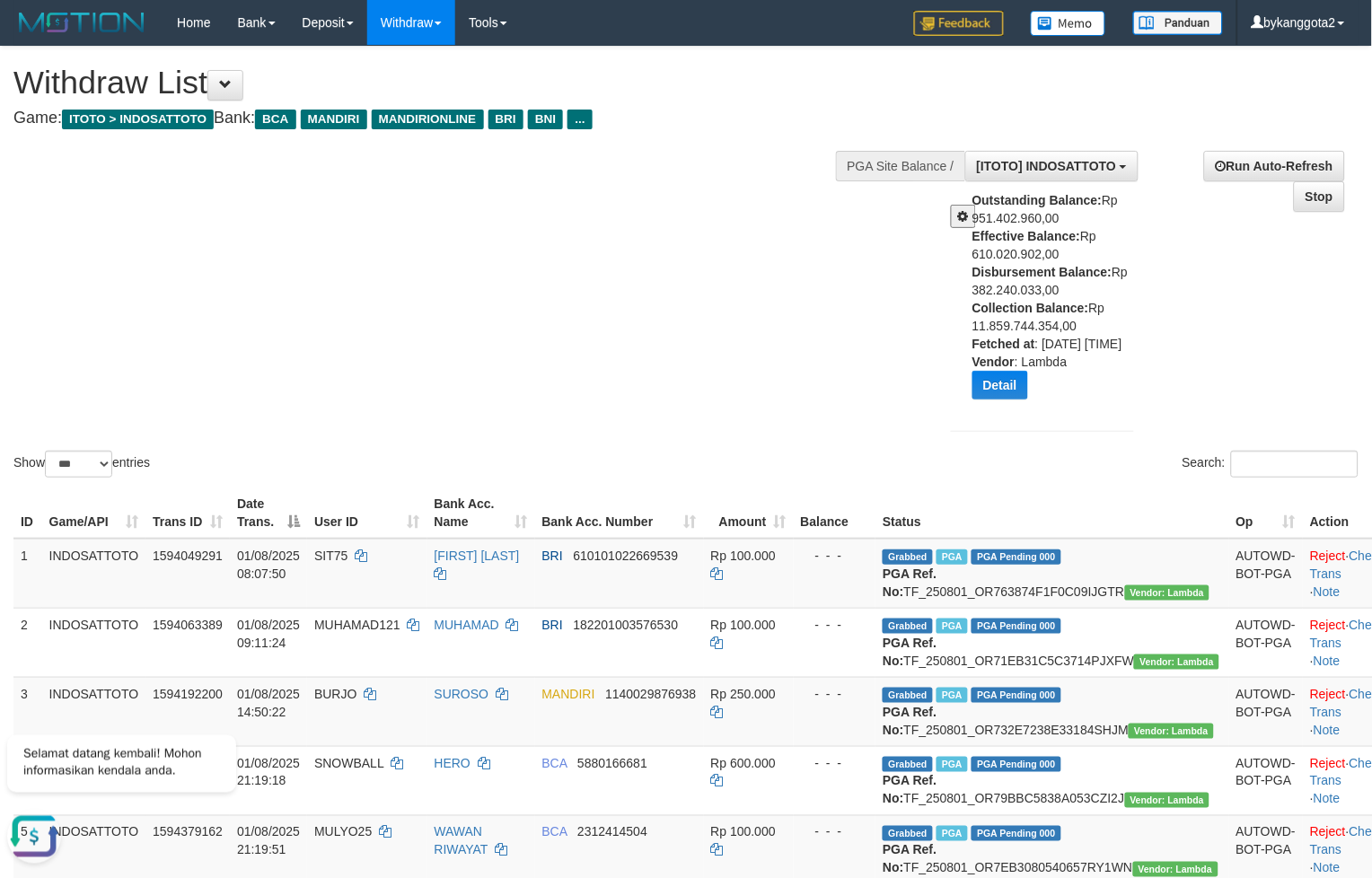 drag, startPoint x: 972, startPoint y: 278, endPoint x: 1073, endPoint y: 291, distance: 101.833197 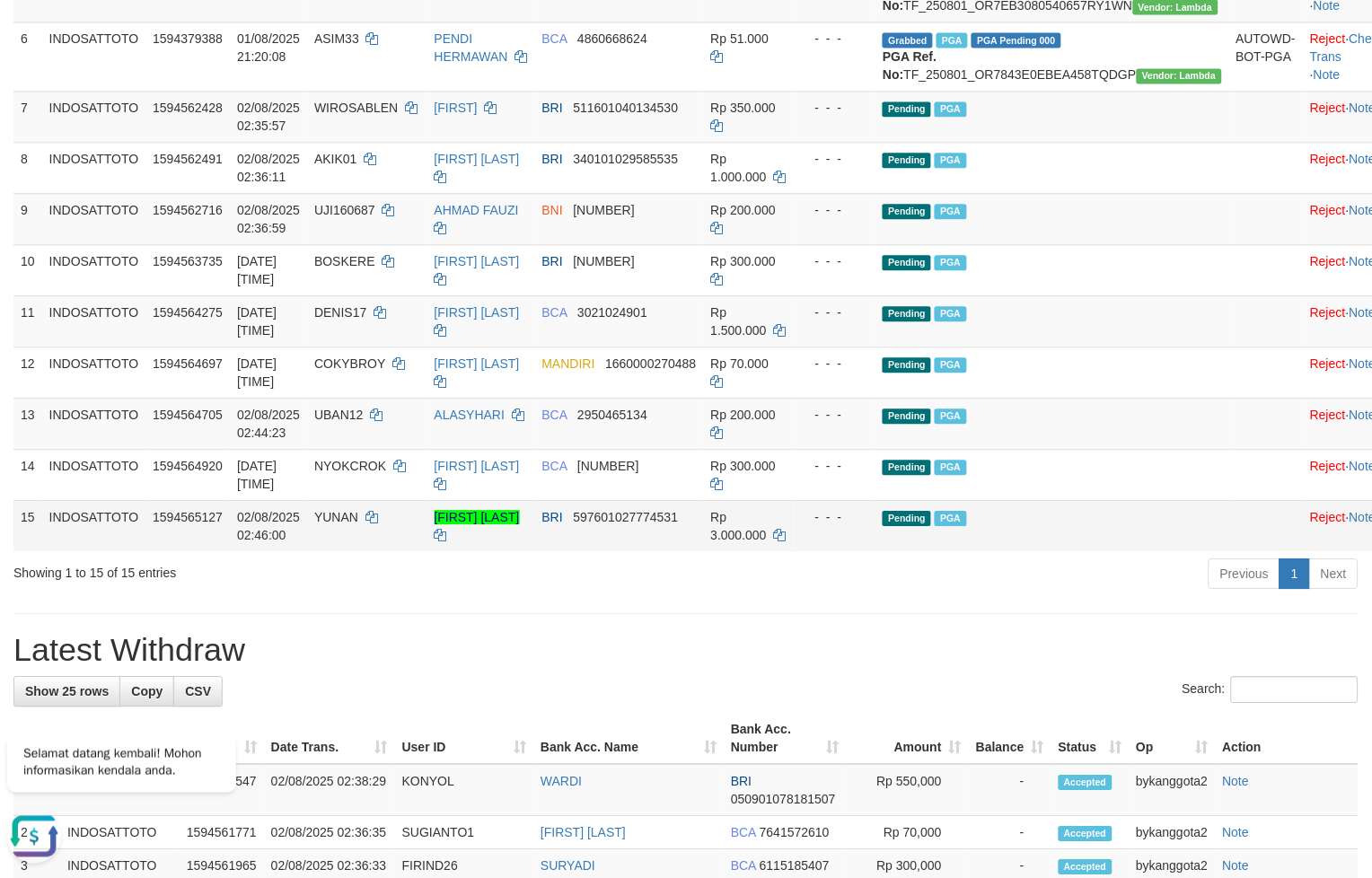 scroll, scrollTop: 1064, scrollLeft: 0, axis: vertical 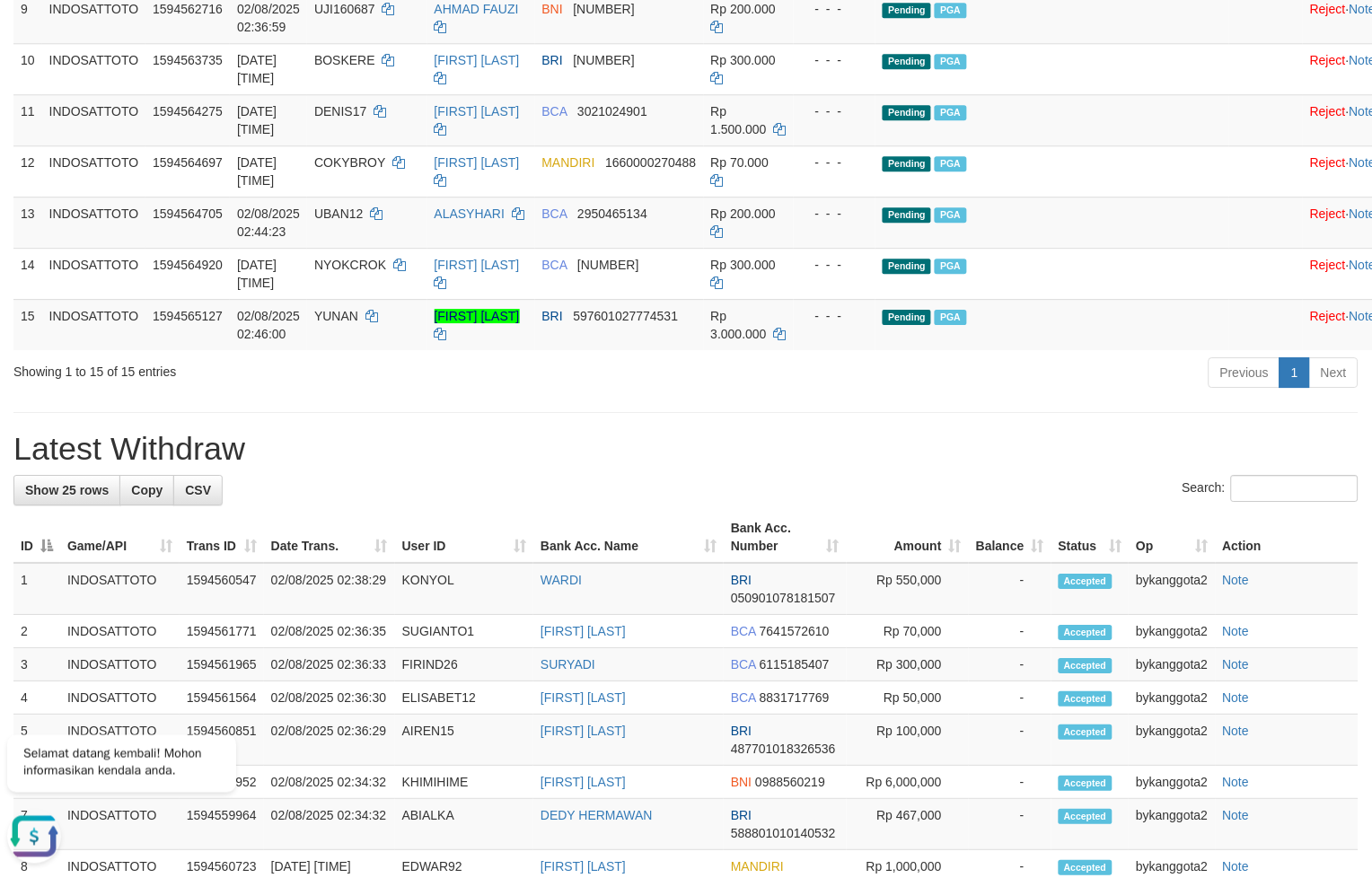 drag, startPoint x: 696, startPoint y: 573, endPoint x: 706, endPoint y: 570, distance: 10.440307 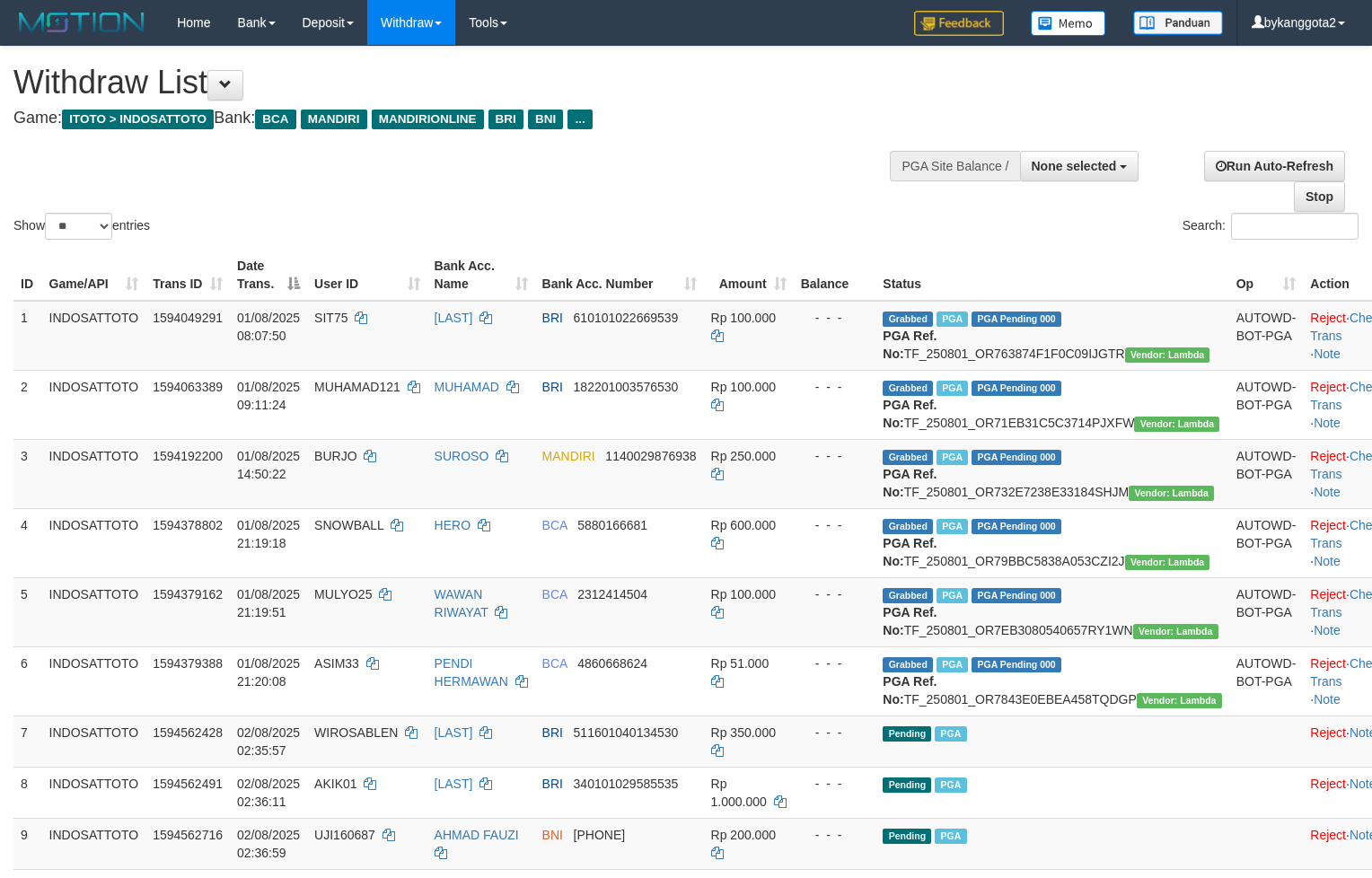select 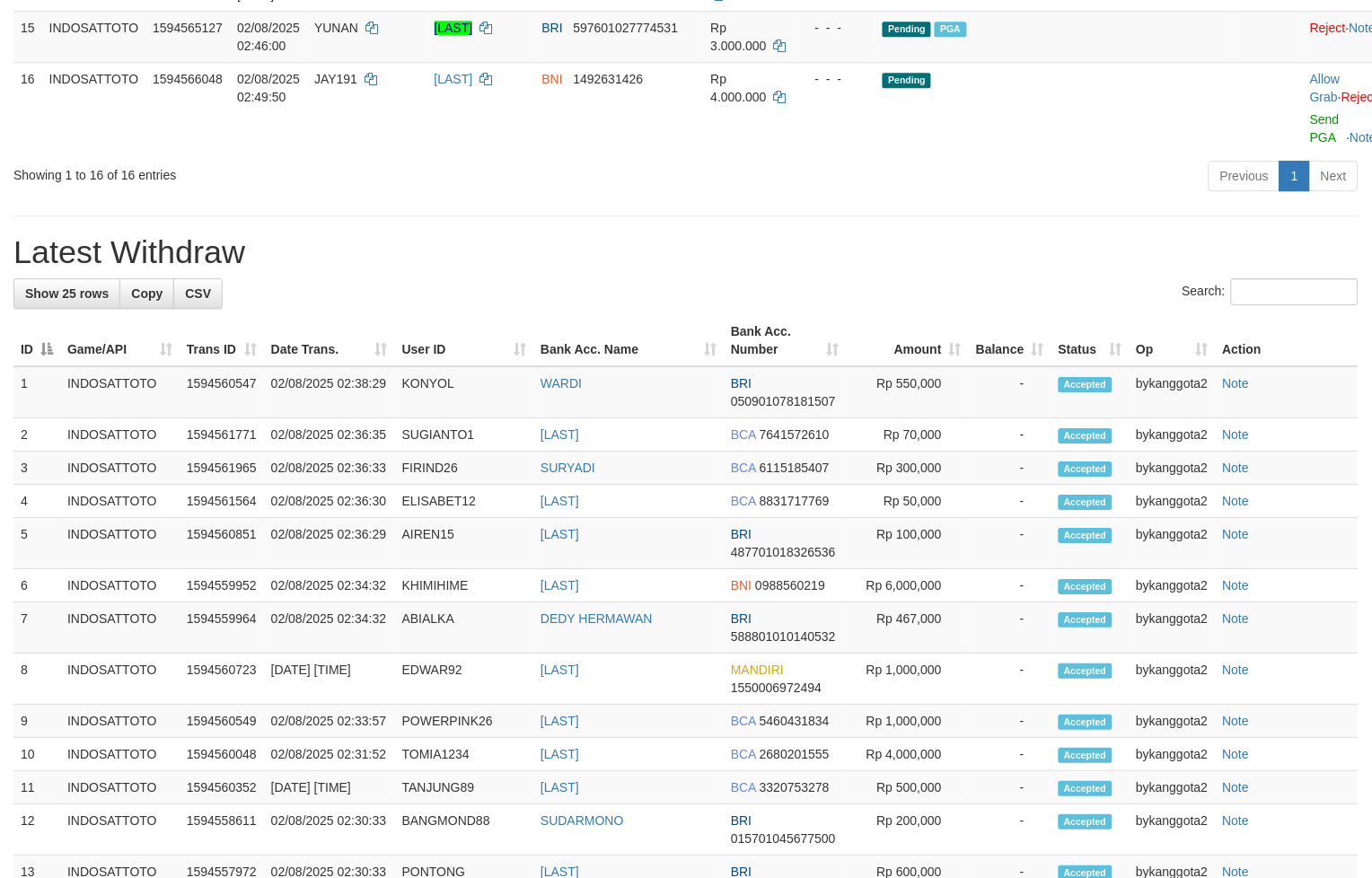 scroll, scrollTop: 1064, scrollLeft: 0, axis: vertical 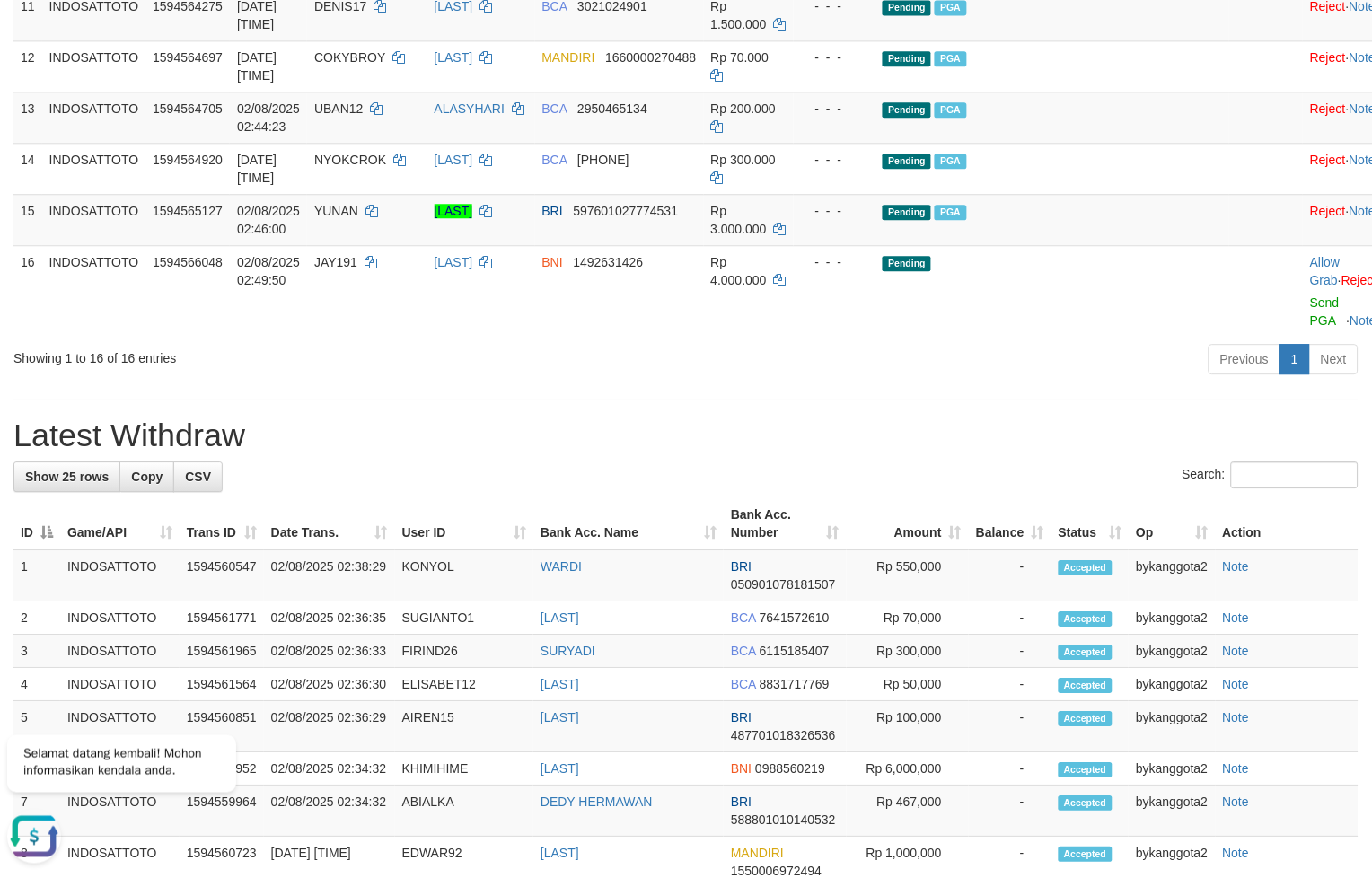 click on "Previous 1 Next" at bounding box center [972, 361] 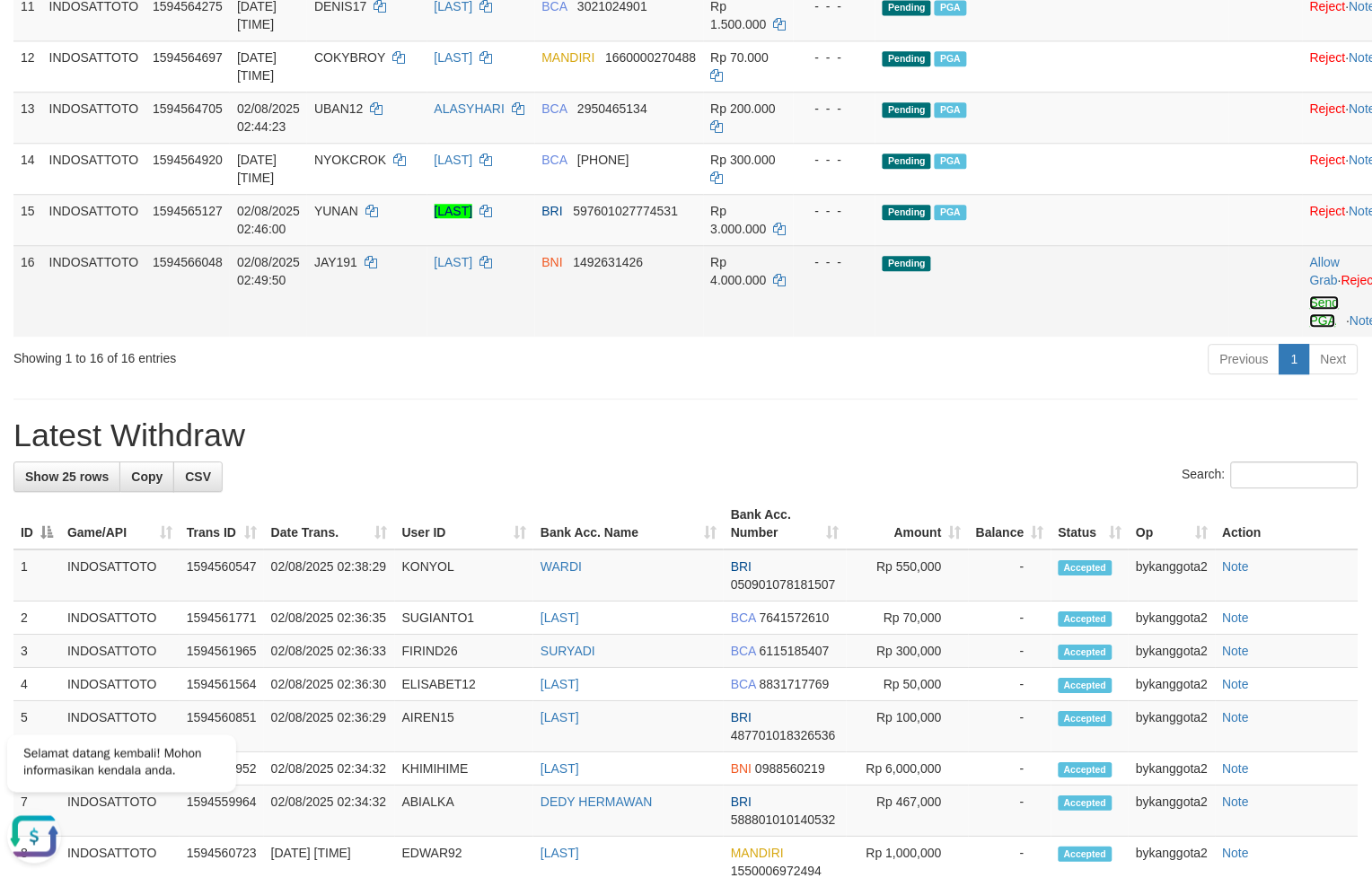 click on "Send PGA" at bounding box center (1324, 312) 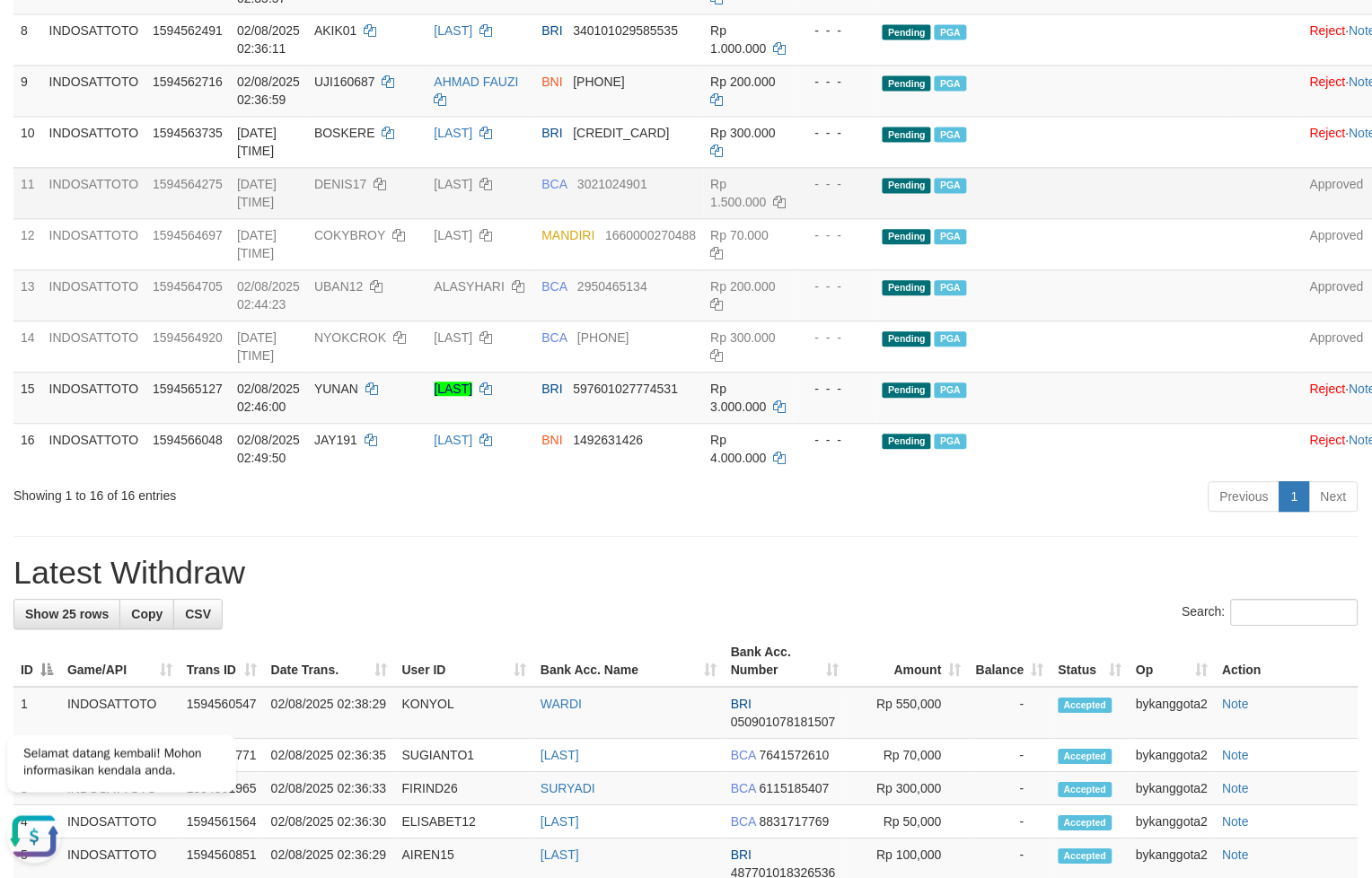 scroll, scrollTop: 797, scrollLeft: 0, axis: vertical 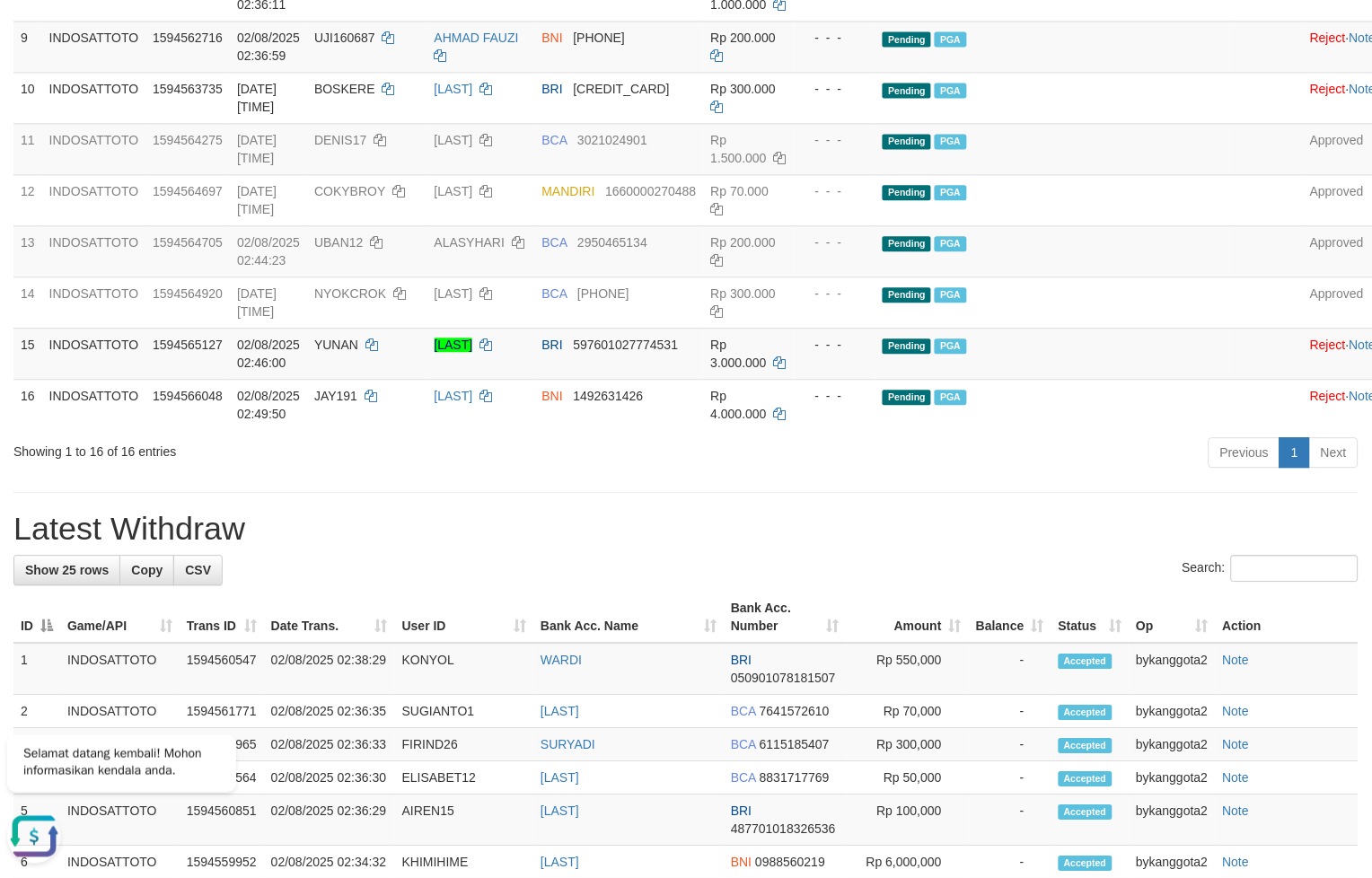 drag, startPoint x: 709, startPoint y: 609, endPoint x: 718, endPoint y: 607, distance: 9.219544 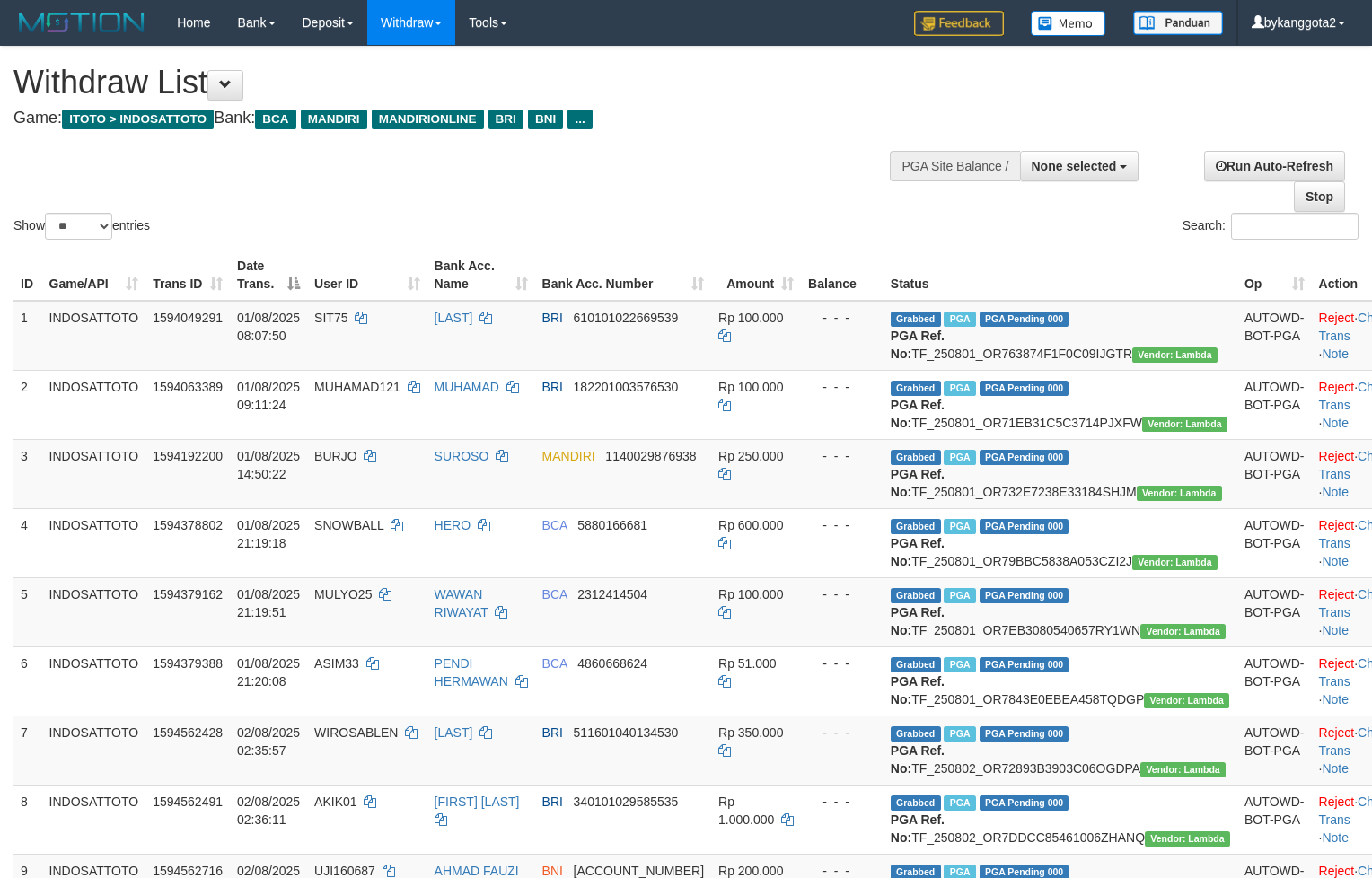 select 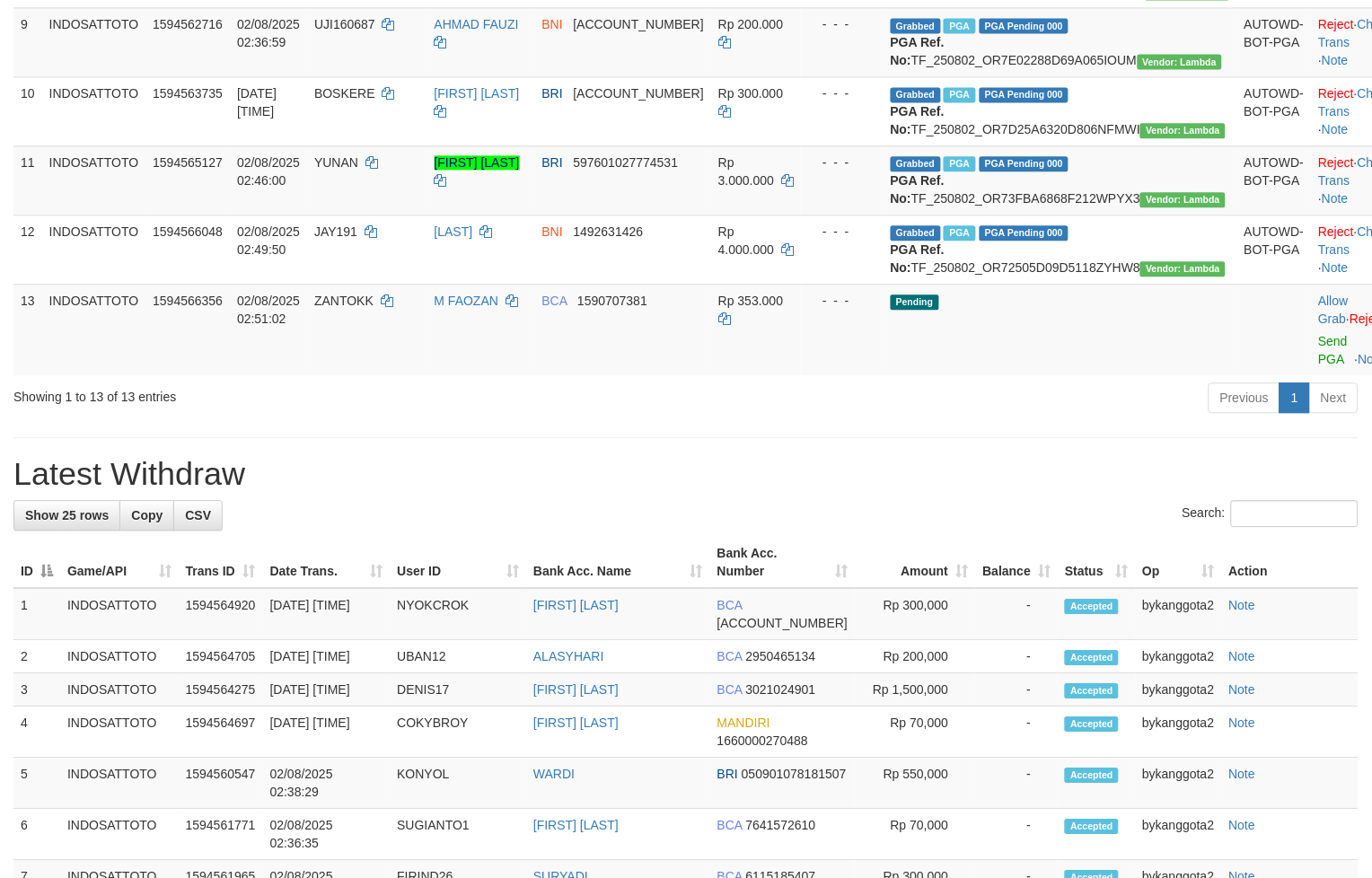 scroll, scrollTop: 797, scrollLeft: 0, axis: vertical 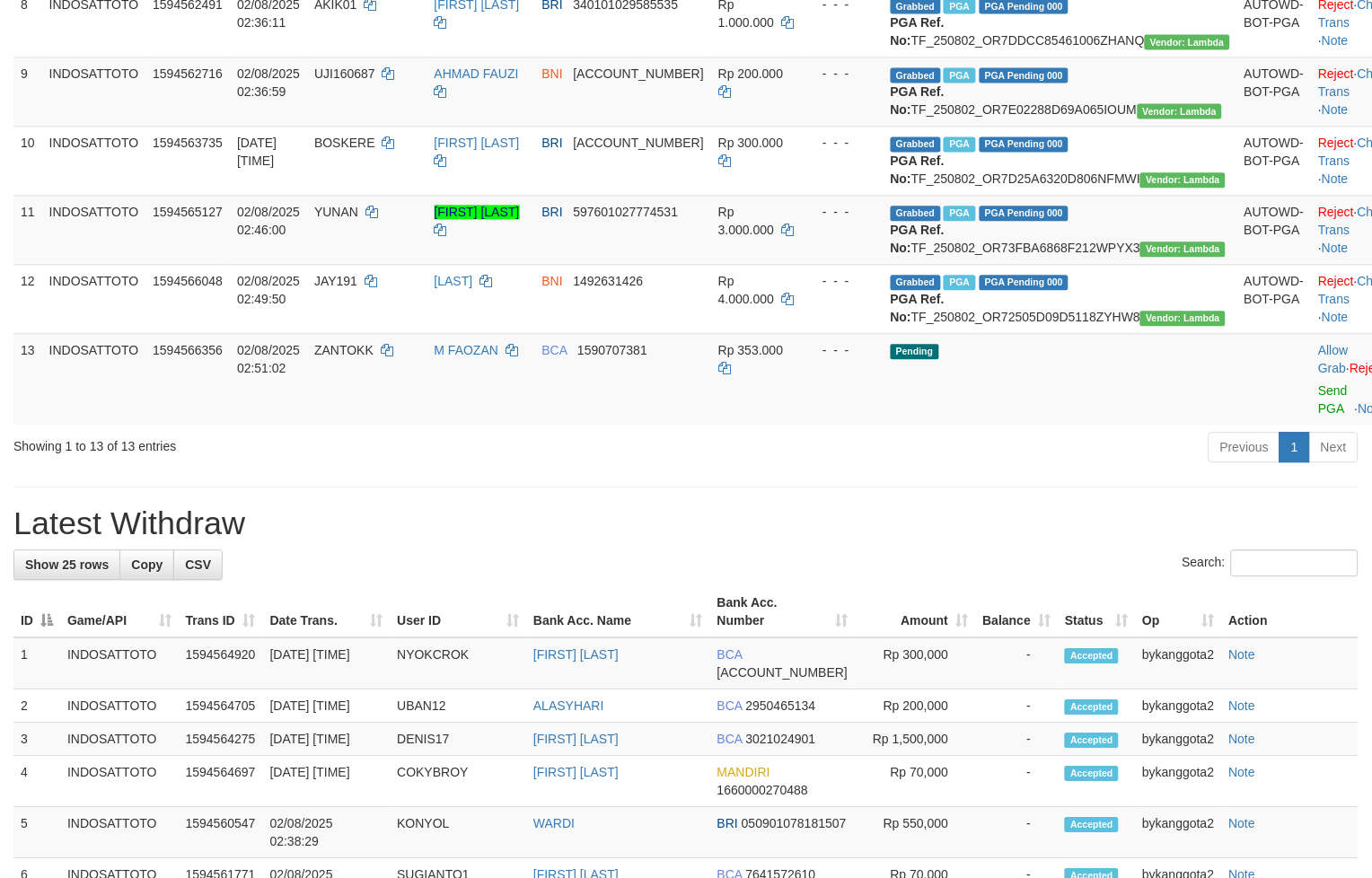 click on "Previous 1 Next" at bounding box center [972, 449] 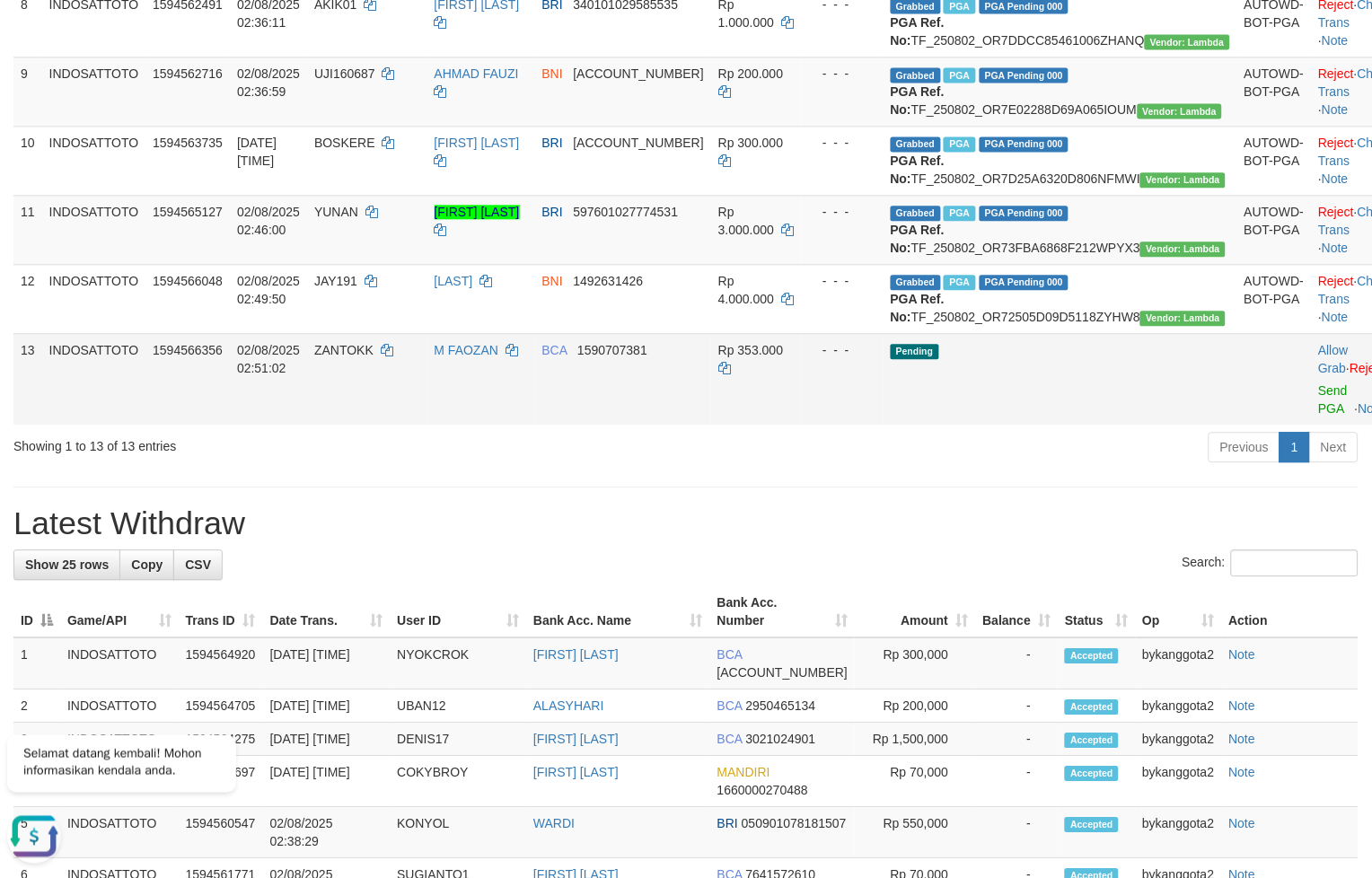 scroll, scrollTop: 0, scrollLeft: 0, axis: both 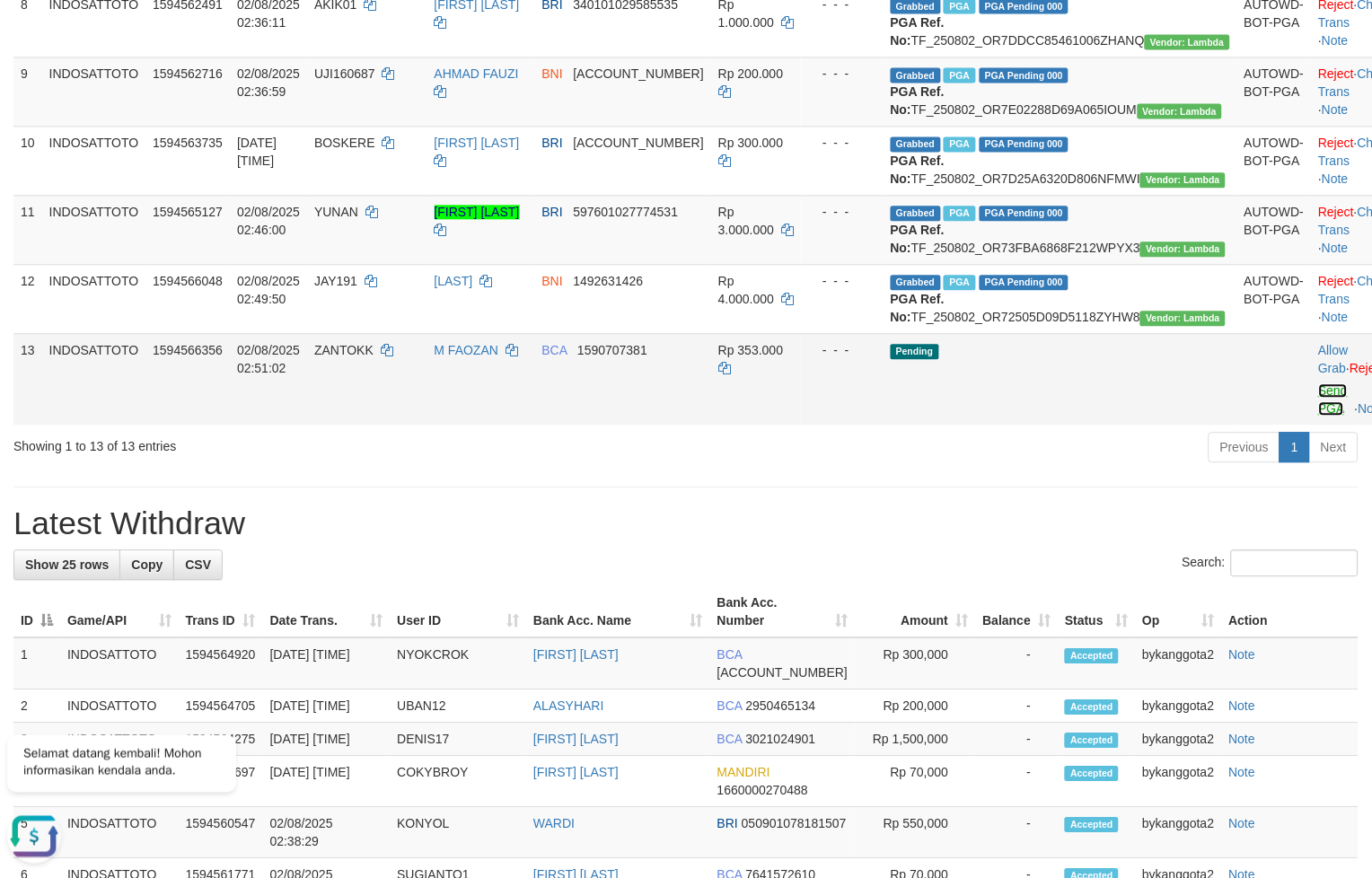 click on "Send PGA" at bounding box center [1333, 399] 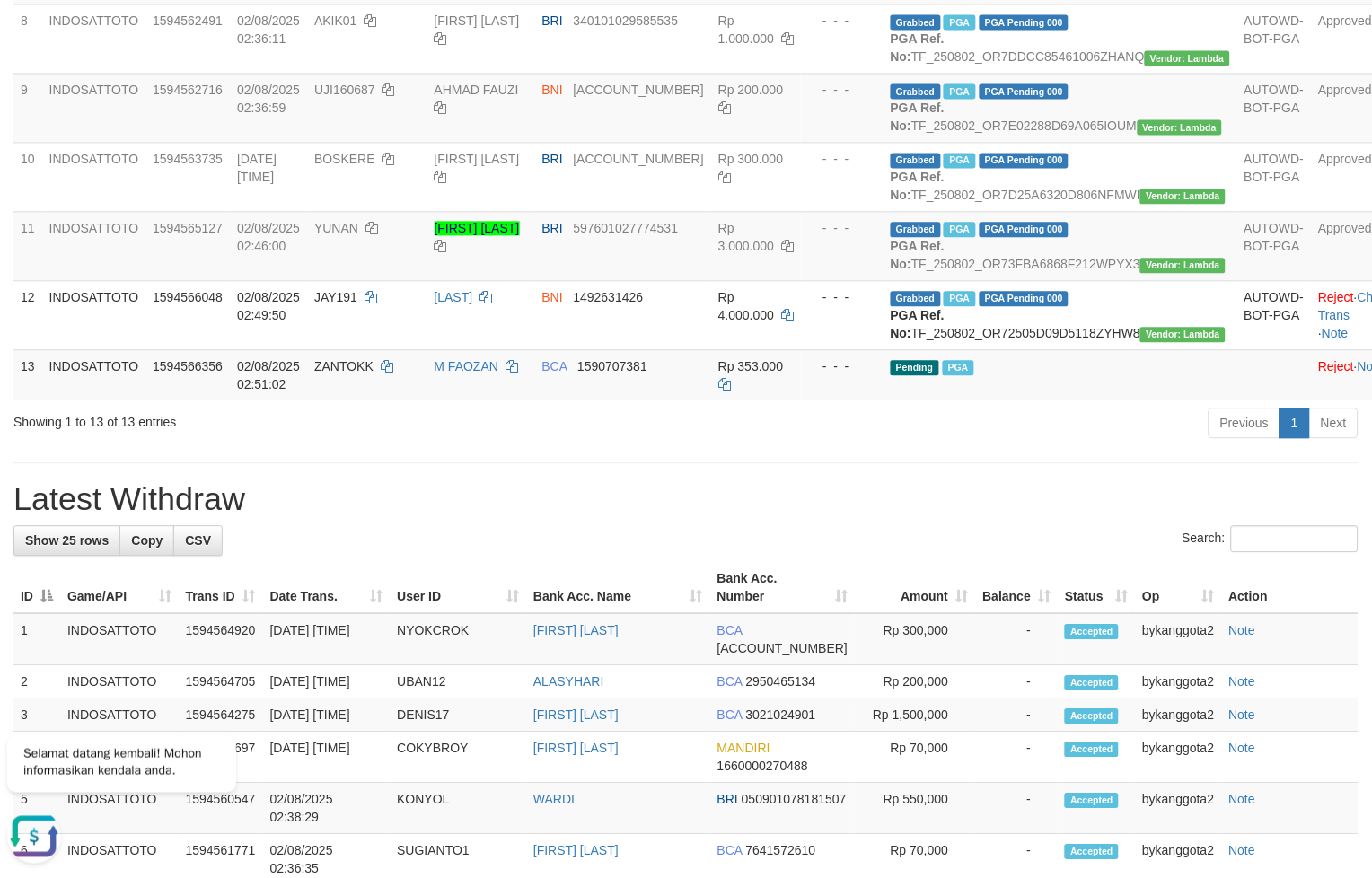 scroll, scrollTop: 930, scrollLeft: 0, axis: vertical 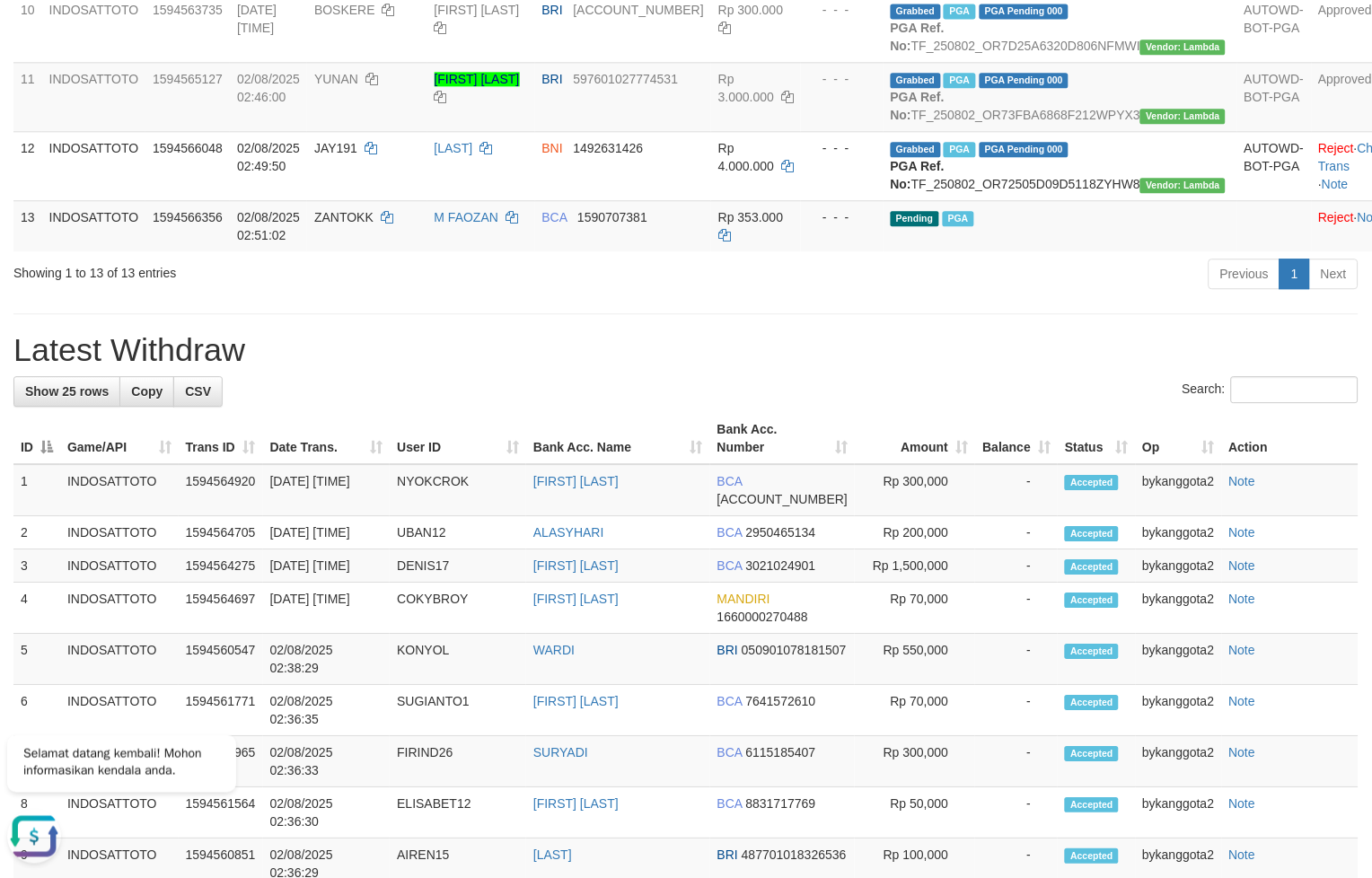 click on "Search:" at bounding box center (686, 391) 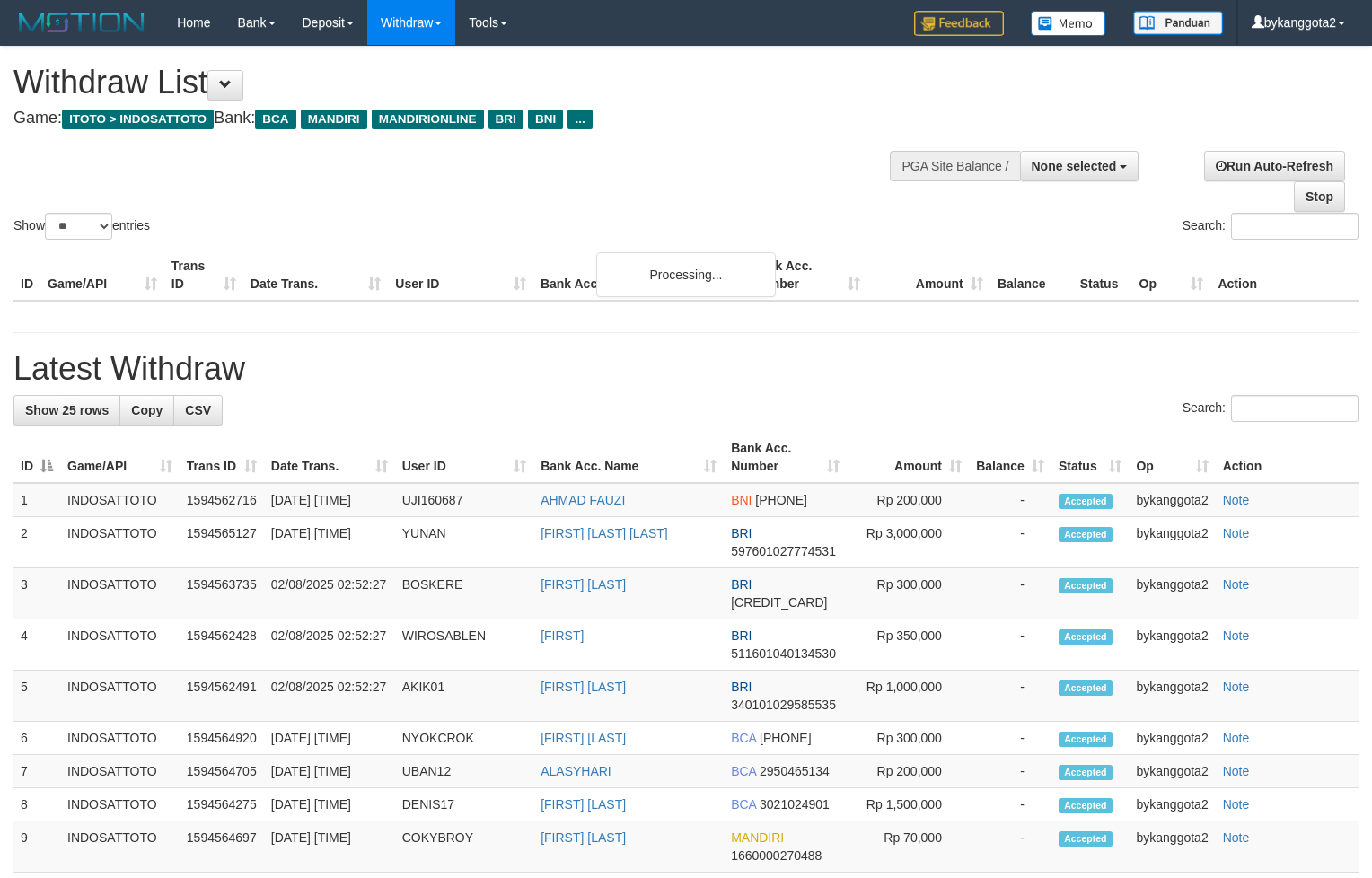 select 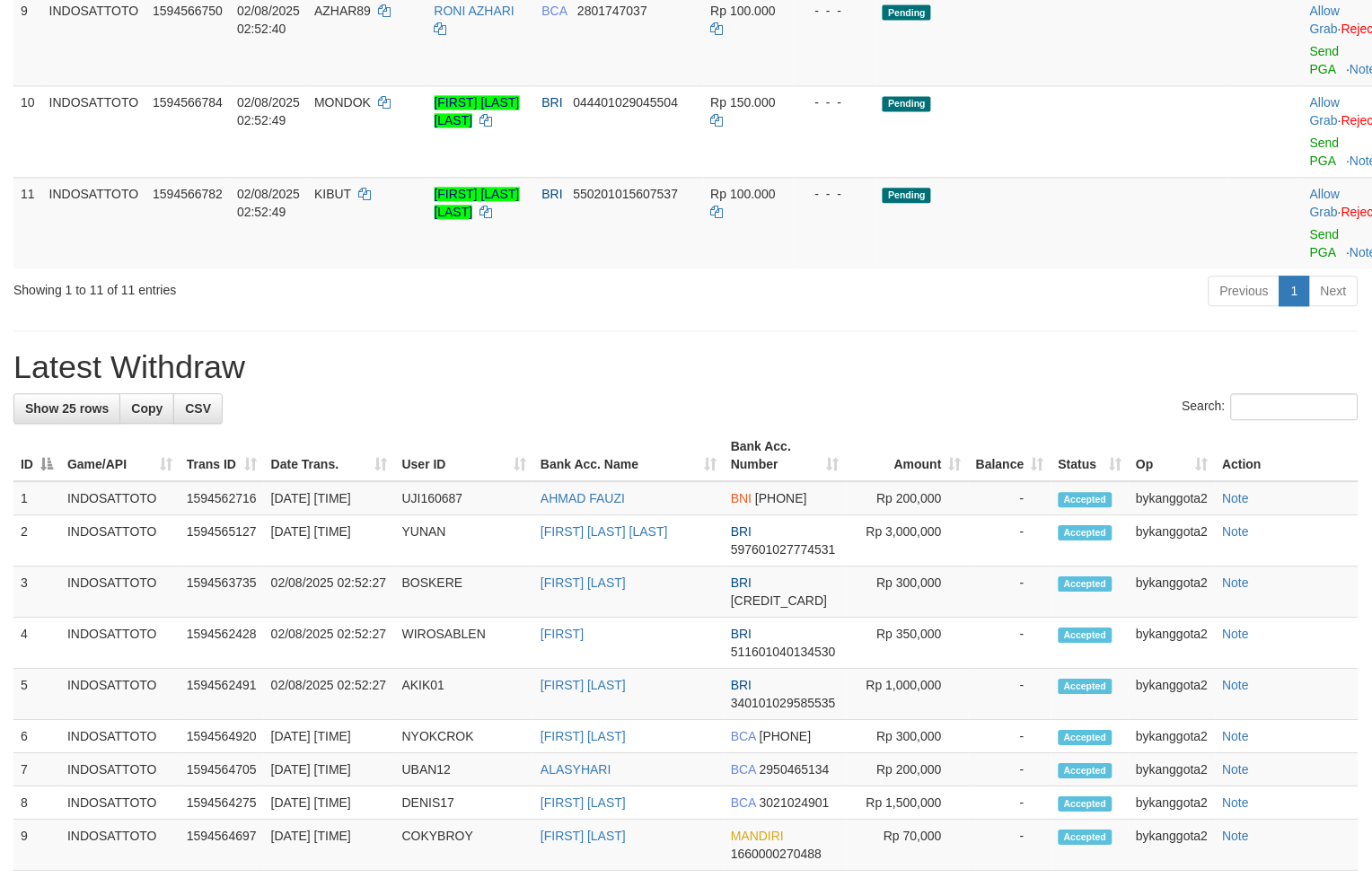 scroll, scrollTop: 797, scrollLeft: 0, axis: vertical 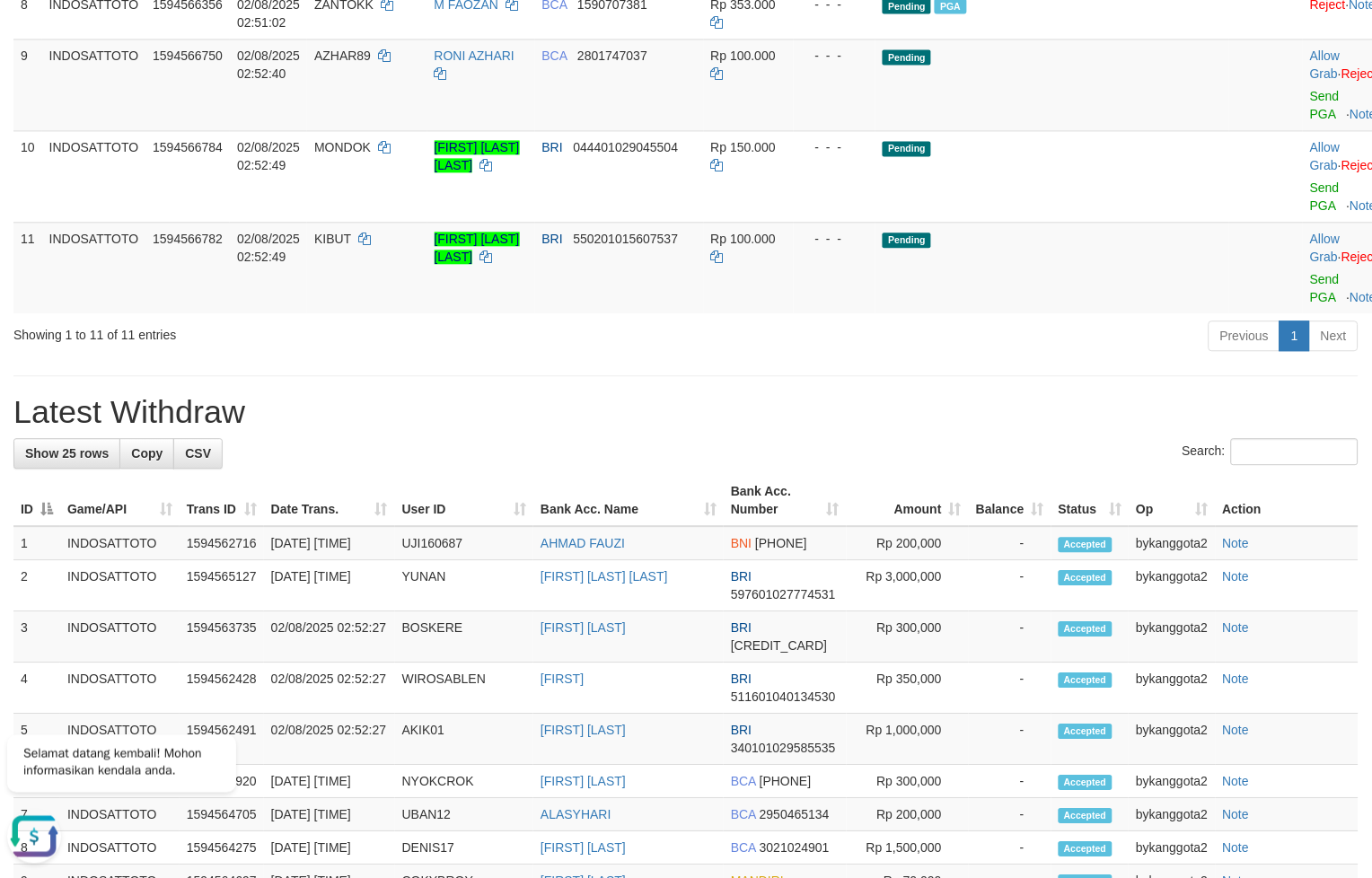 click on "Previous 1 Next" at bounding box center (972, 338) 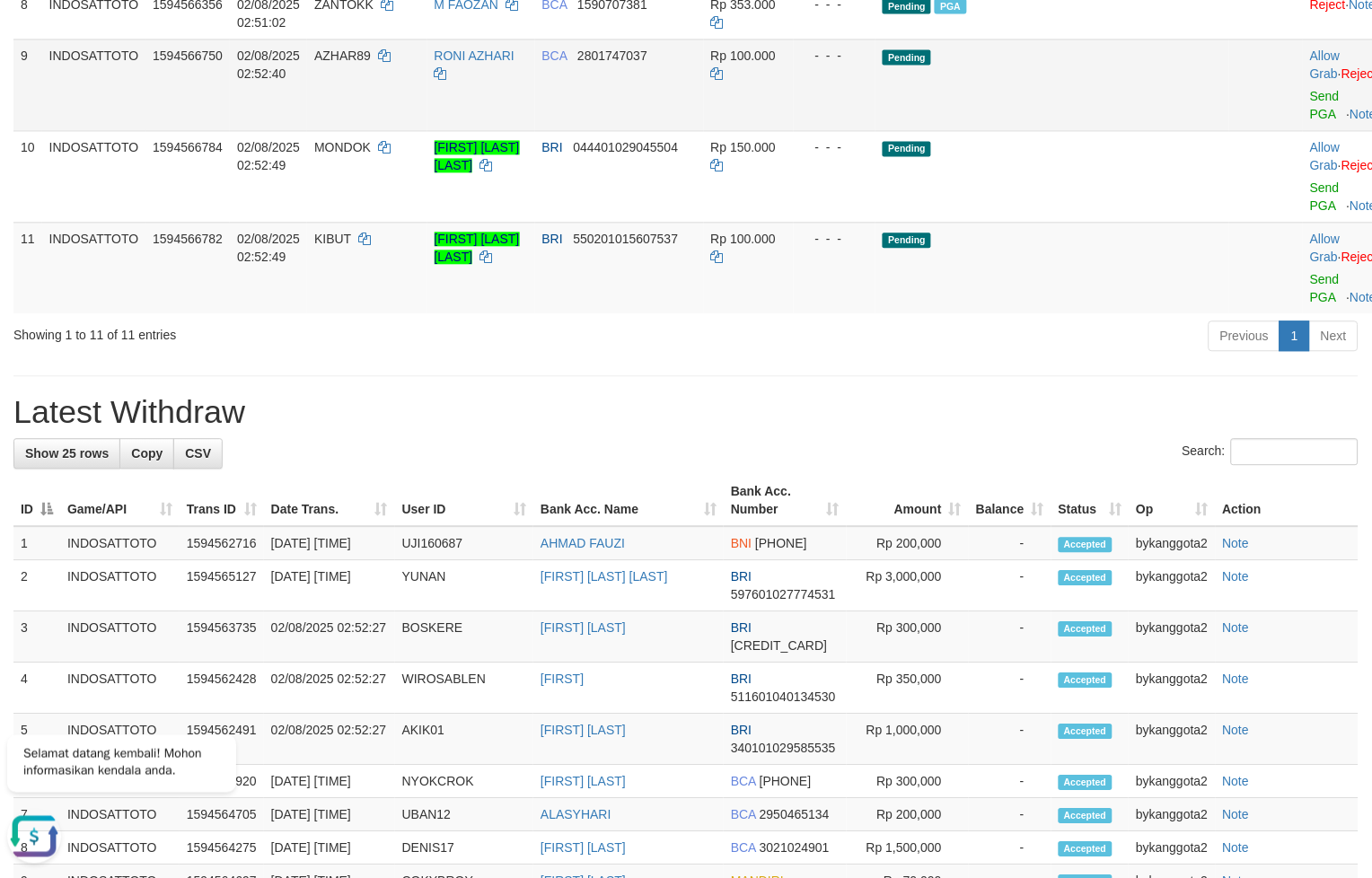 click on "Allow Grab   ·    Reject Send PGA     ·    Note" at bounding box center (1347, 84) 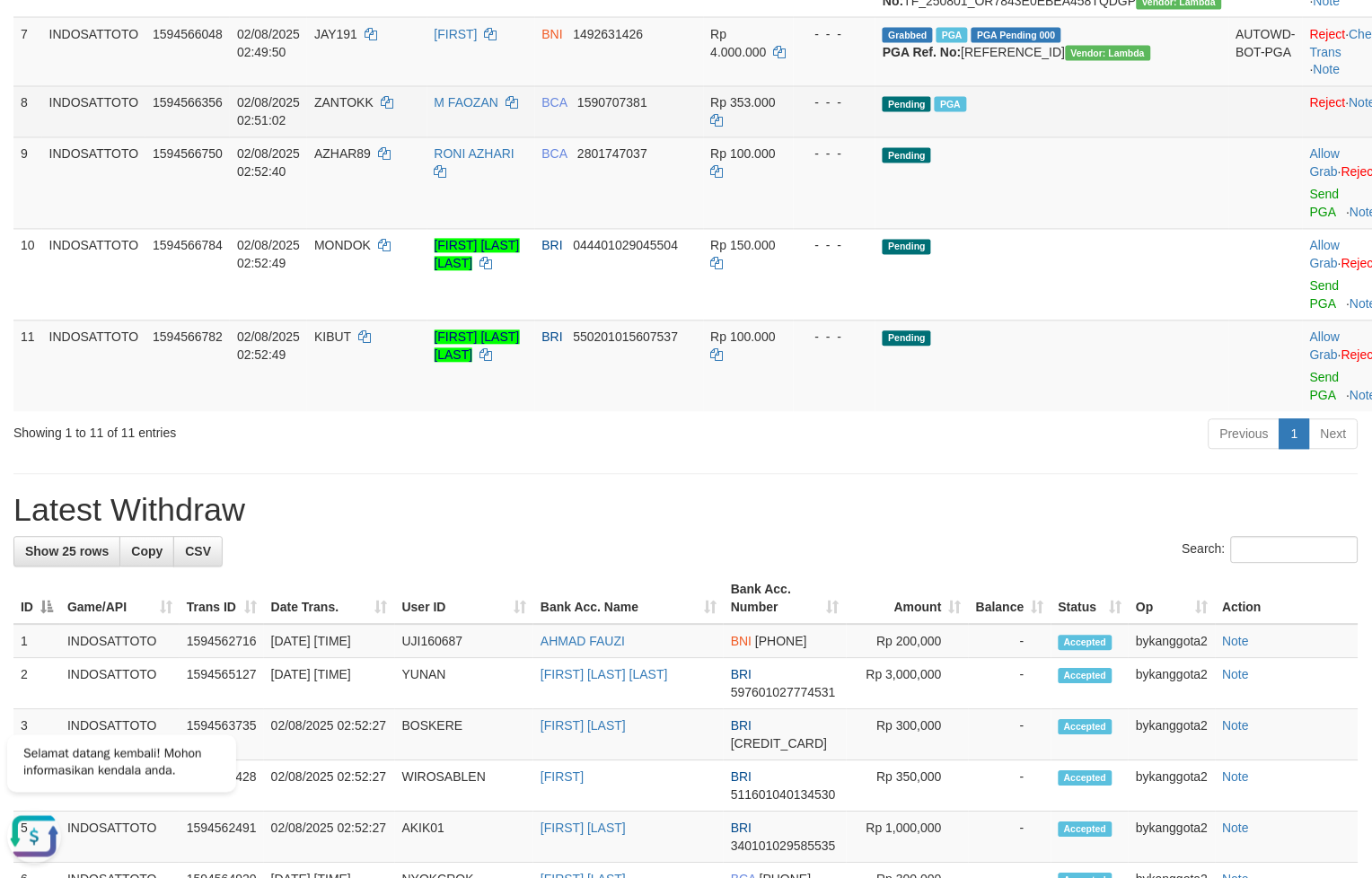 scroll, scrollTop: 635, scrollLeft: 0, axis: vertical 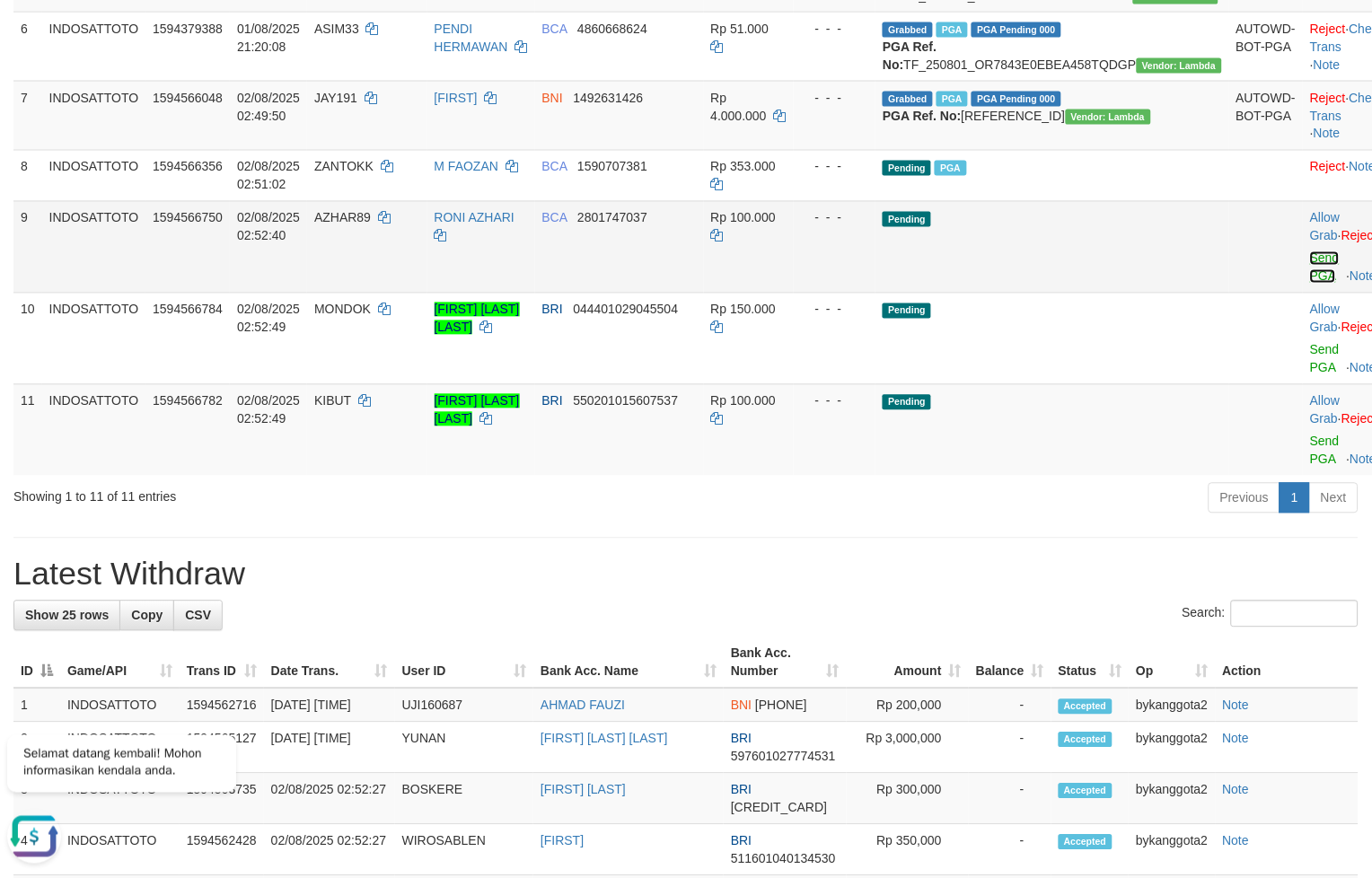 click on "Send PGA" at bounding box center [1324, 268] 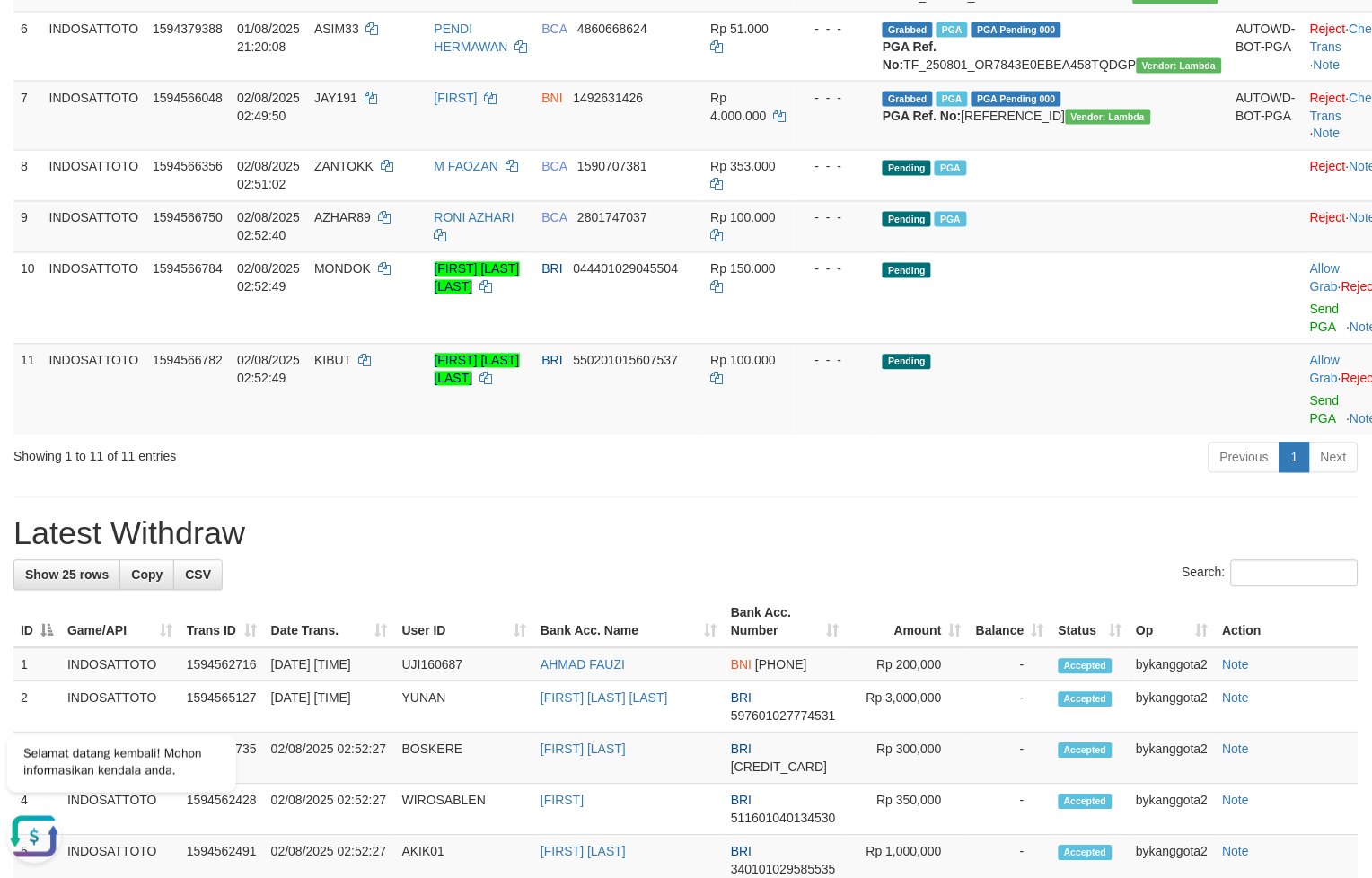 click on "Previous 1 Next" at bounding box center (972, 460) 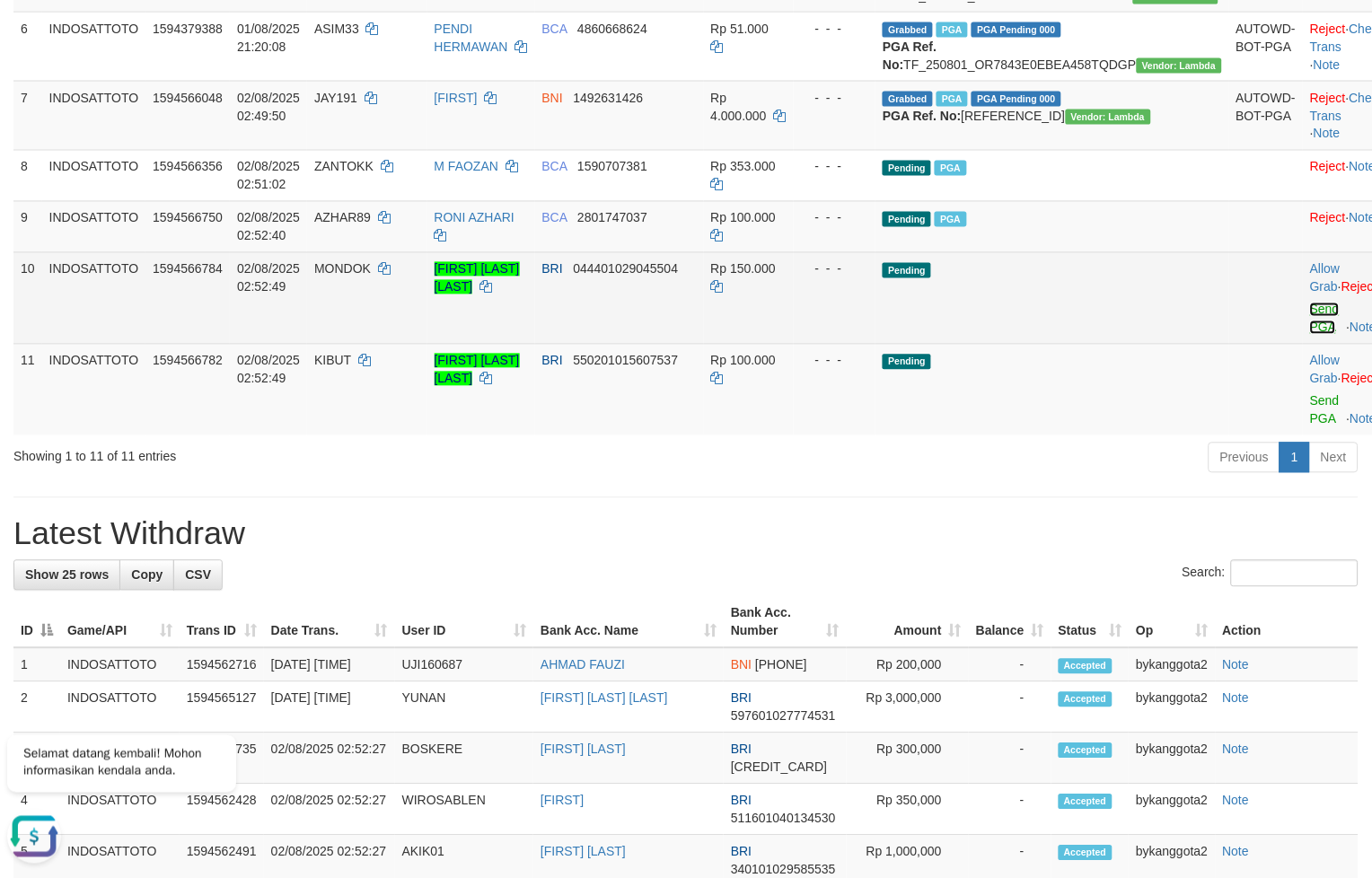 click on "Send PGA" at bounding box center [1324, 319] 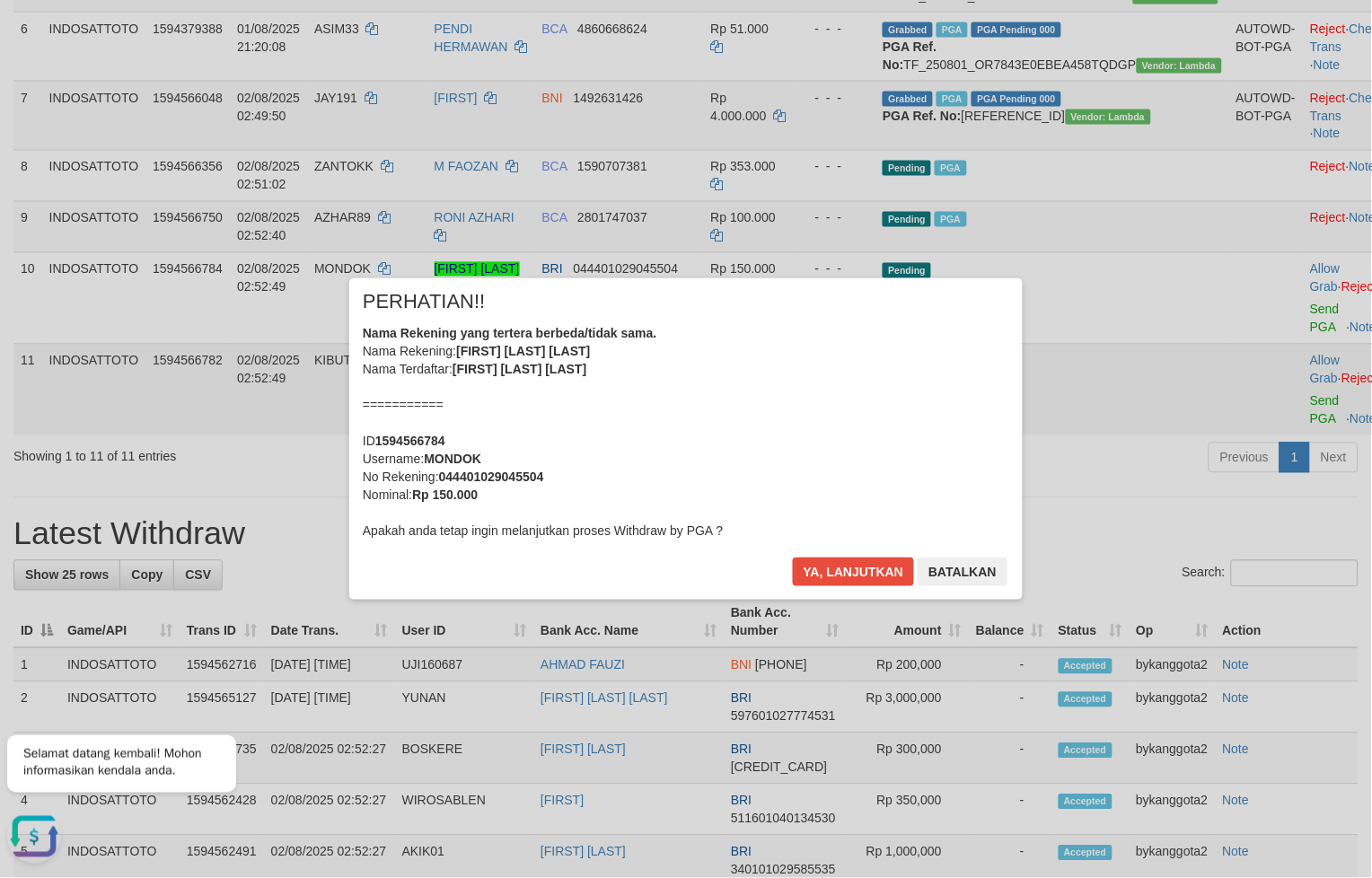 click on "× PERHATIAN!! Nama Rekening yang tertera berbeda/tidak sama. Nama Rekening:  SIMON FRENGKY SIHOMB Nama Terdaftar:  SIMON FRENGKY SIHOMBING =========== ID  1594566784 Username:  MONDOK No Rekening:  044401029045504 Nominal:  Rp 150.000 Apakah anda tetap ingin melanjutkan proses Withdraw by PGA ? Ya, lanjutkan Batalkan" at bounding box center [686, 439] 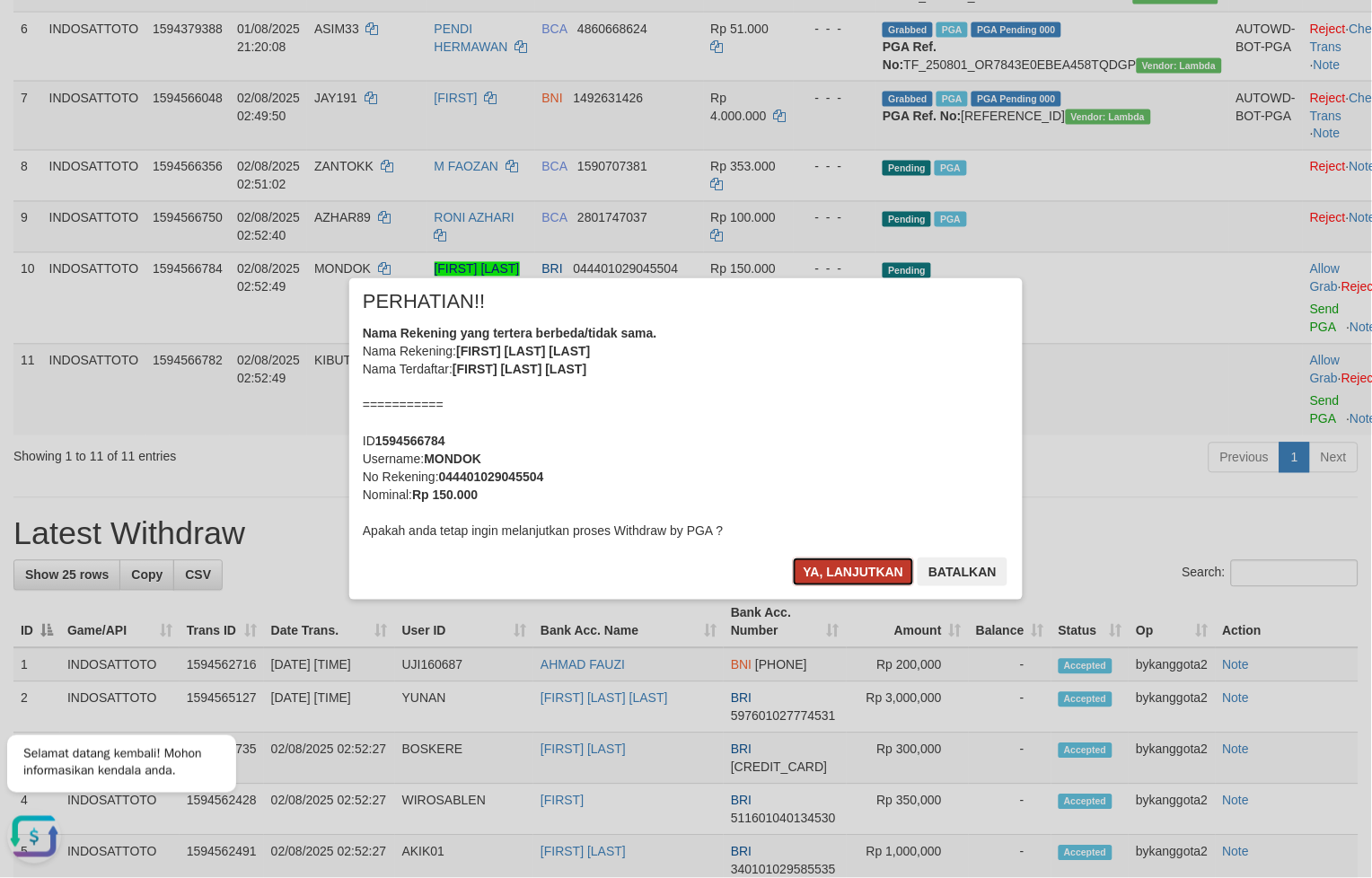 click on "Ya, lanjutkan" at bounding box center [854, 572] 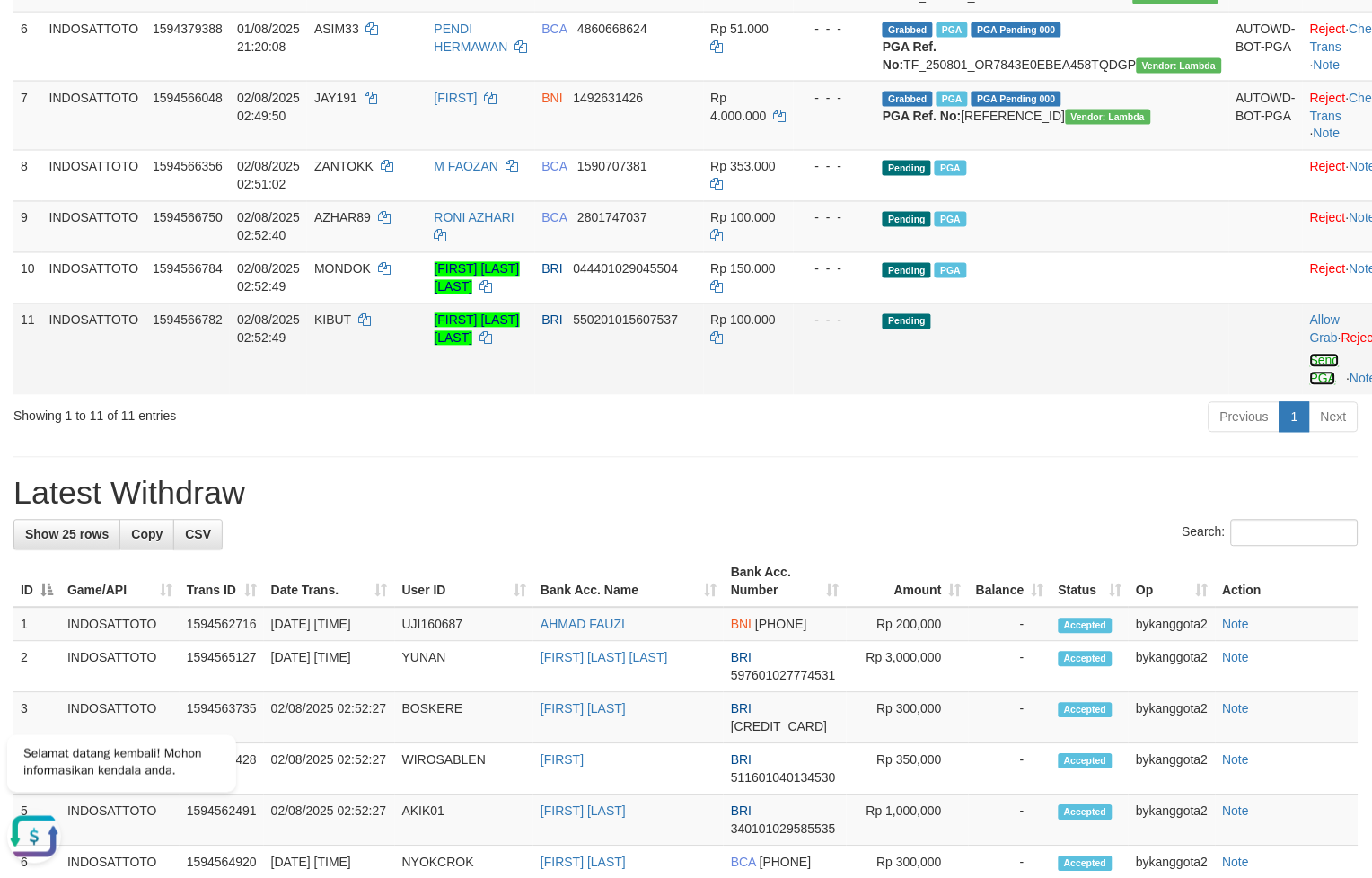 click on "Send PGA" at bounding box center [1324, 370] 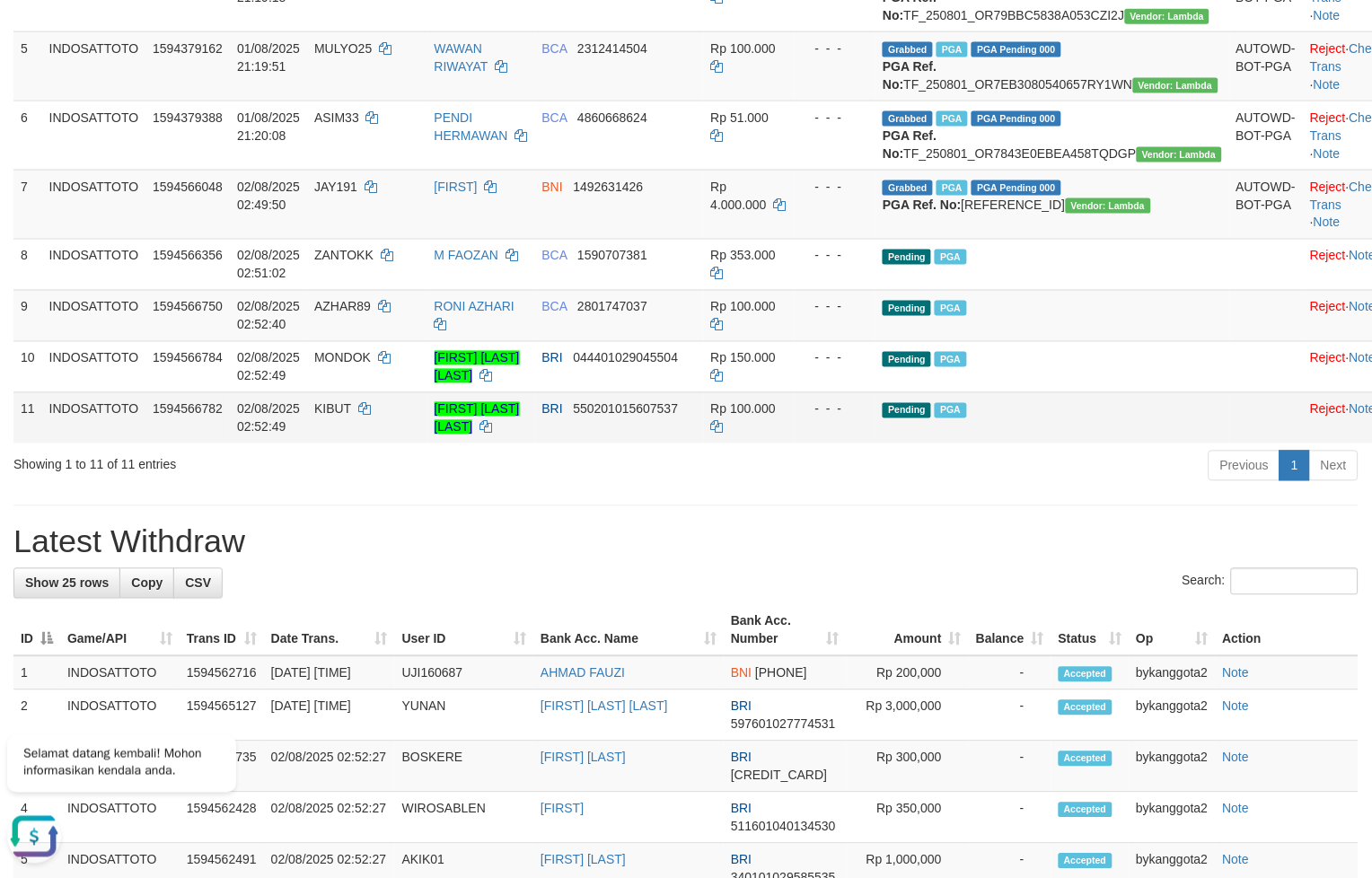 scroll, scrollTop: 501, scrollLeft: 0, axis: vertical 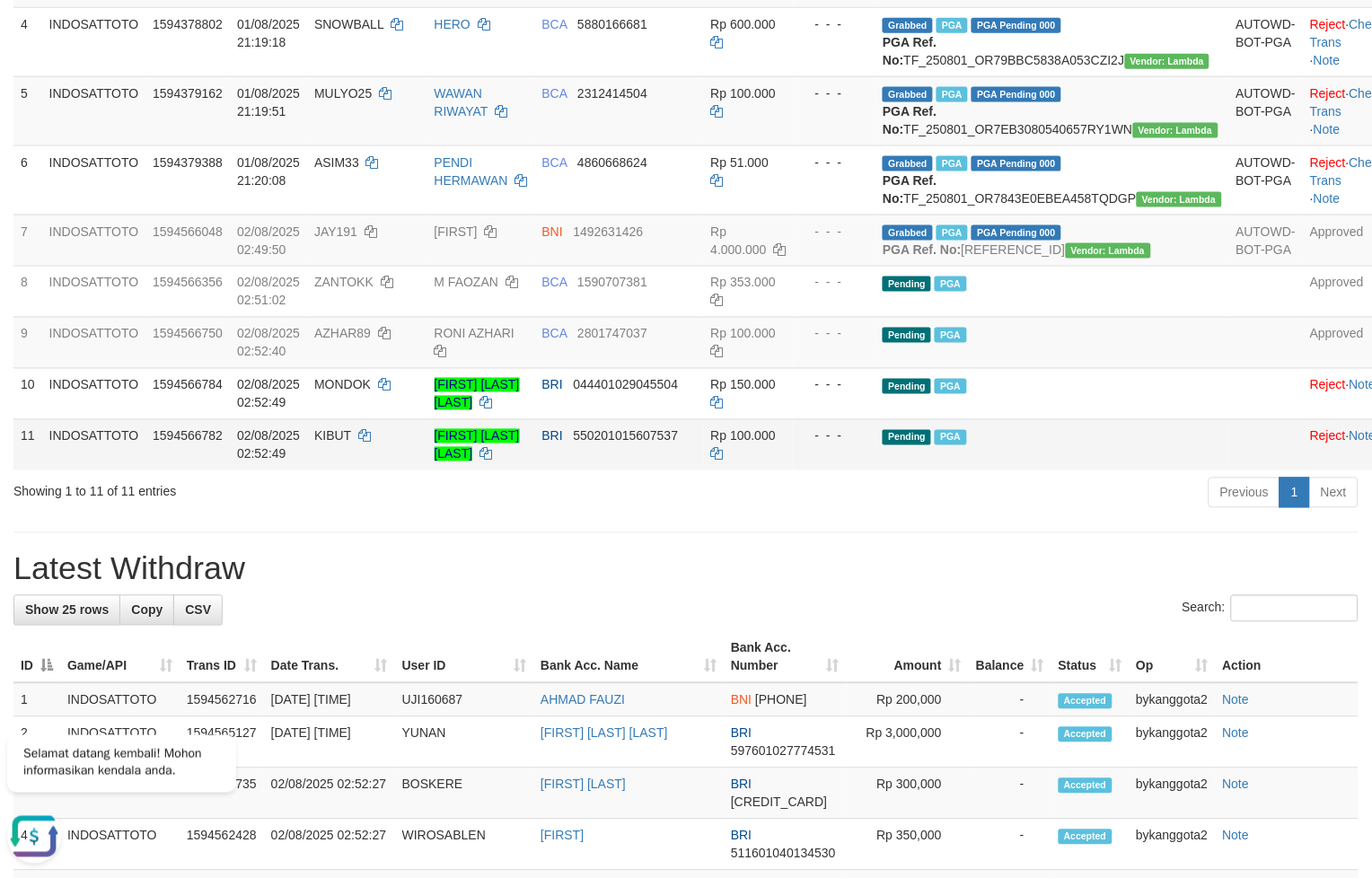 click on "BRI" at bounding box center (552, 436) 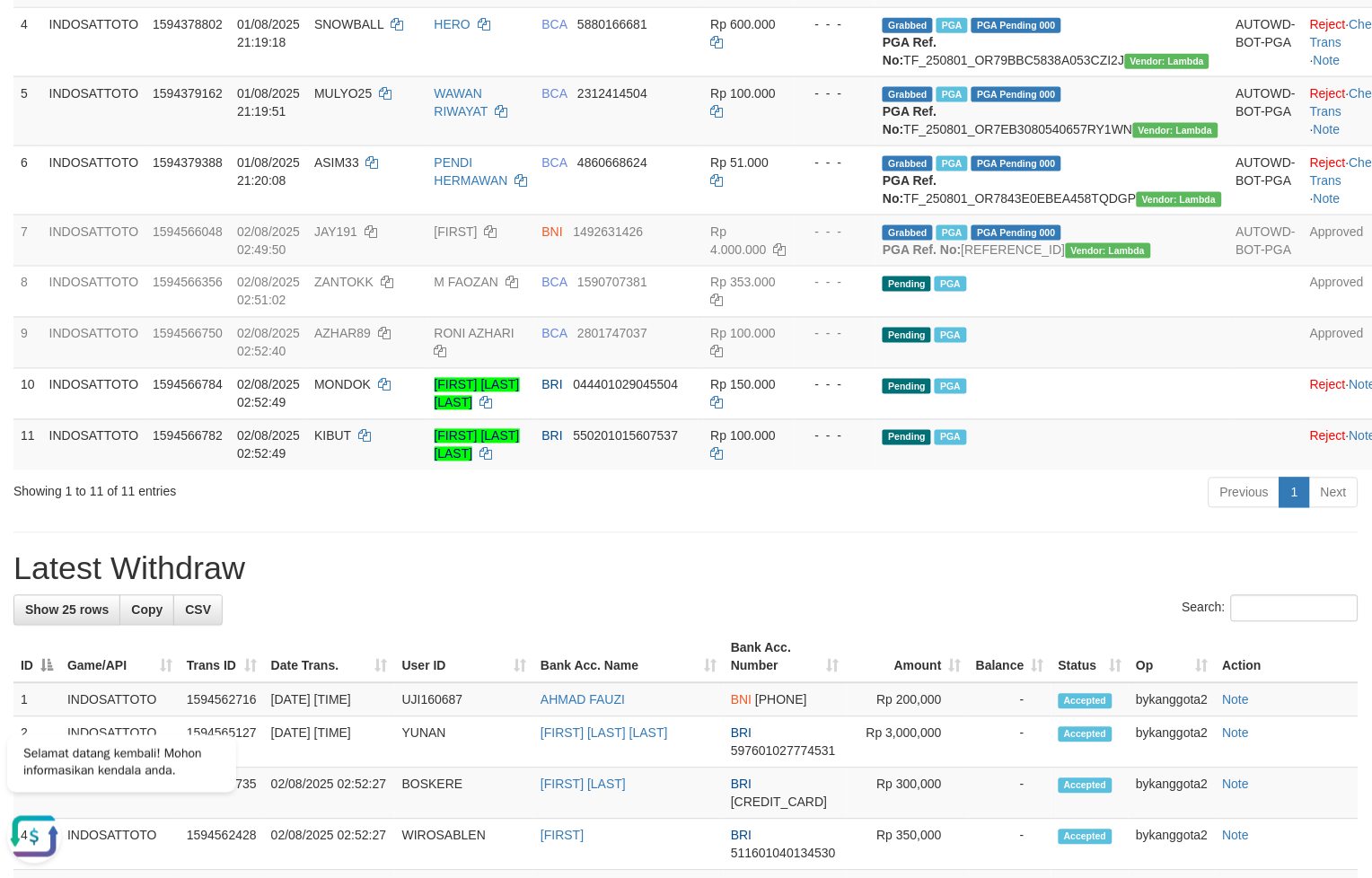 click on "Previous 1 Next" at bounding box center [972, 495] 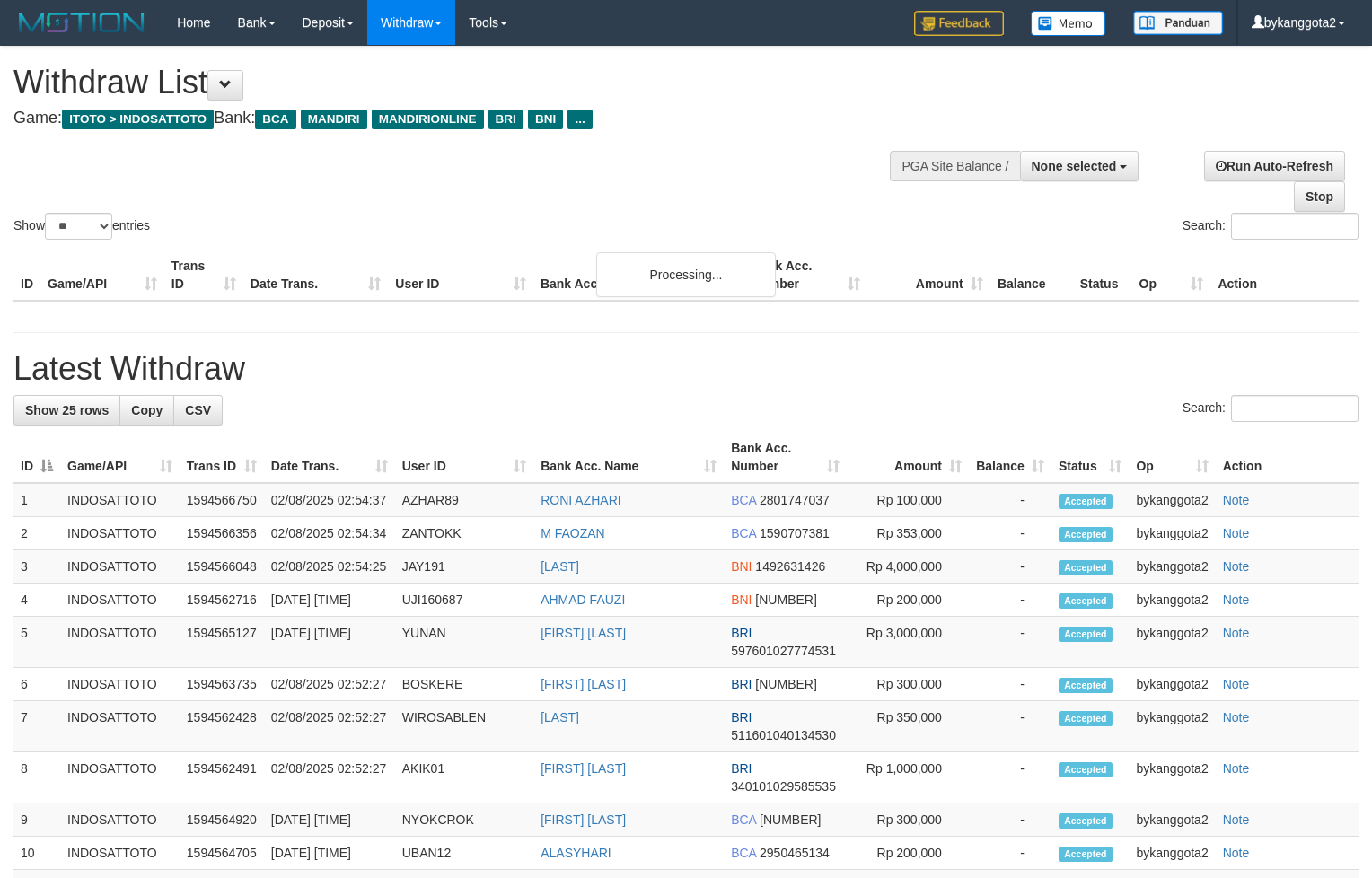 select 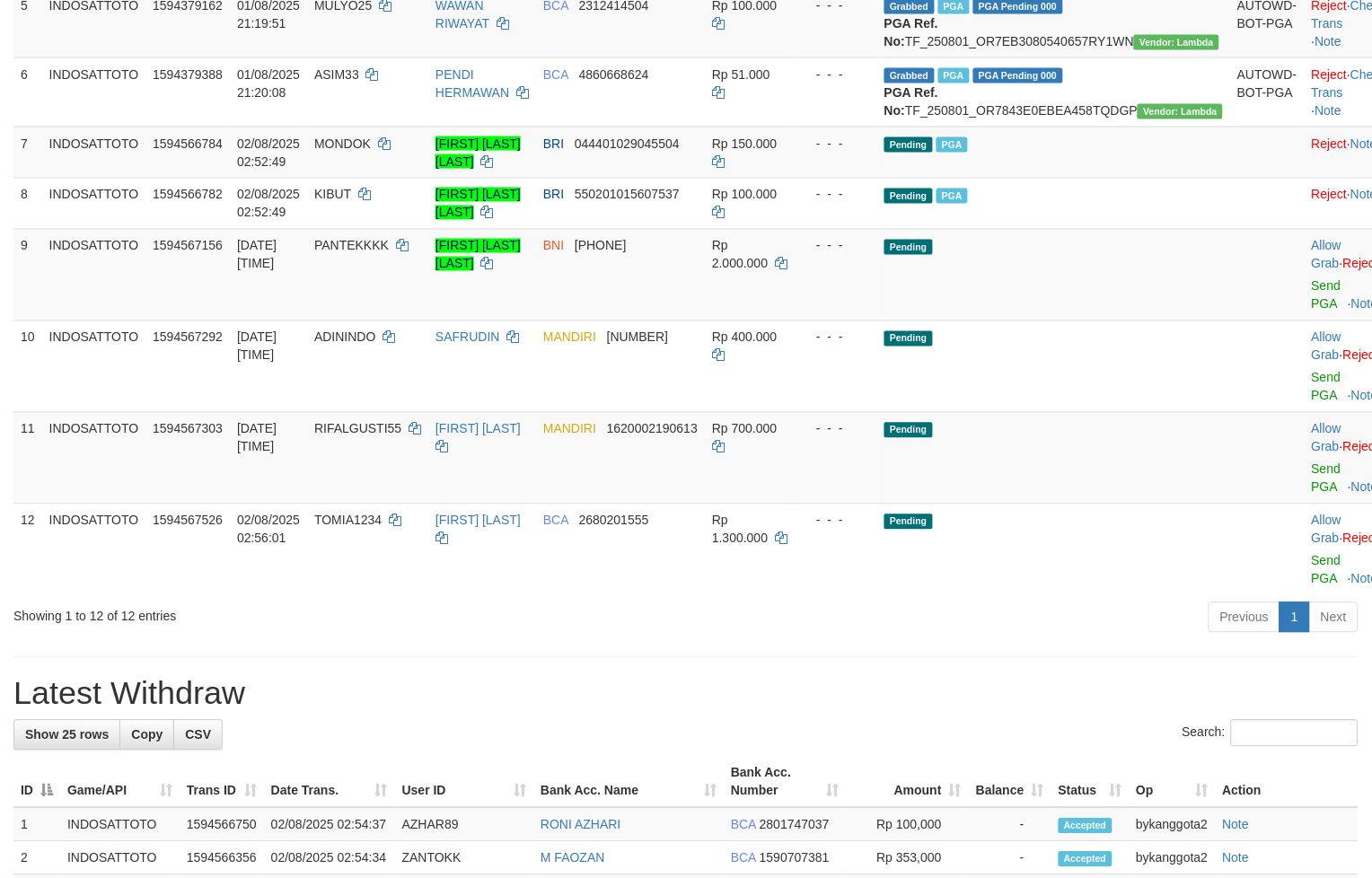 scroll, scrollTop: 634, scrollLeft: 0, axis: vertical 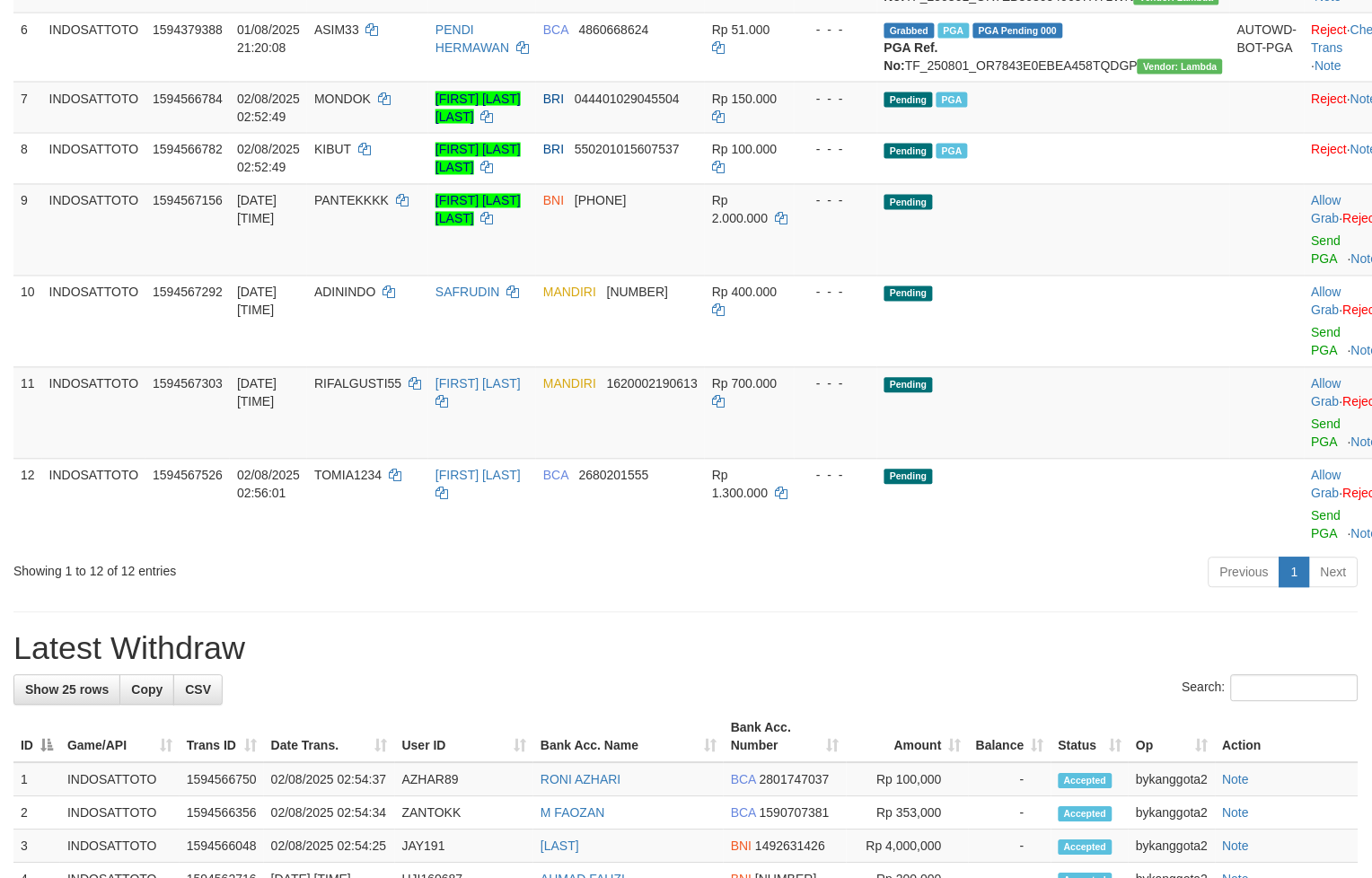 click on "**********" at bounding box center (686, 653) 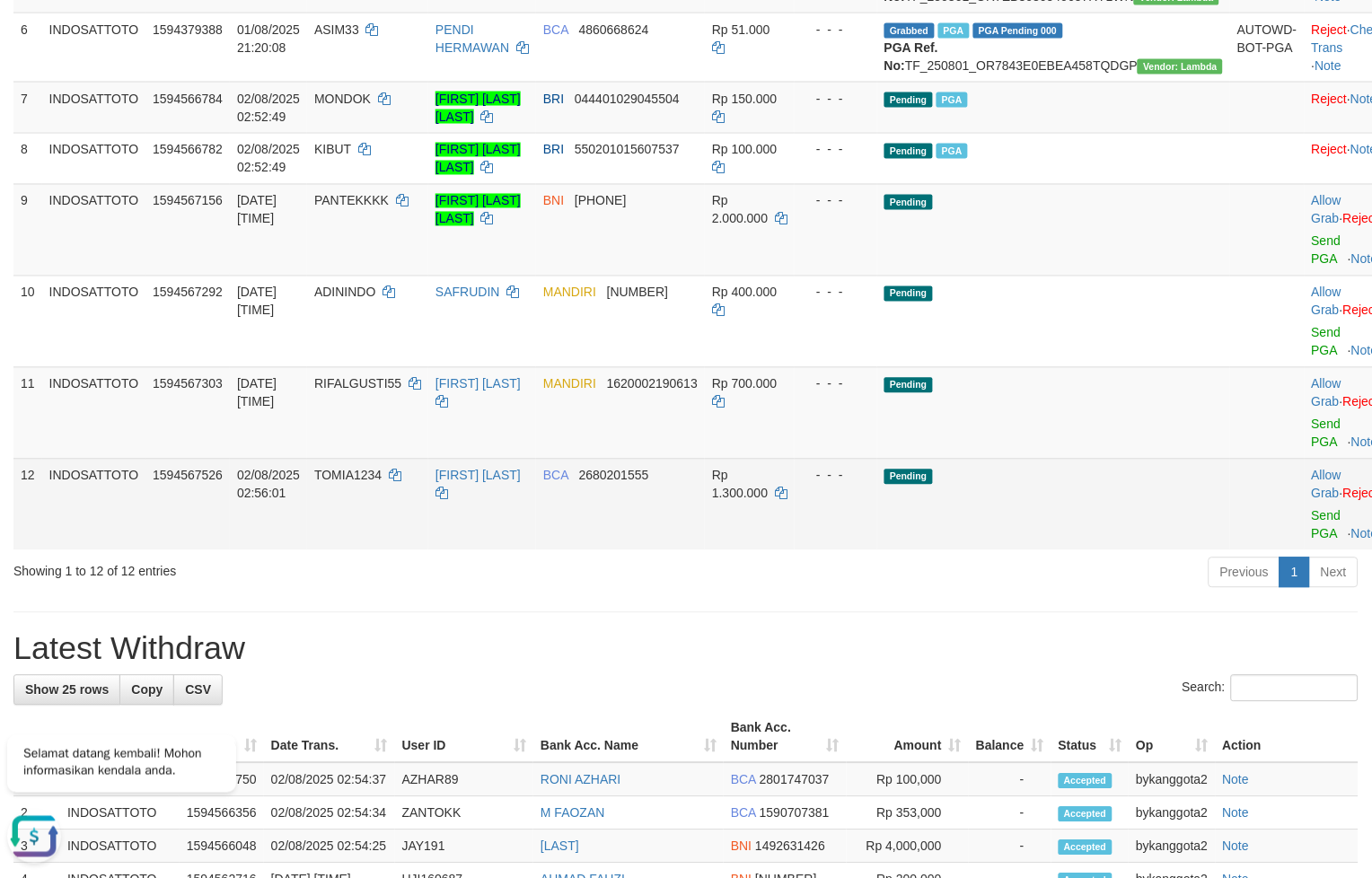 scroll, scrollTop: 0, scrollLeft: 0, axis: both 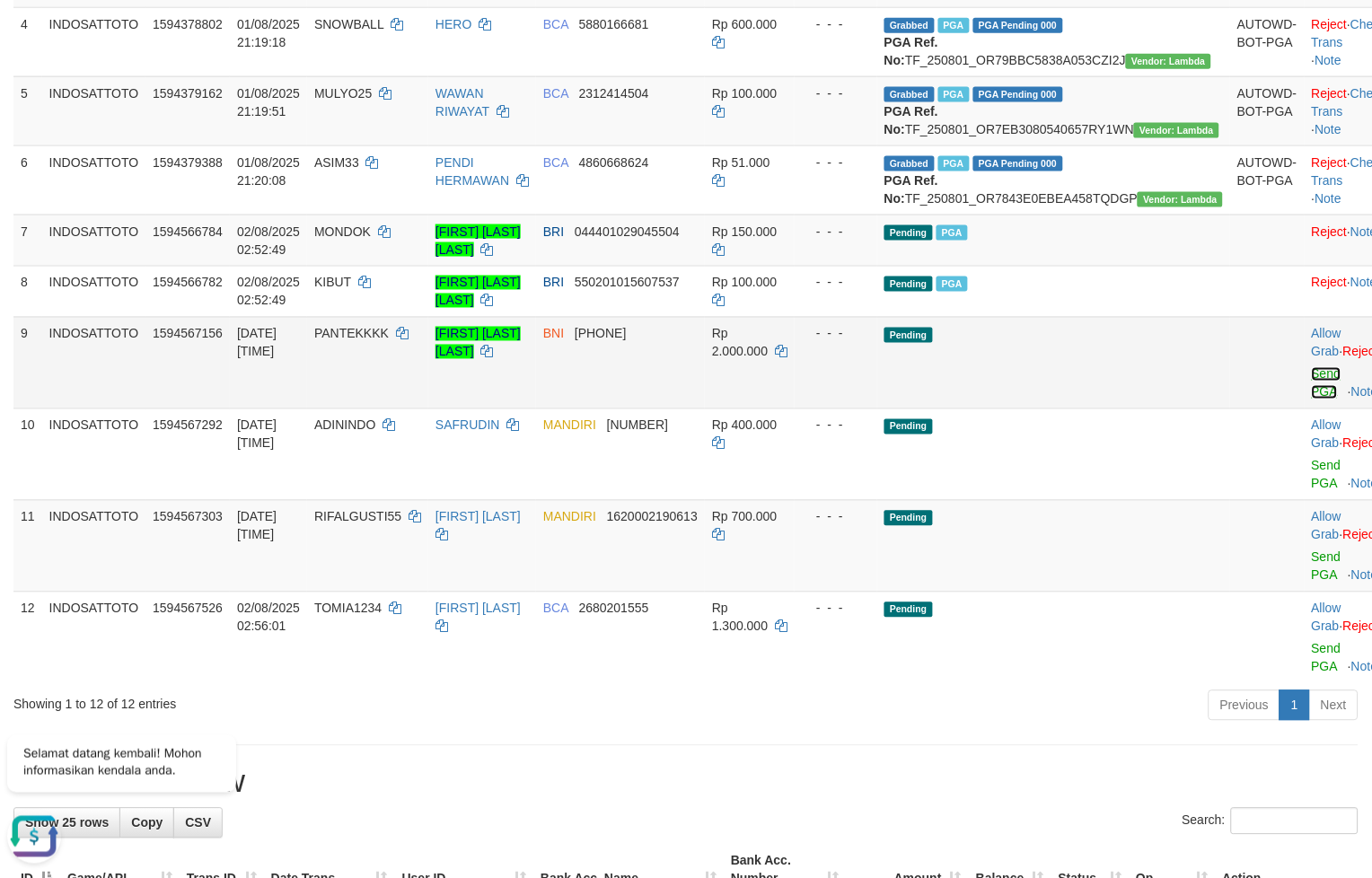 click on "Send PGA" at bounding box center (1326, 383) 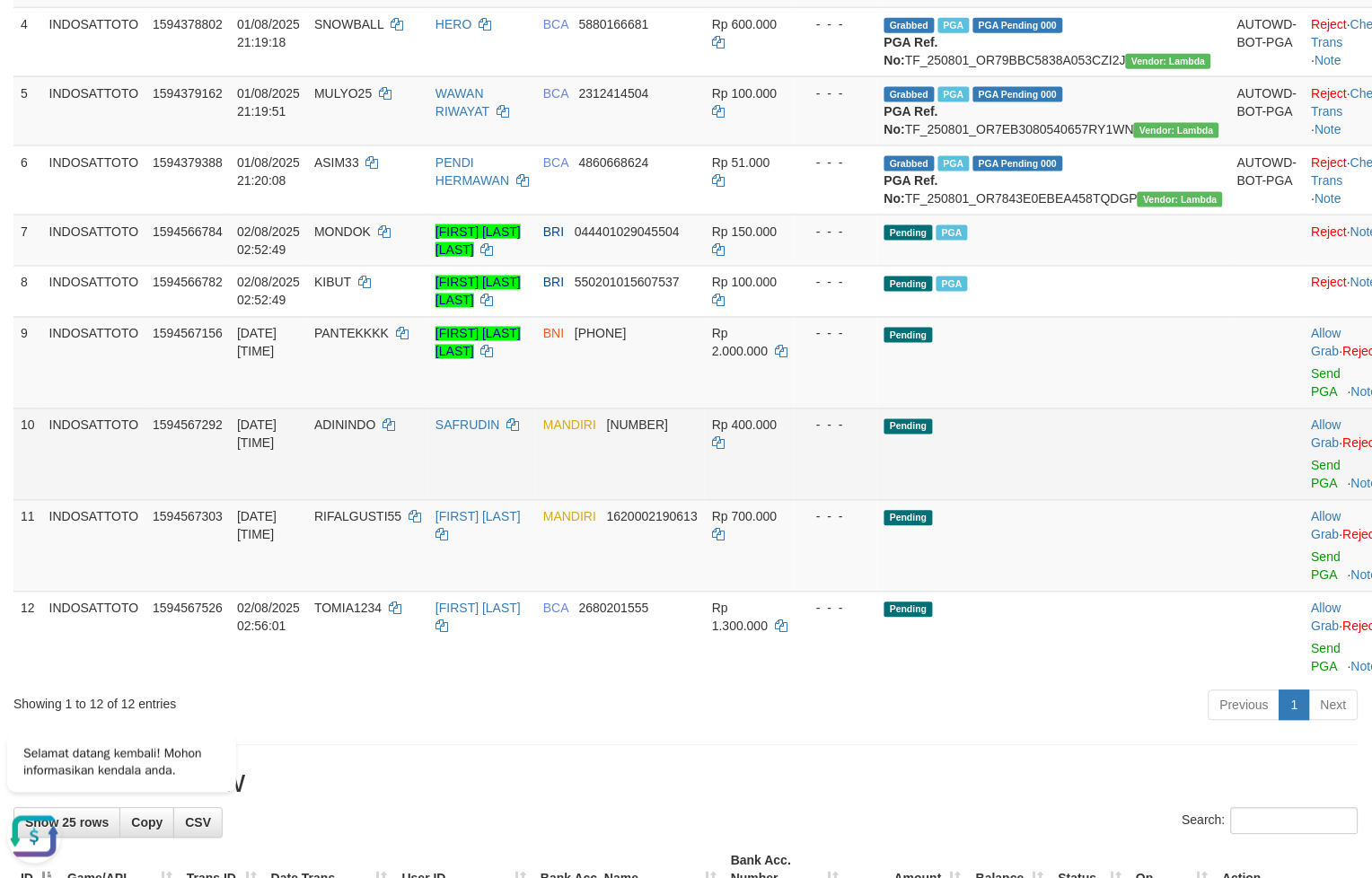 click on "Allow Grab   ·    Reject Send PGA     ·    Note" at bounding box center (1349, 454) 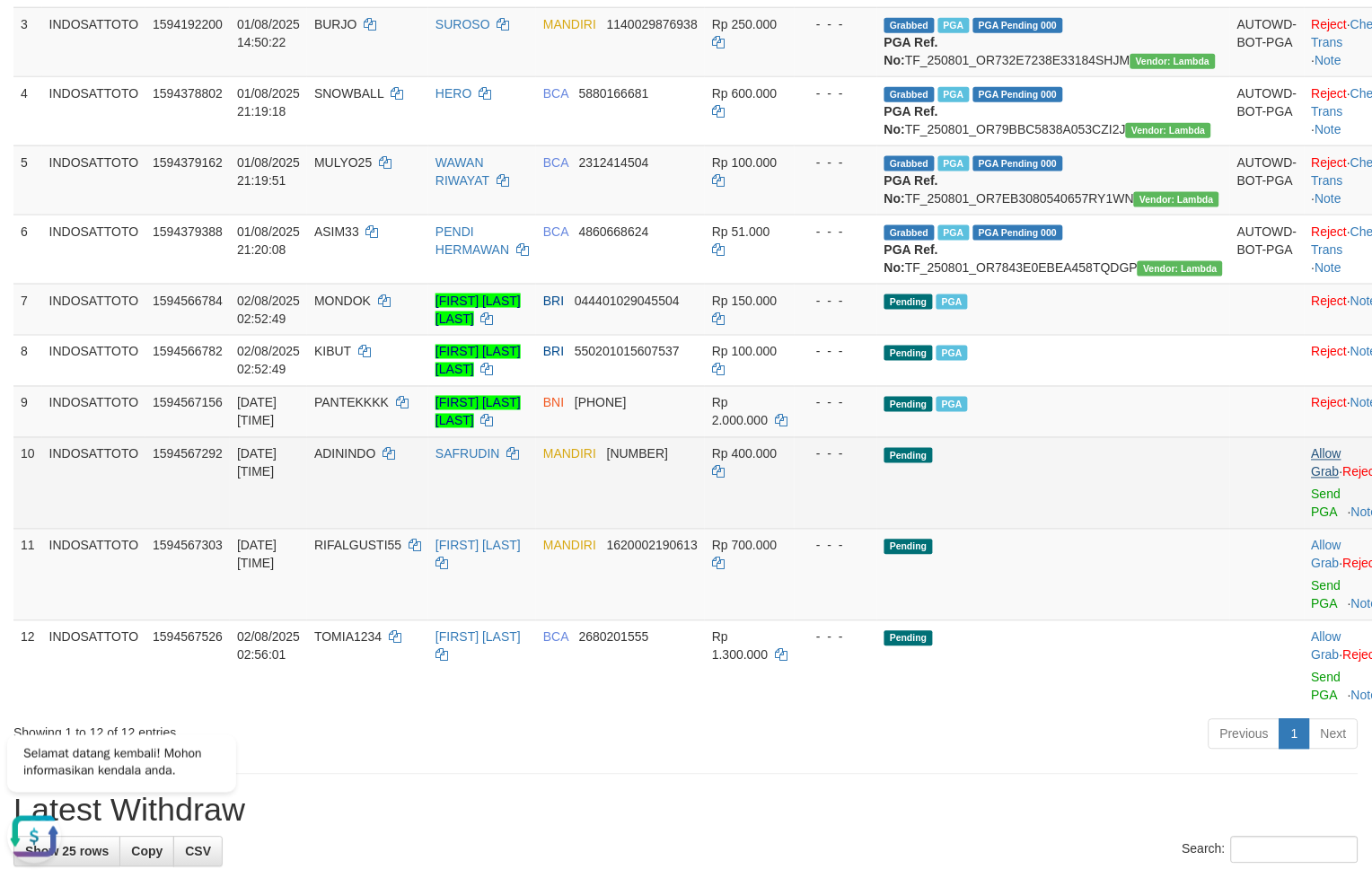 scroll, scrollTop: 564, scrollLeft: 0, axis: vertical 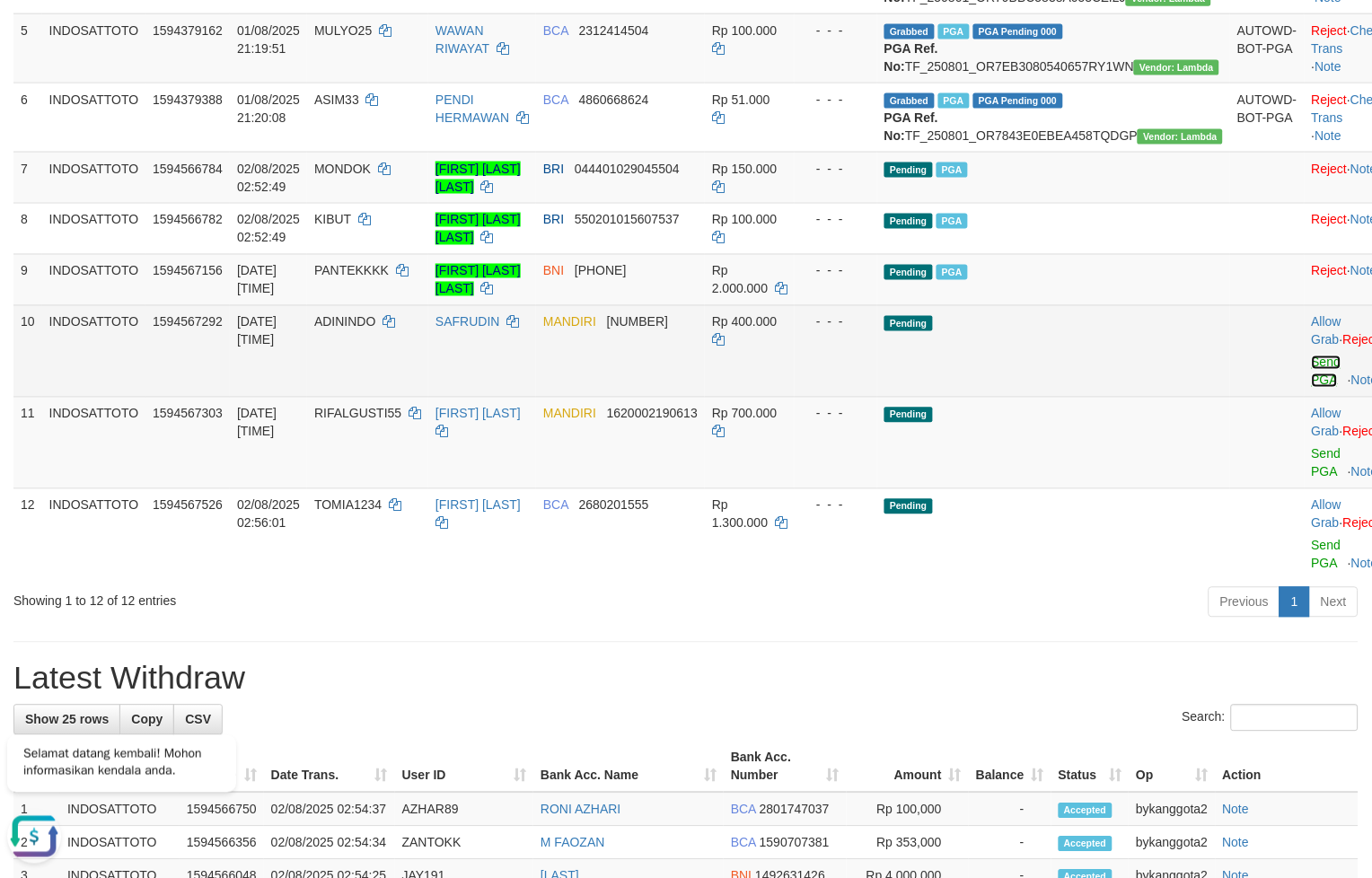 click on "Send PGA" at bounding box center [1326, 372] 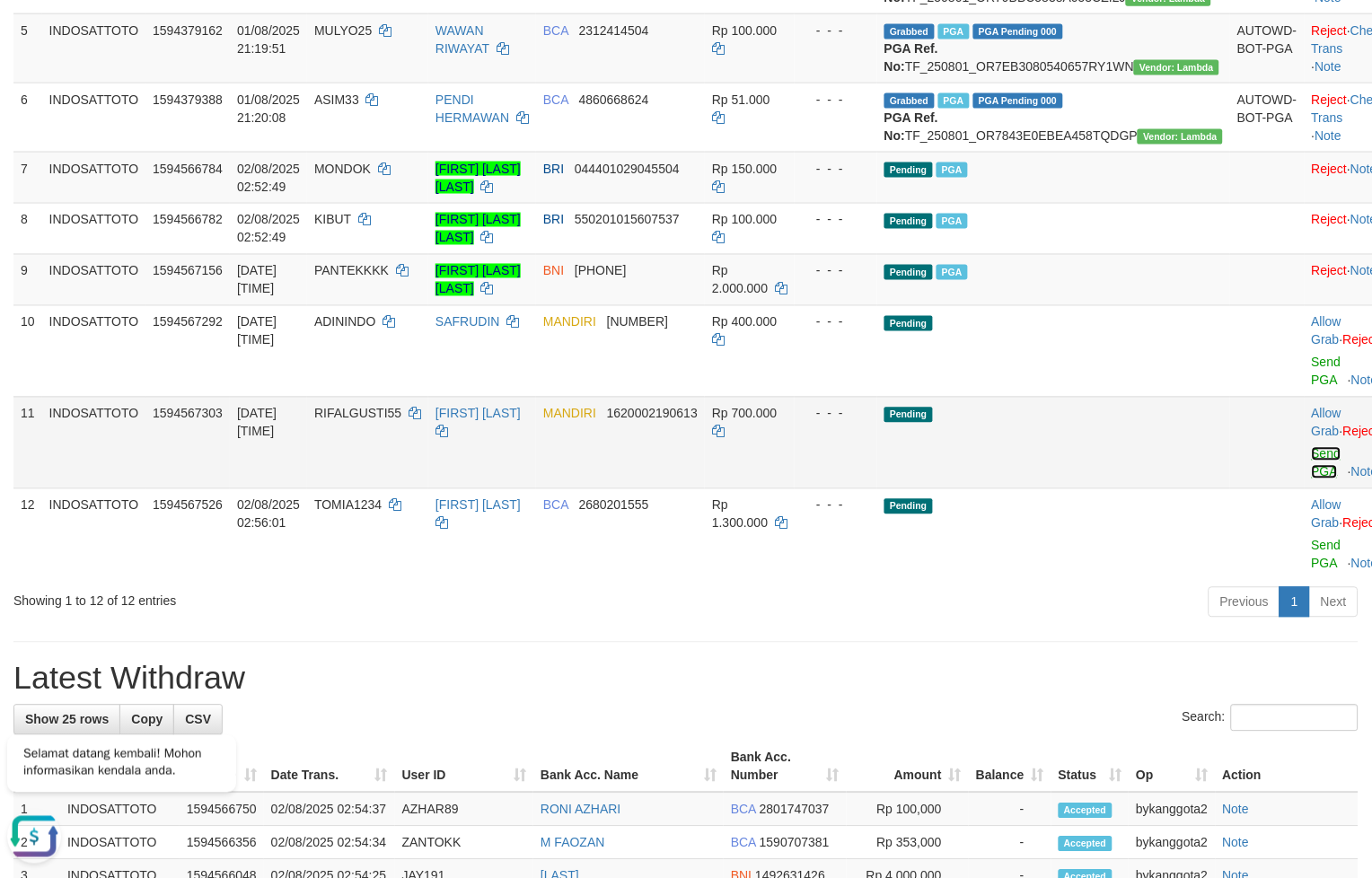 click on "Send PGA" at bounding box center (1326, 463) 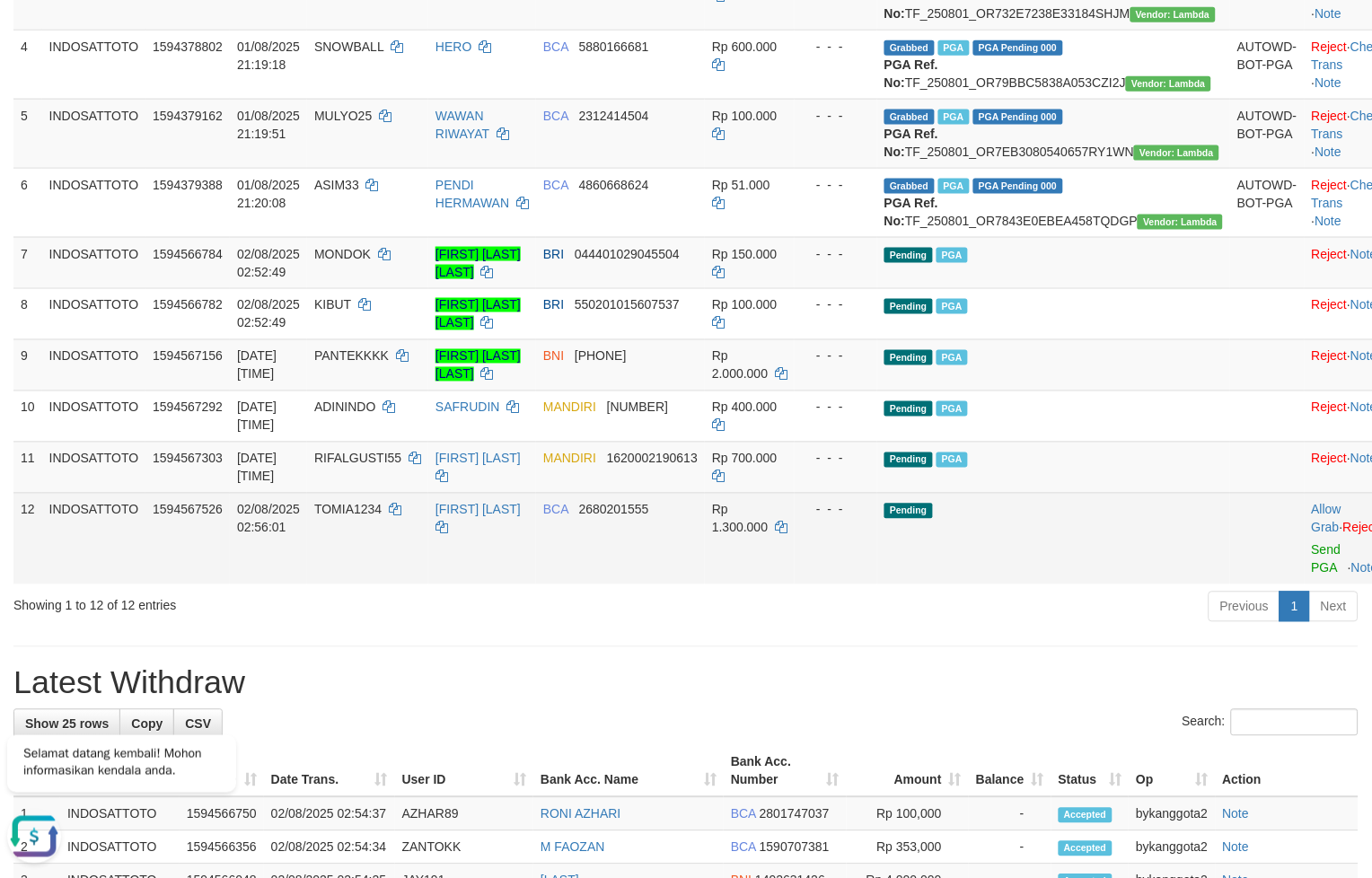 scroll, scrollTop: 523, scrollLeft: 0, axis: vertical 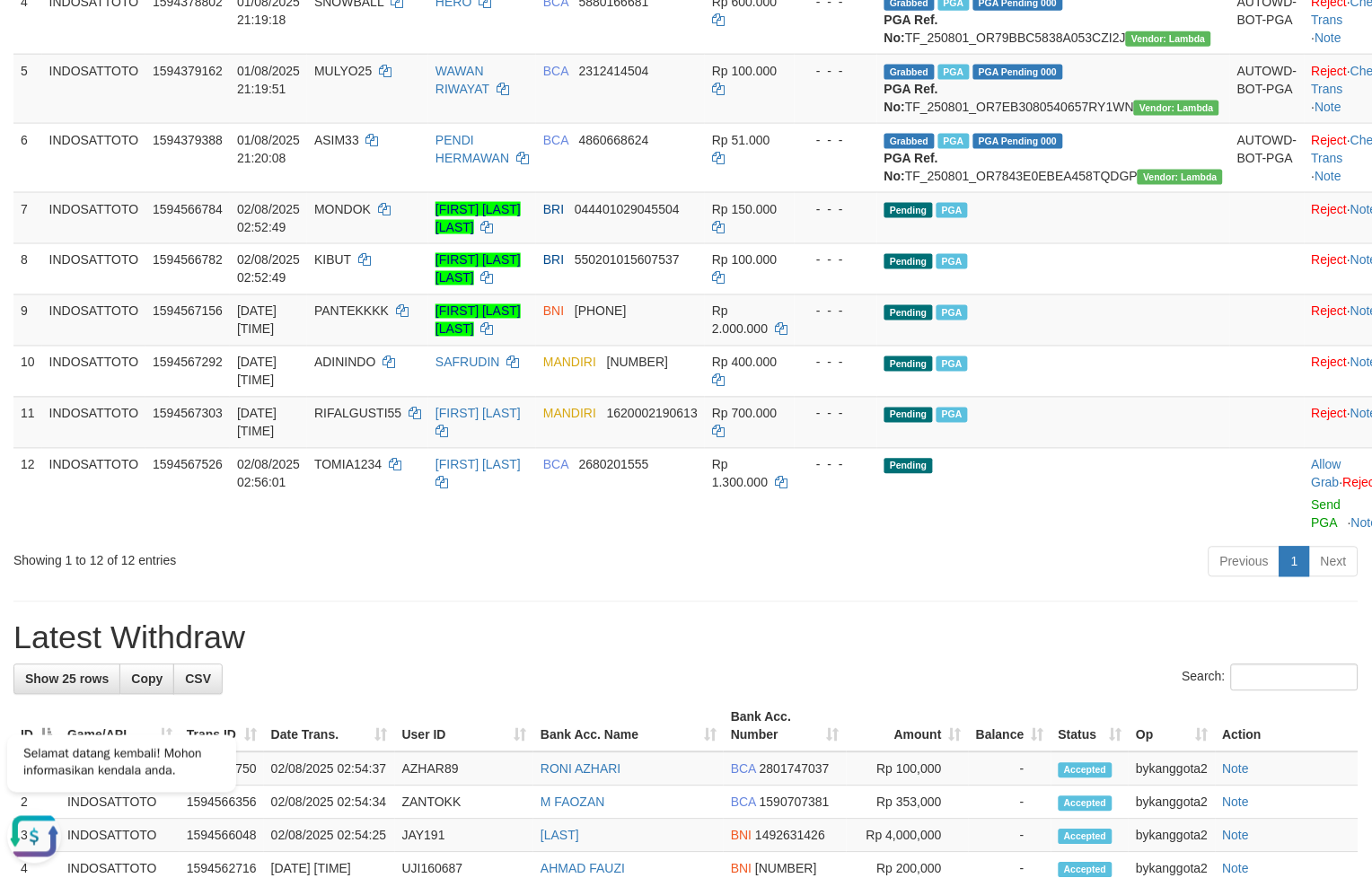 drag, startPoint x: 655, startPoint y: 643, endPoint x: 901, endPoint y: 647, distance: 246.03252 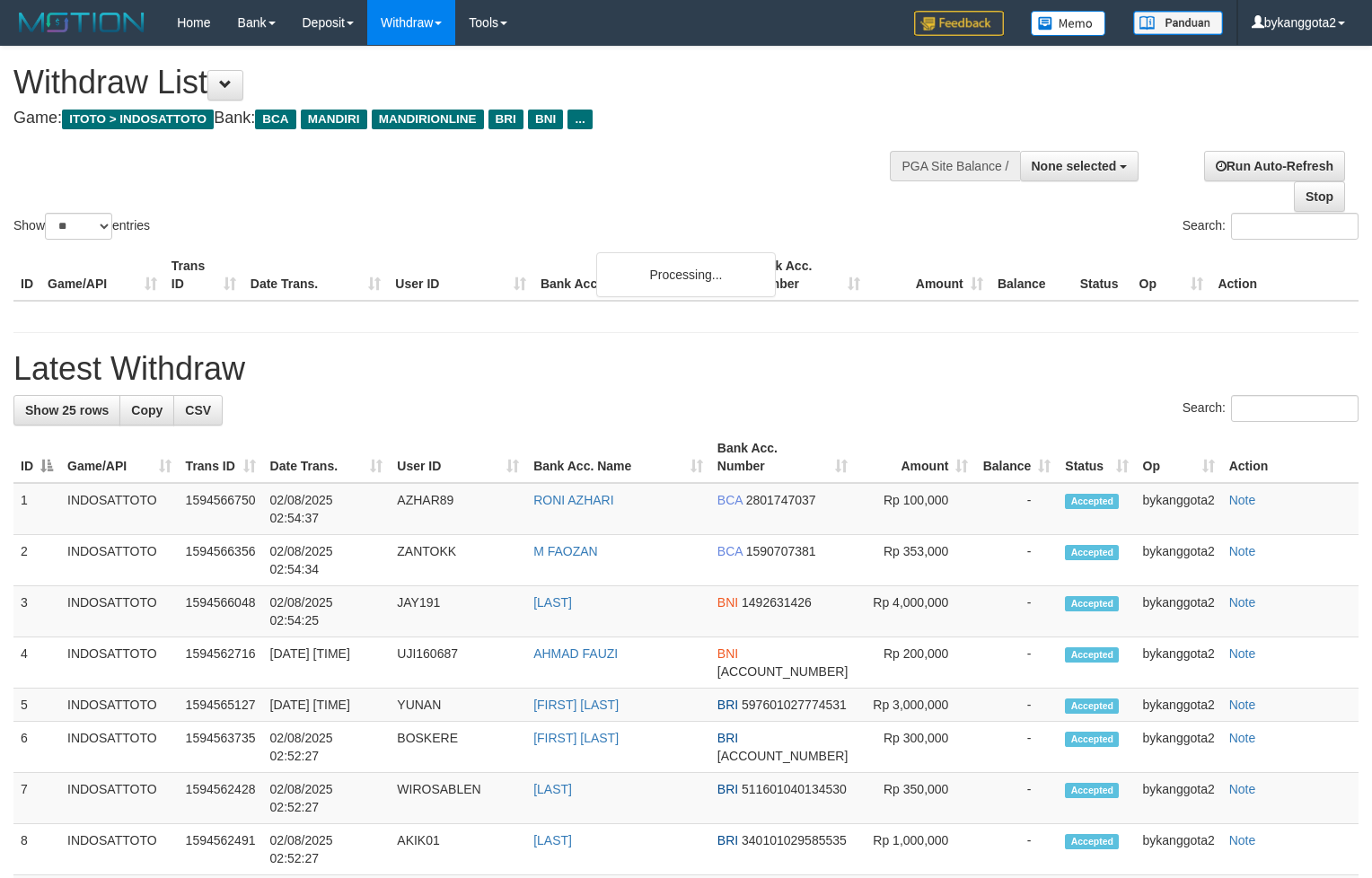 select 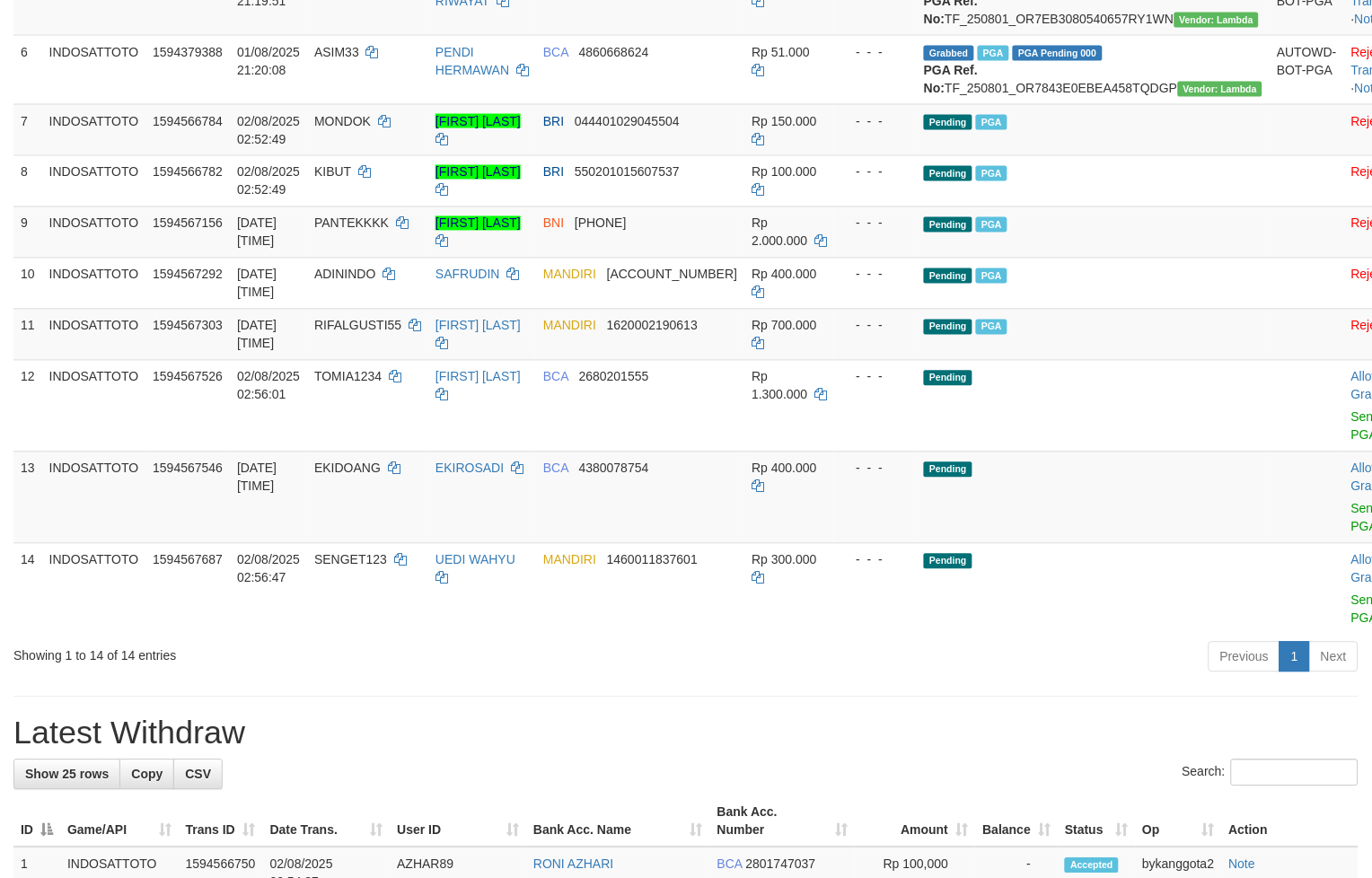 scroll, scrollTop: 656, scrollLeft: 0, axis: vertical 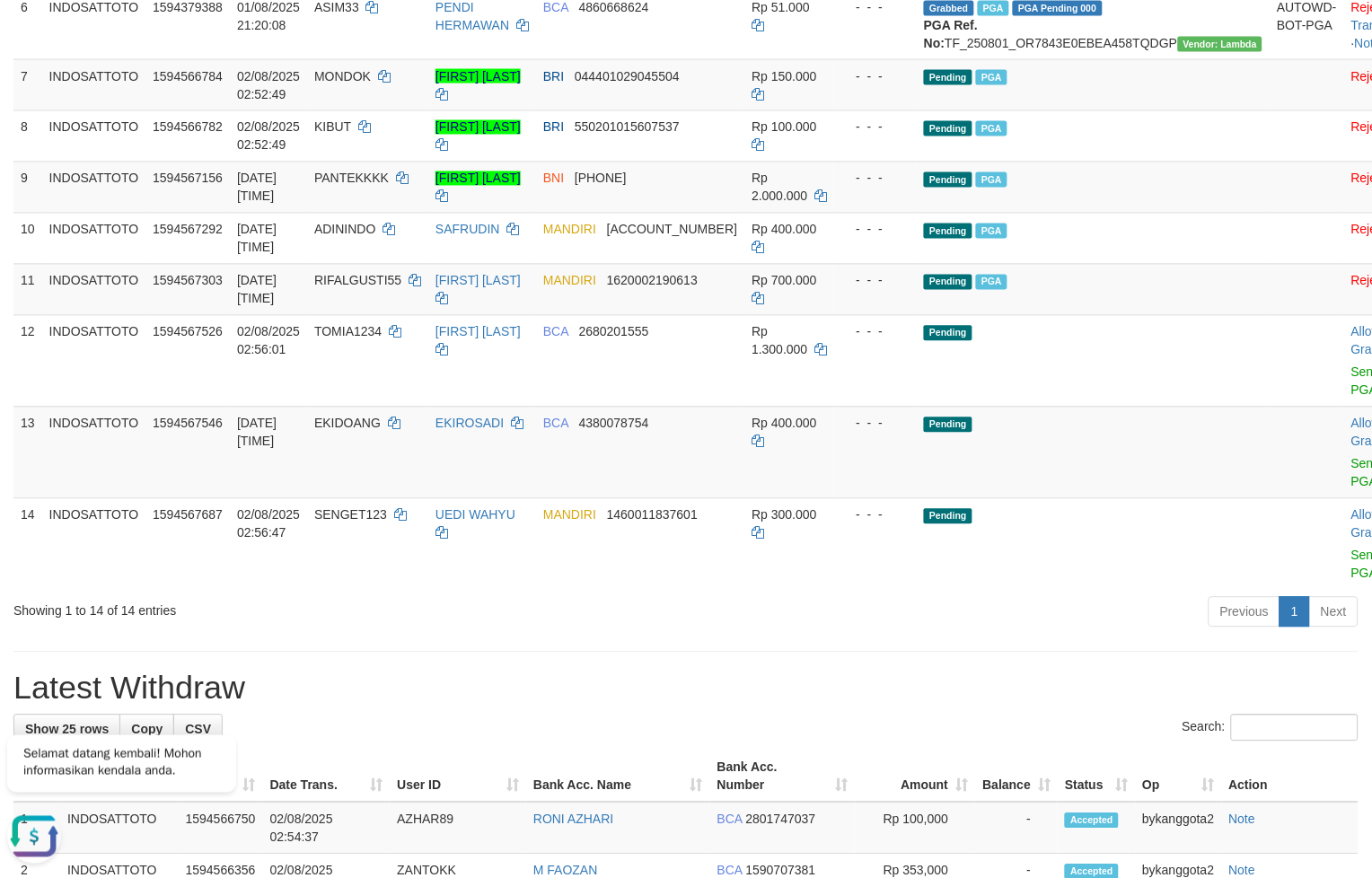 click on "Previous 1 Next" at bounding box center (972, 614) 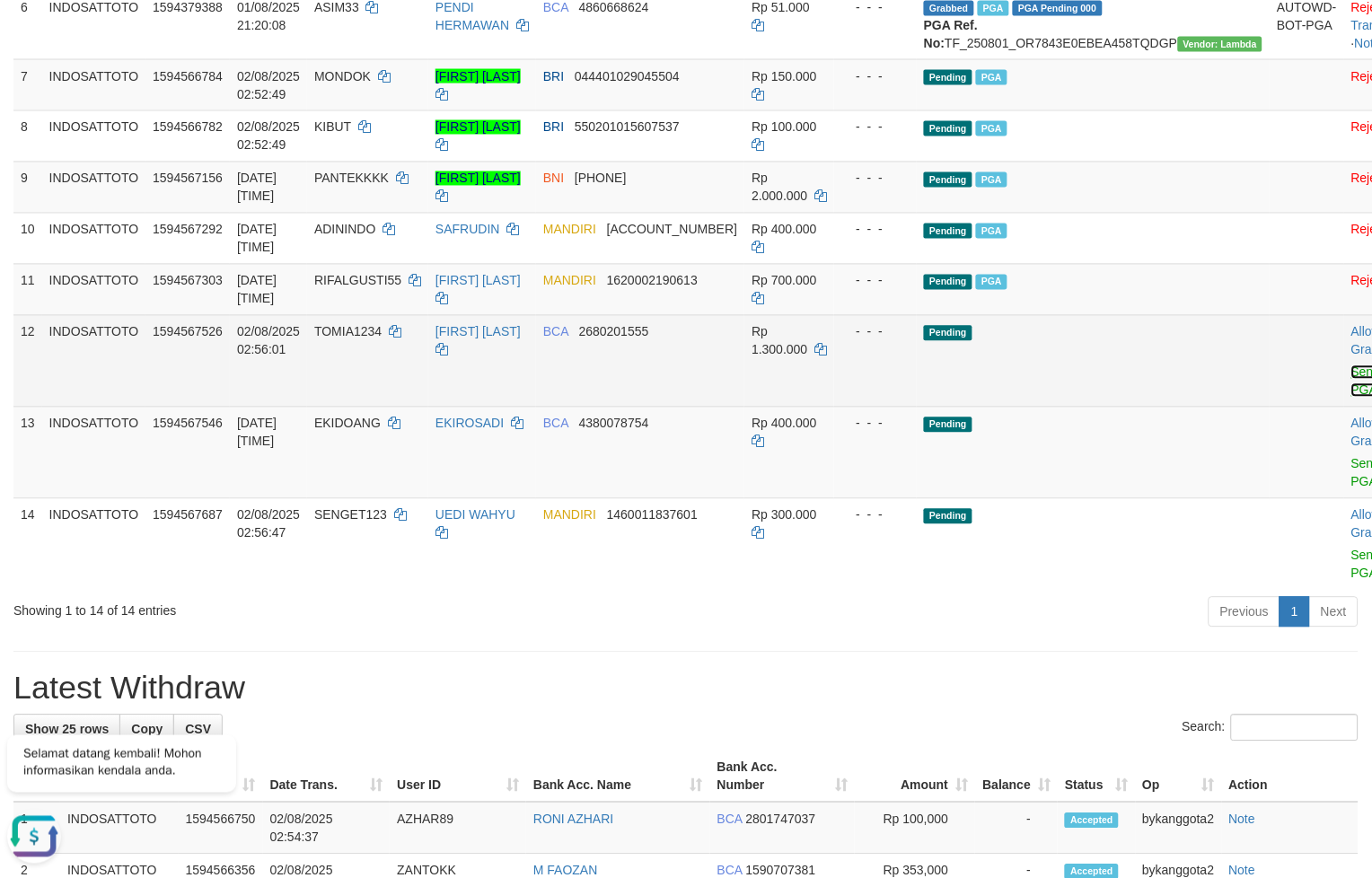 click on "Send PGA" at bounding box center [1366, 382] 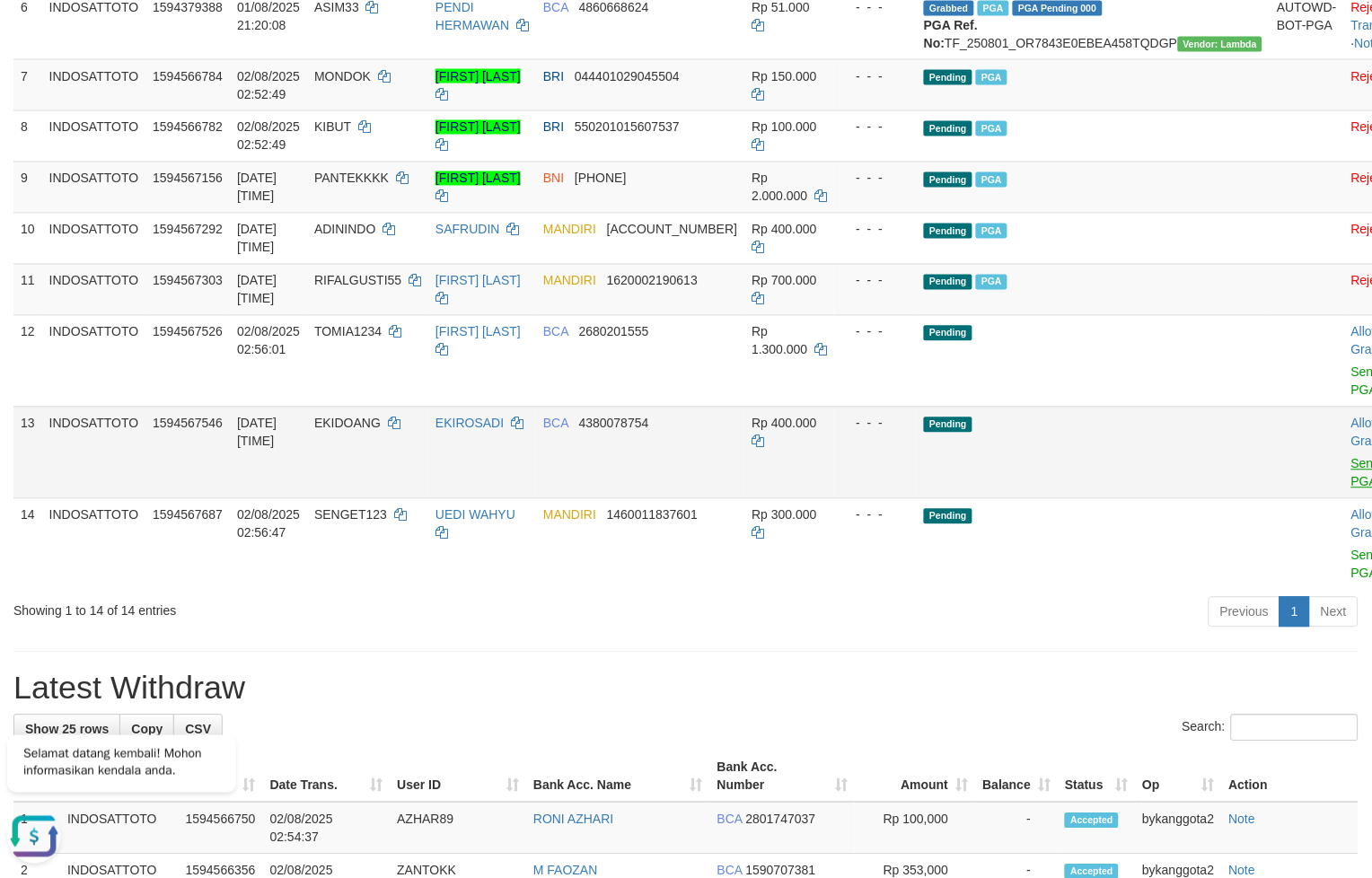 scroll, scrollTop: 615, scrollLeft: 0, axis: vertical 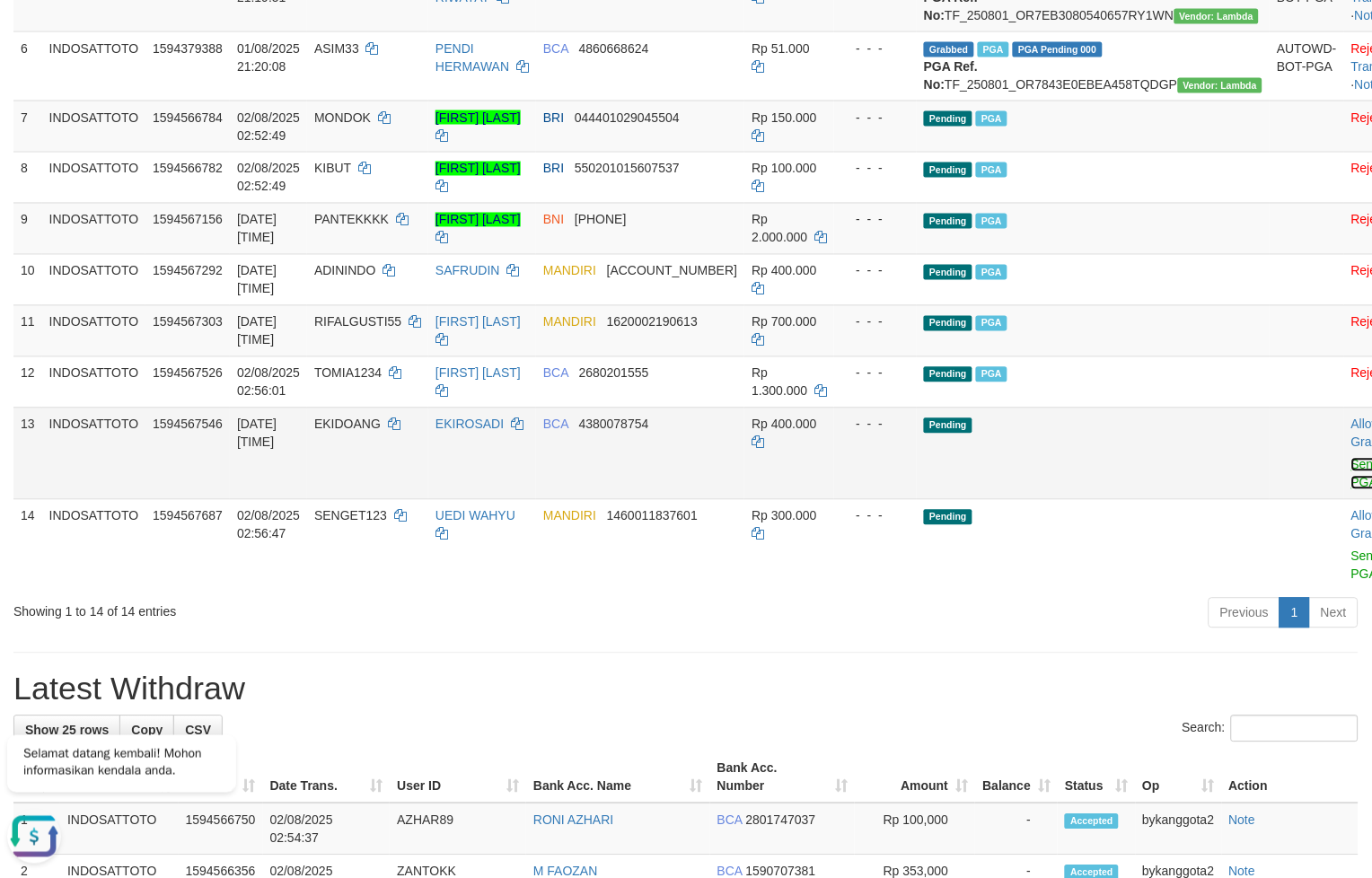 click on "Send PGA" at bounding box center (1366, 474) 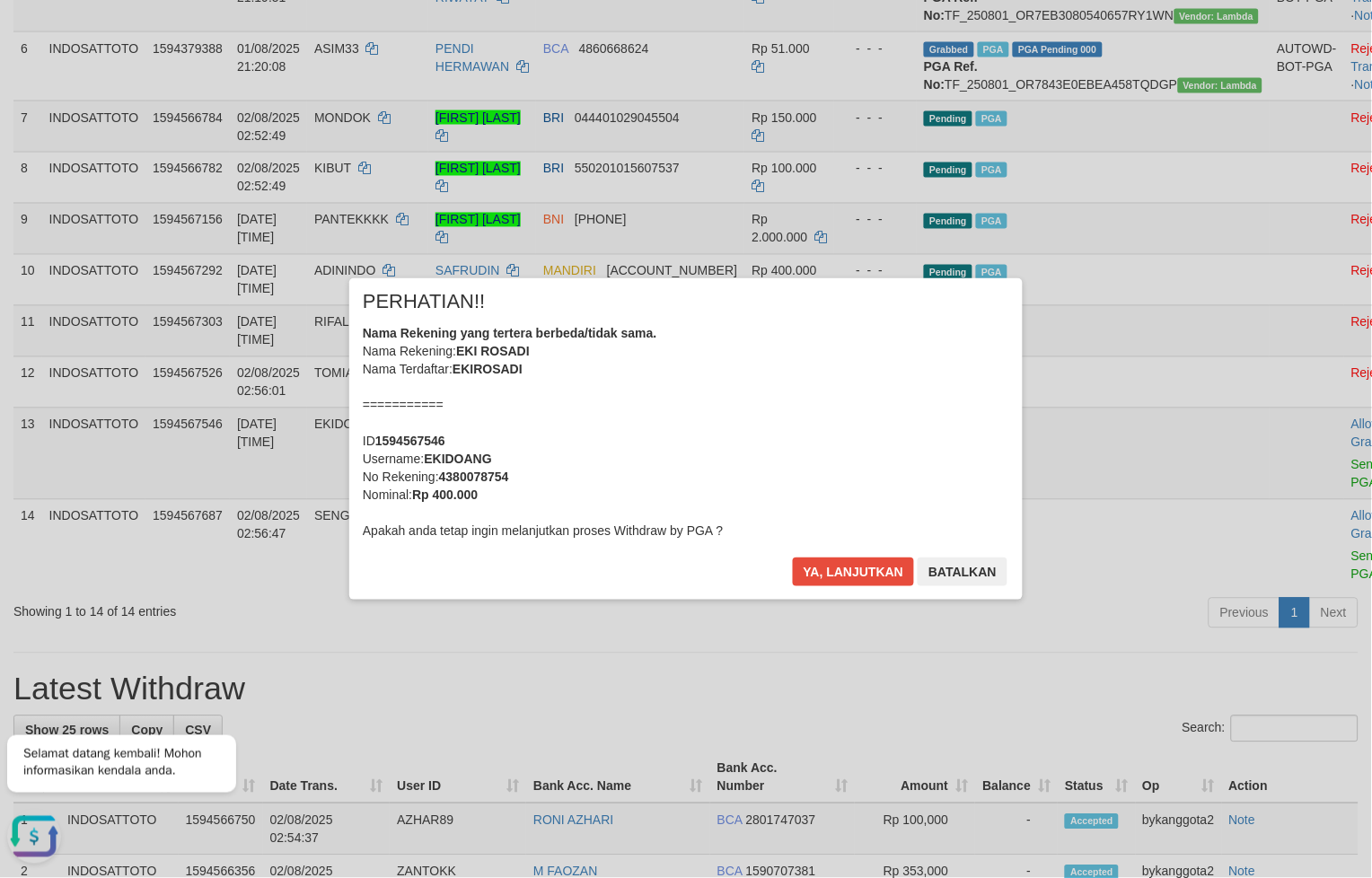 click on "× PERHATIAN!! Nama Rekening yang tertera berbeda/tidak sama. Nama Rekening:  EKI ROSADI Nama Terdaftar:  EKIROSADI =========== ID  1594567546 Username:  EKIDOANG No Rekening:  4380078754 Nominal:  Rp 400.000 Apakah anda tetap ingin melanjutkan proses Withdraw by PGA ? Ya, lanjutkan Batalkan" at bounding box center (686, 439) 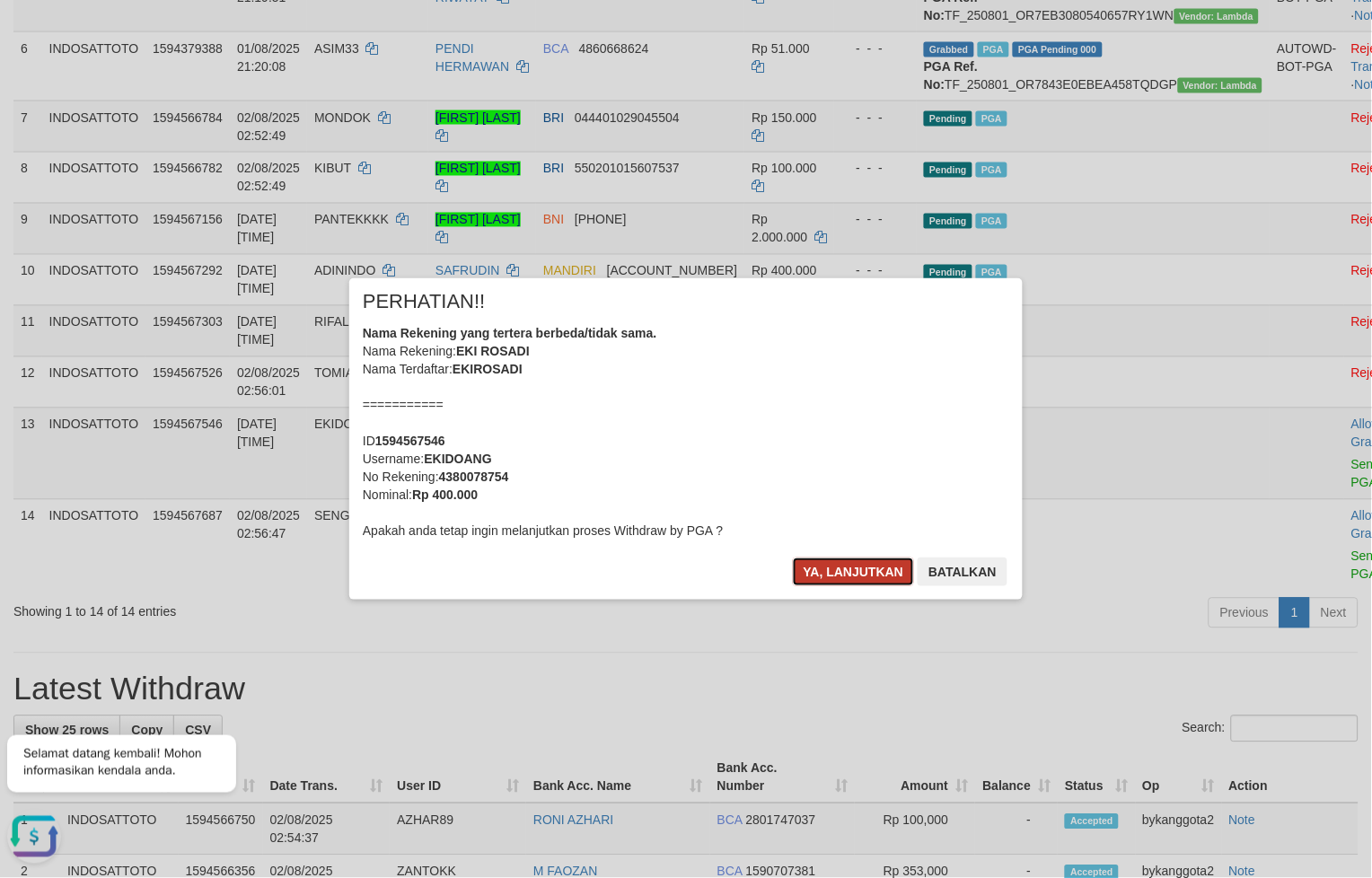 click on "Ya, lanjutkan" at bounding box center [854, 572] 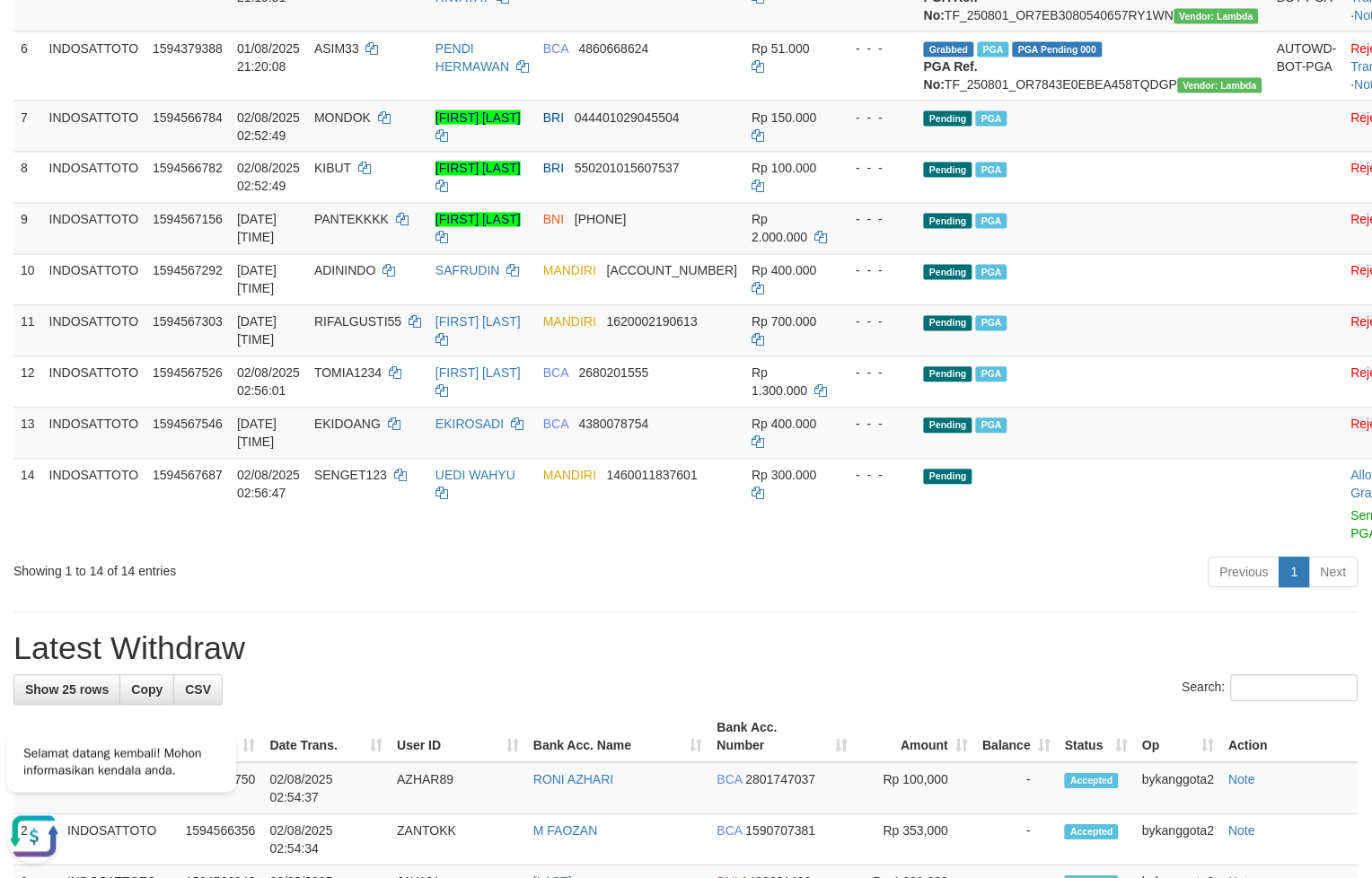 click on "Previous 1 Next" at bounding box center [972, 575] 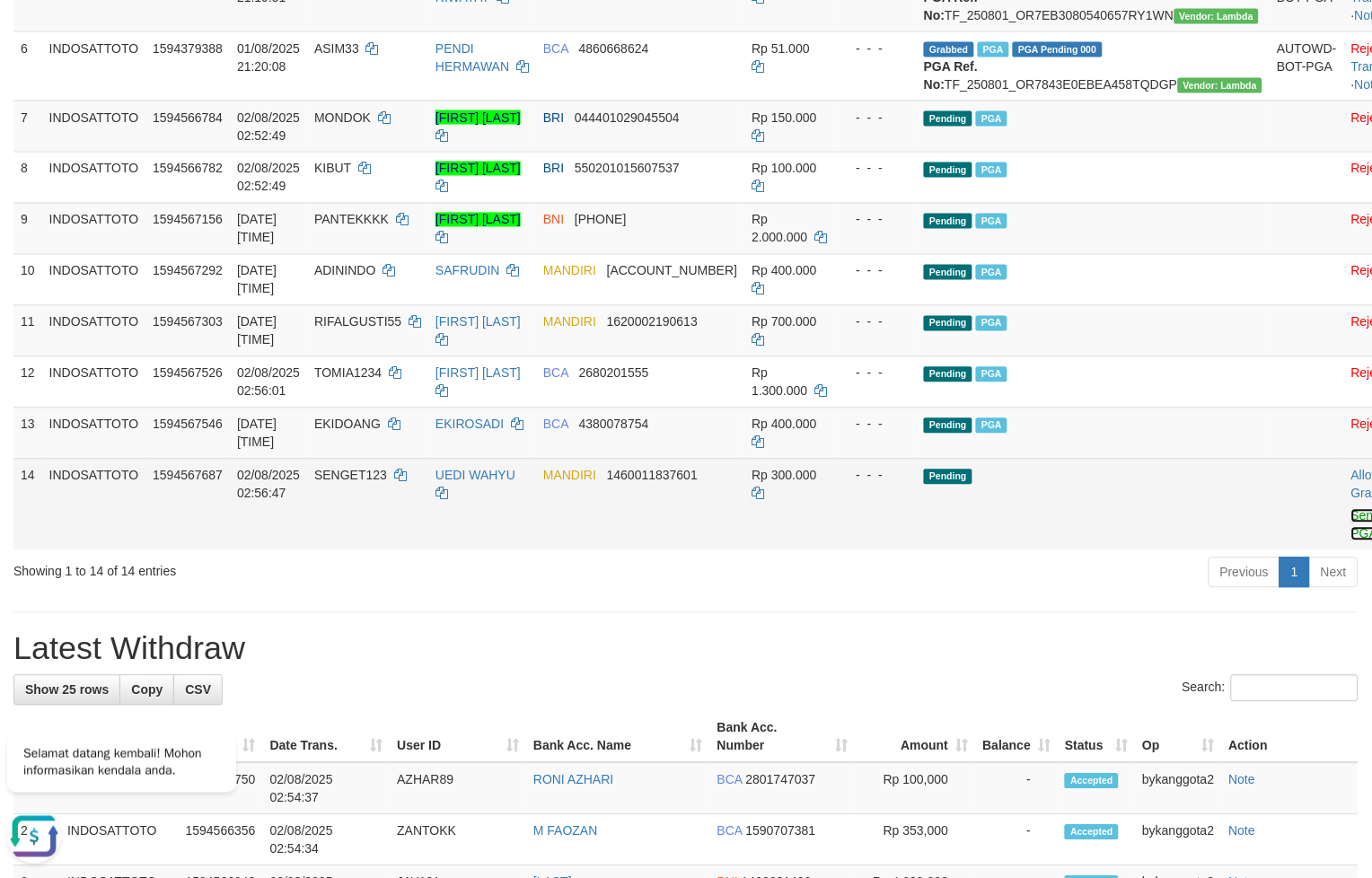 click on "Send PGA" at bounding box center [1366, 525] 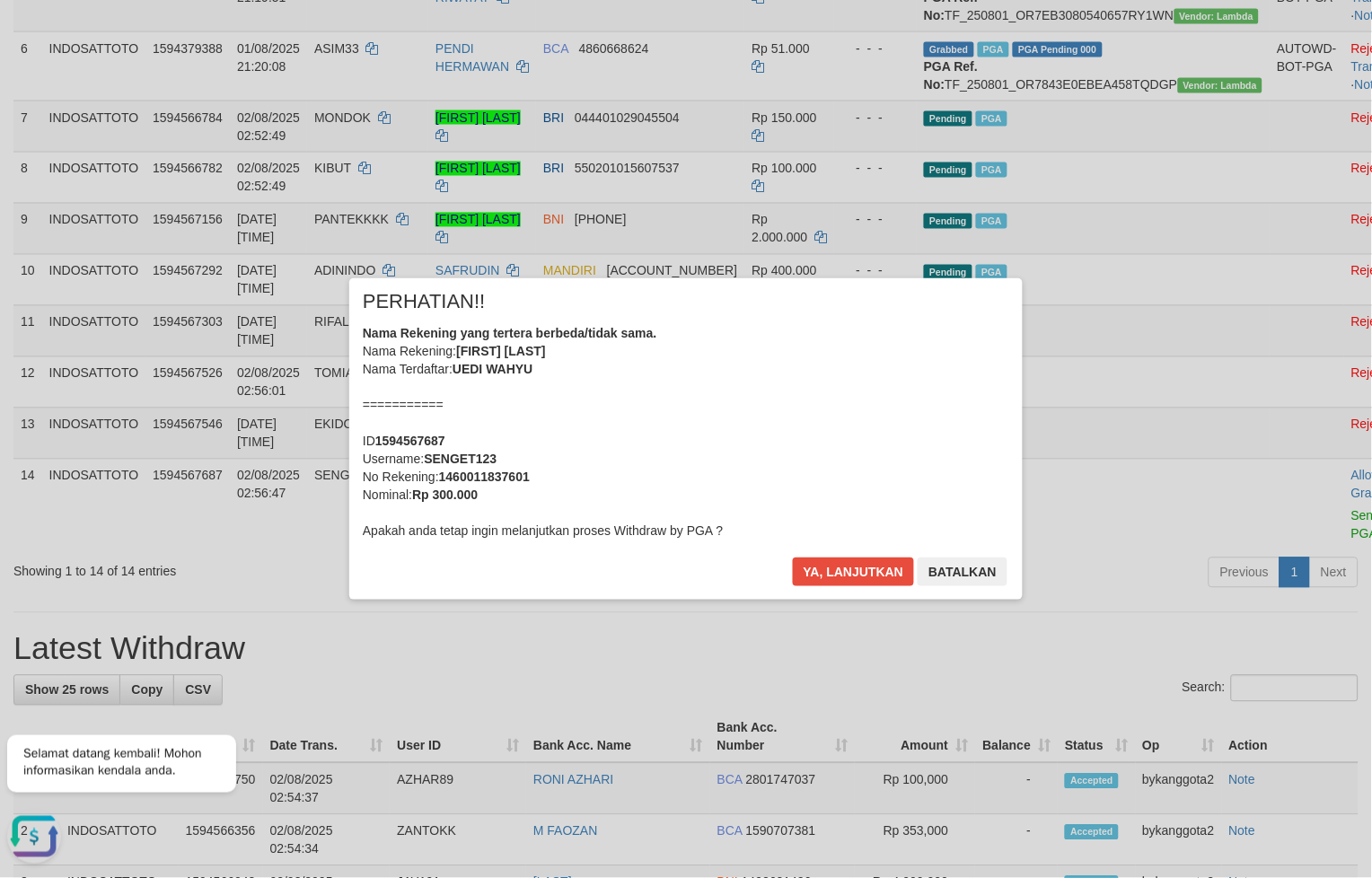 click on "× PERHATIAN!! Nama Rekening yang tertera berbeda/tidak sama. Nama Rekening:  U EDI WAHYU Nama Terdaftar:  UEDI WAHYU =========== ID  1594567687 Username:  SENGET123 No Rekening:  1460011837601 Nominal:  Rp 300.000 Apakah anda tetap ingin melanjutkan proses Withdraw by PGA ? Ya, lanjutkan Batalkan" at bounding box center [686, 439] 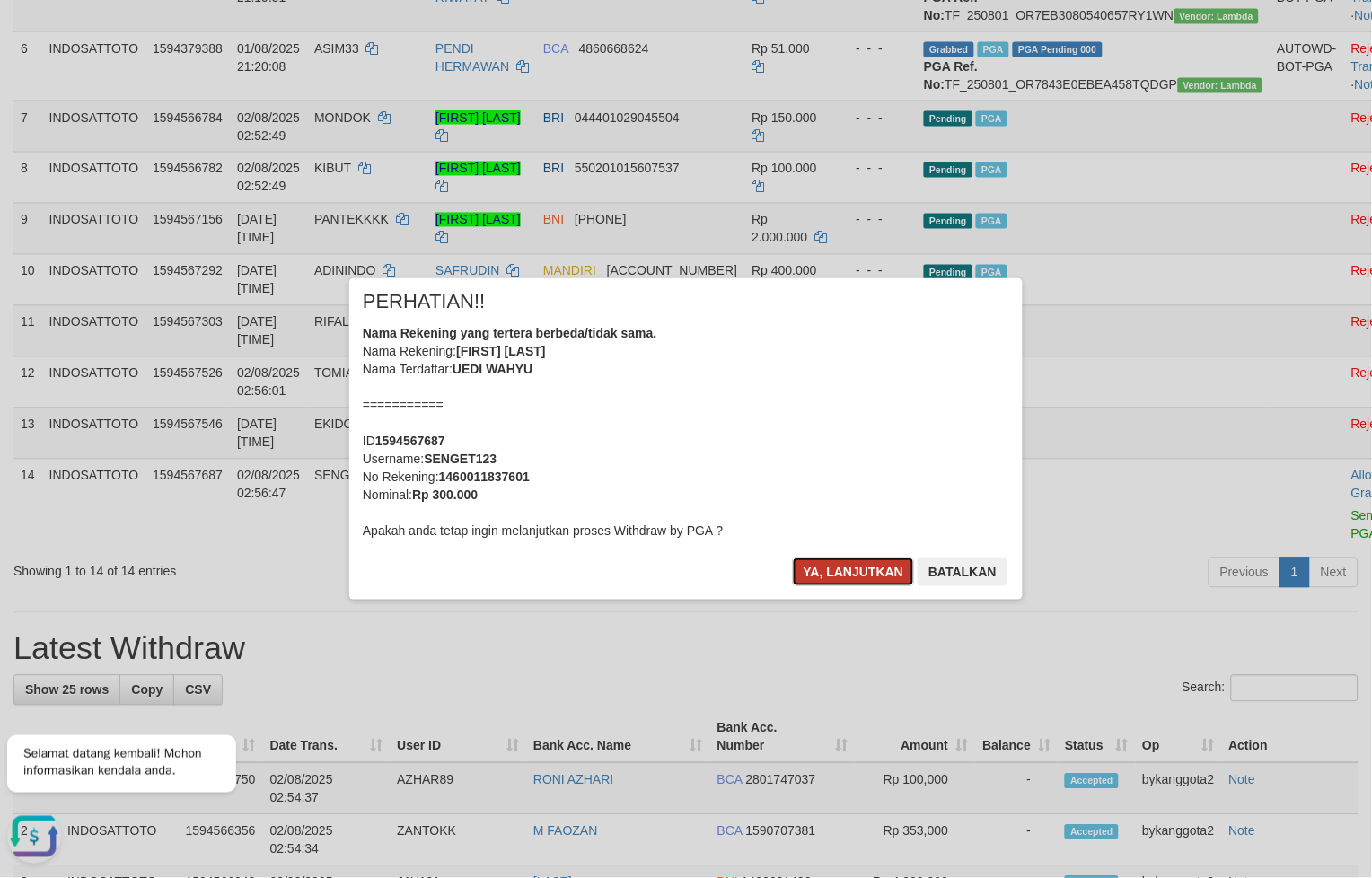click on "Ya, lanjutkan" at bounding box center (854, 572) 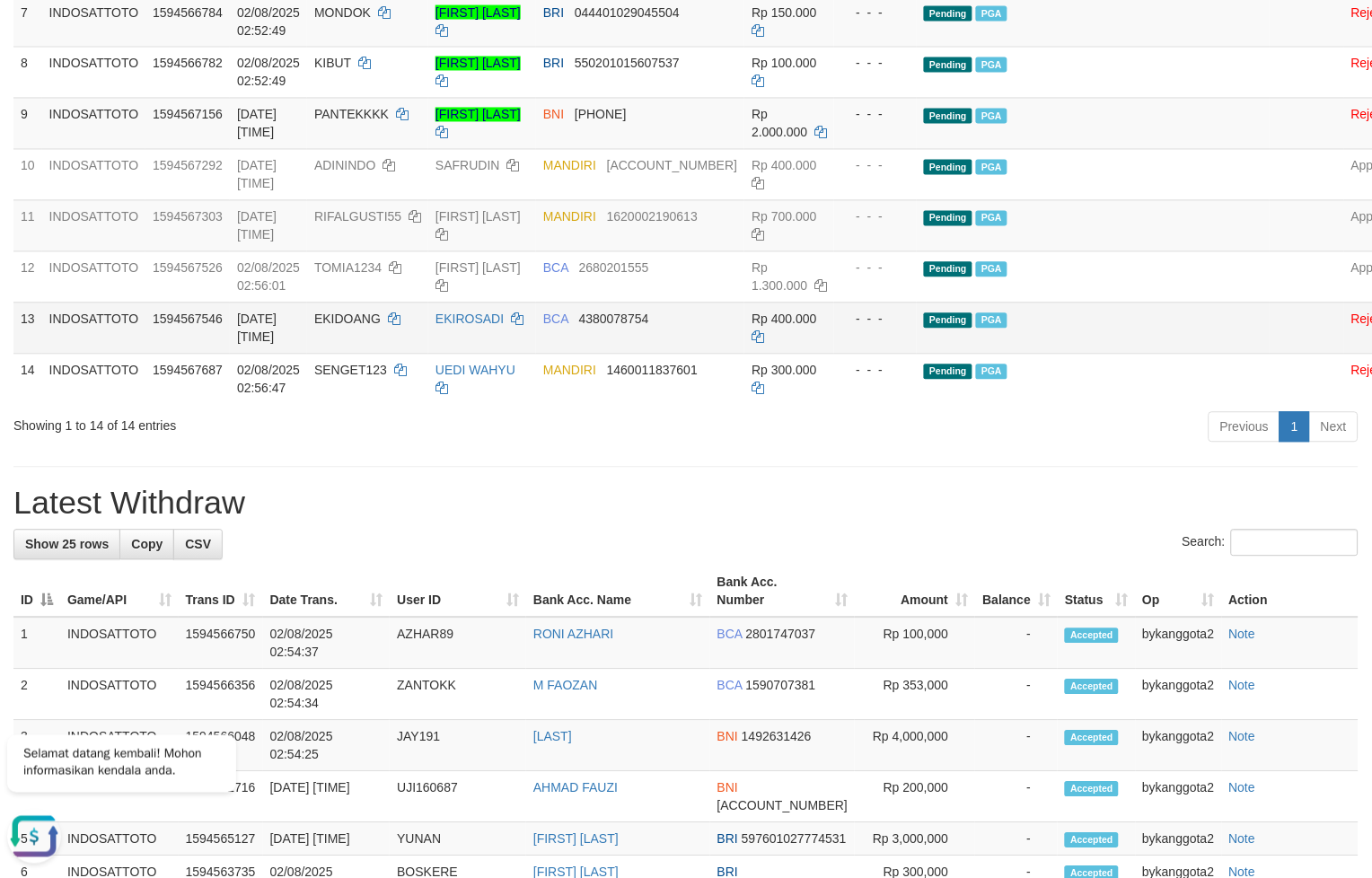 scroll, scrollTop: 749, scrollLeft: 0, axis: vertical 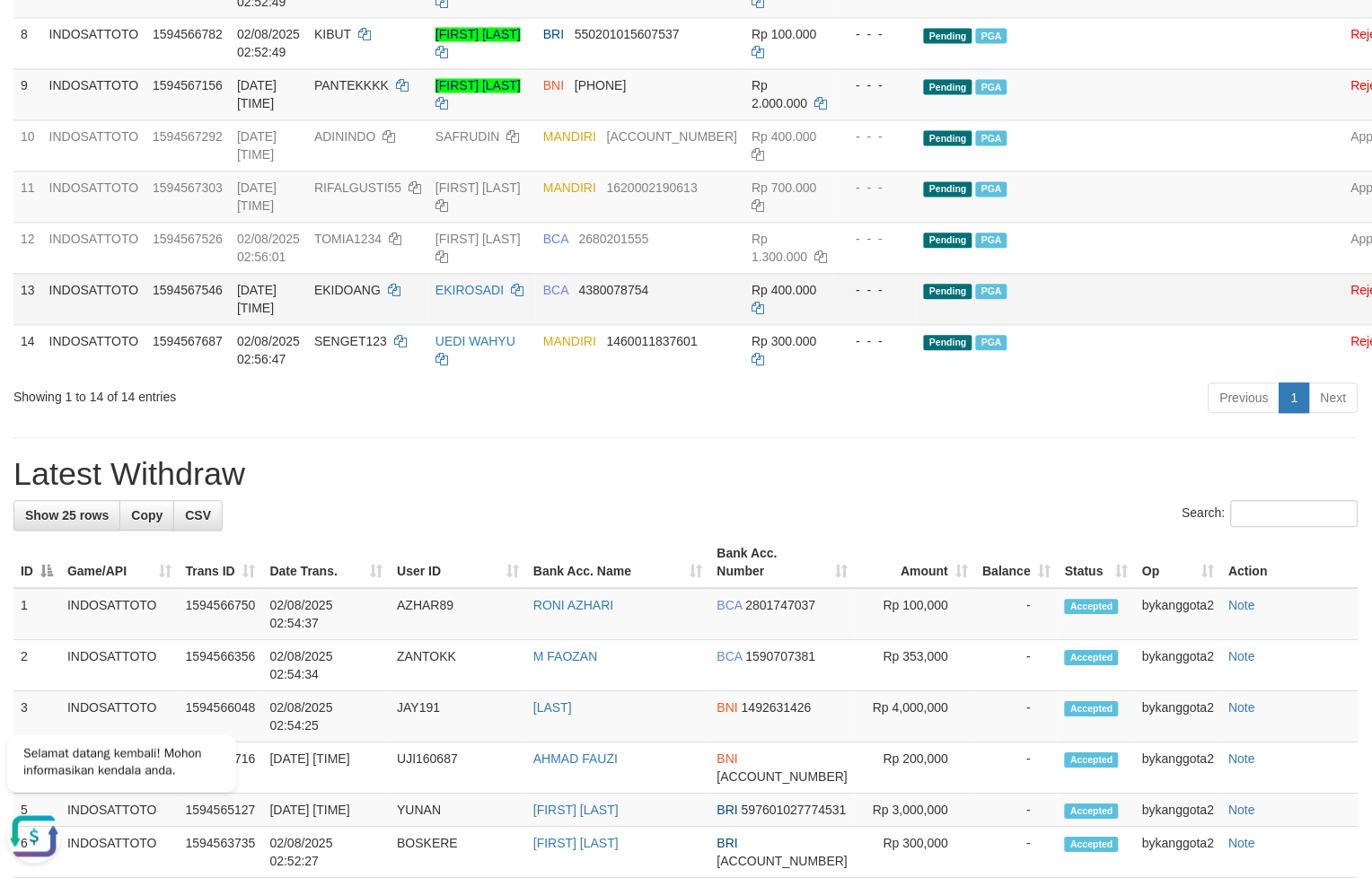click on "EKIROSADI" at bounding box center (482, 299) 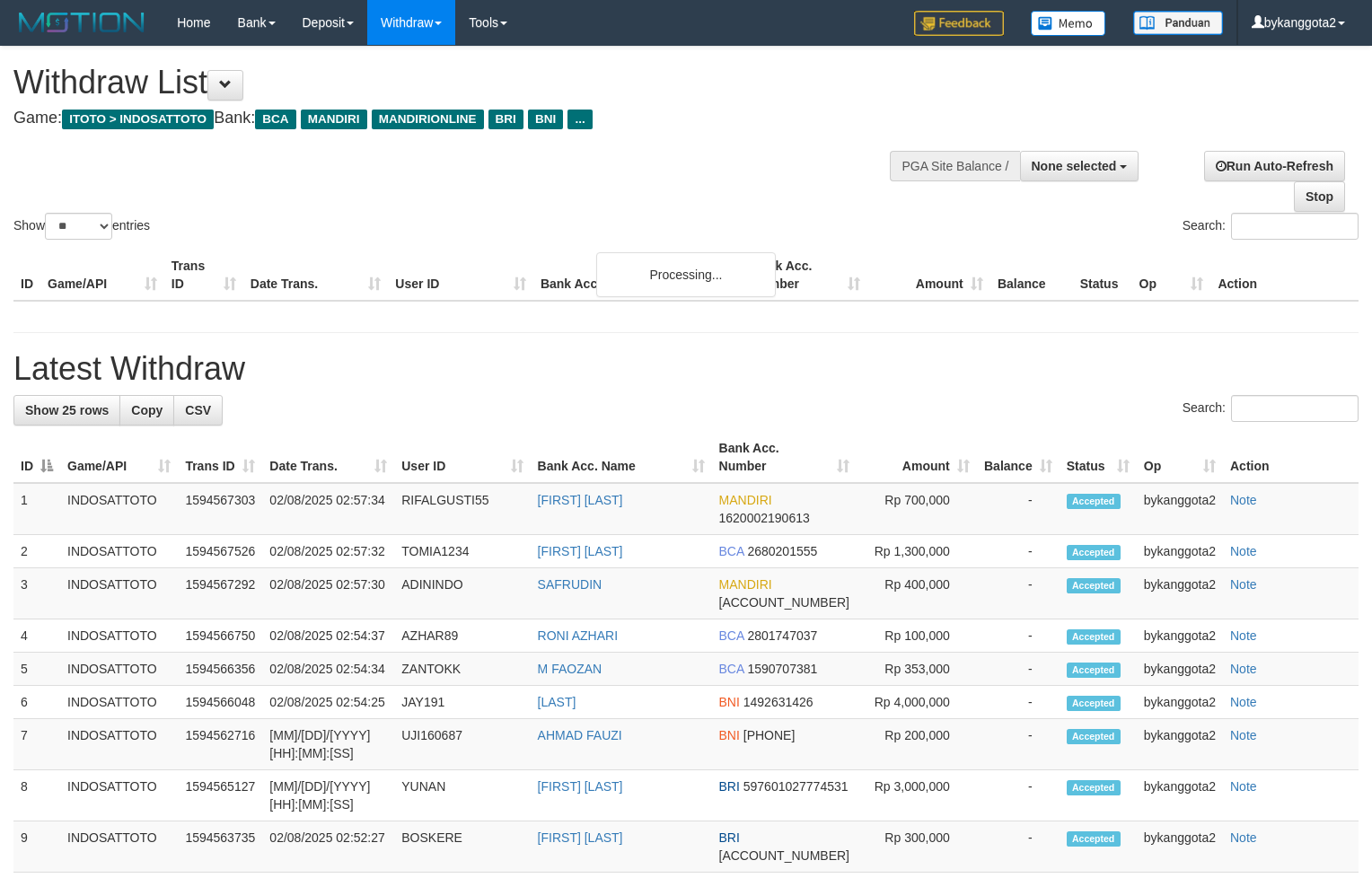 select 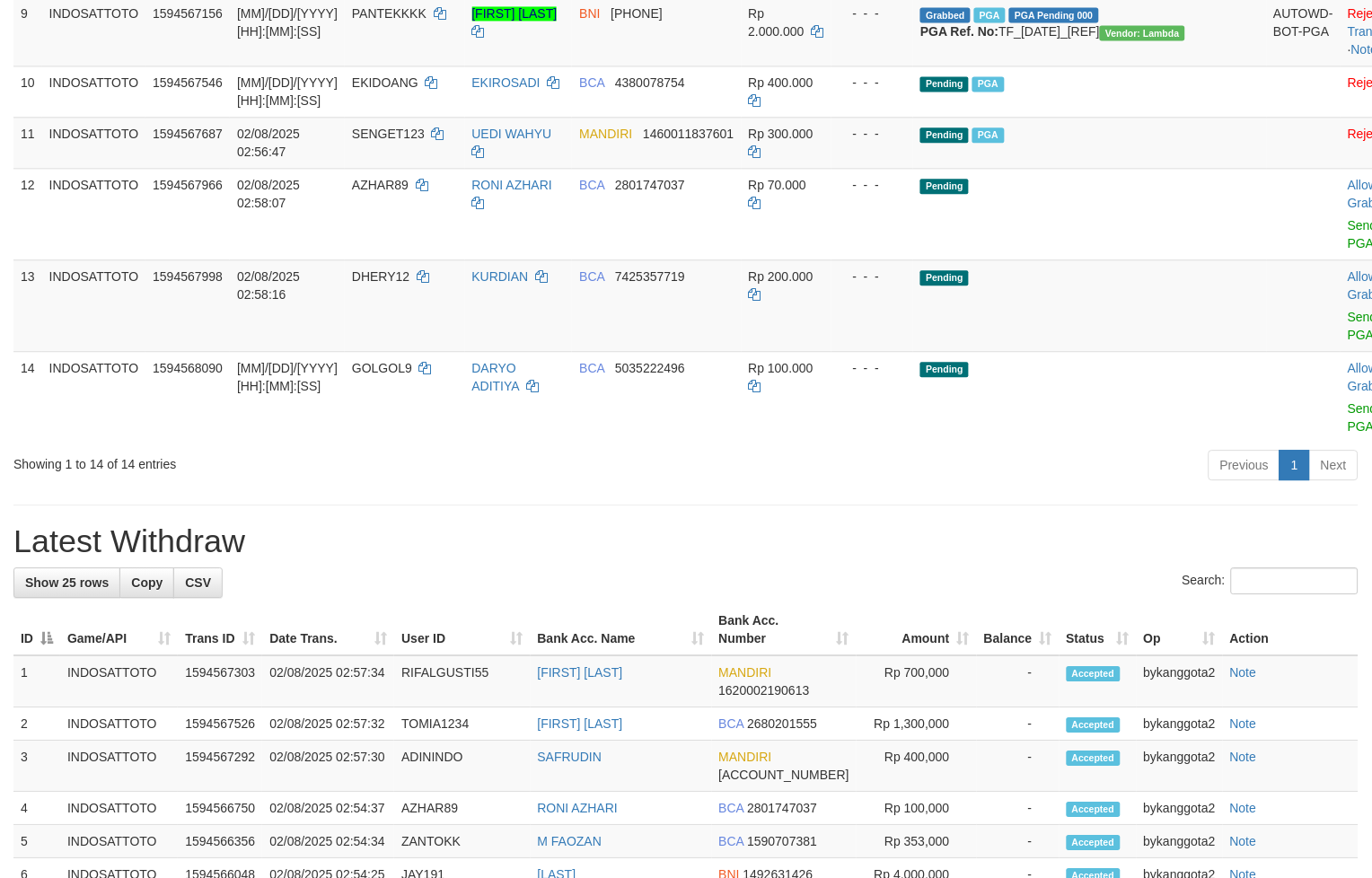 scroll, scrollTop: 1015, scrollLeft: 0, axis: vertical 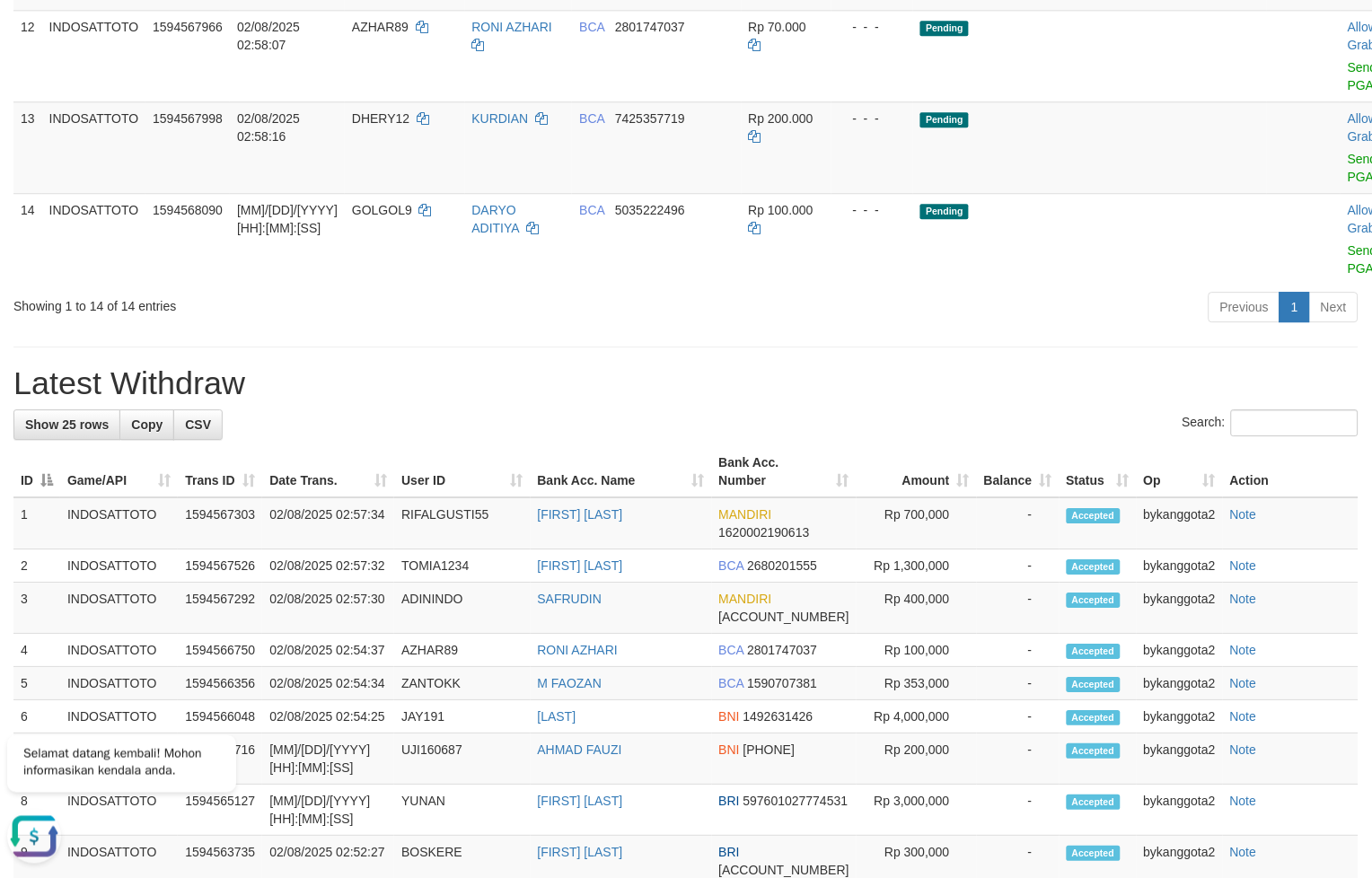 click on "Search:" at bounding box center (686, 425) 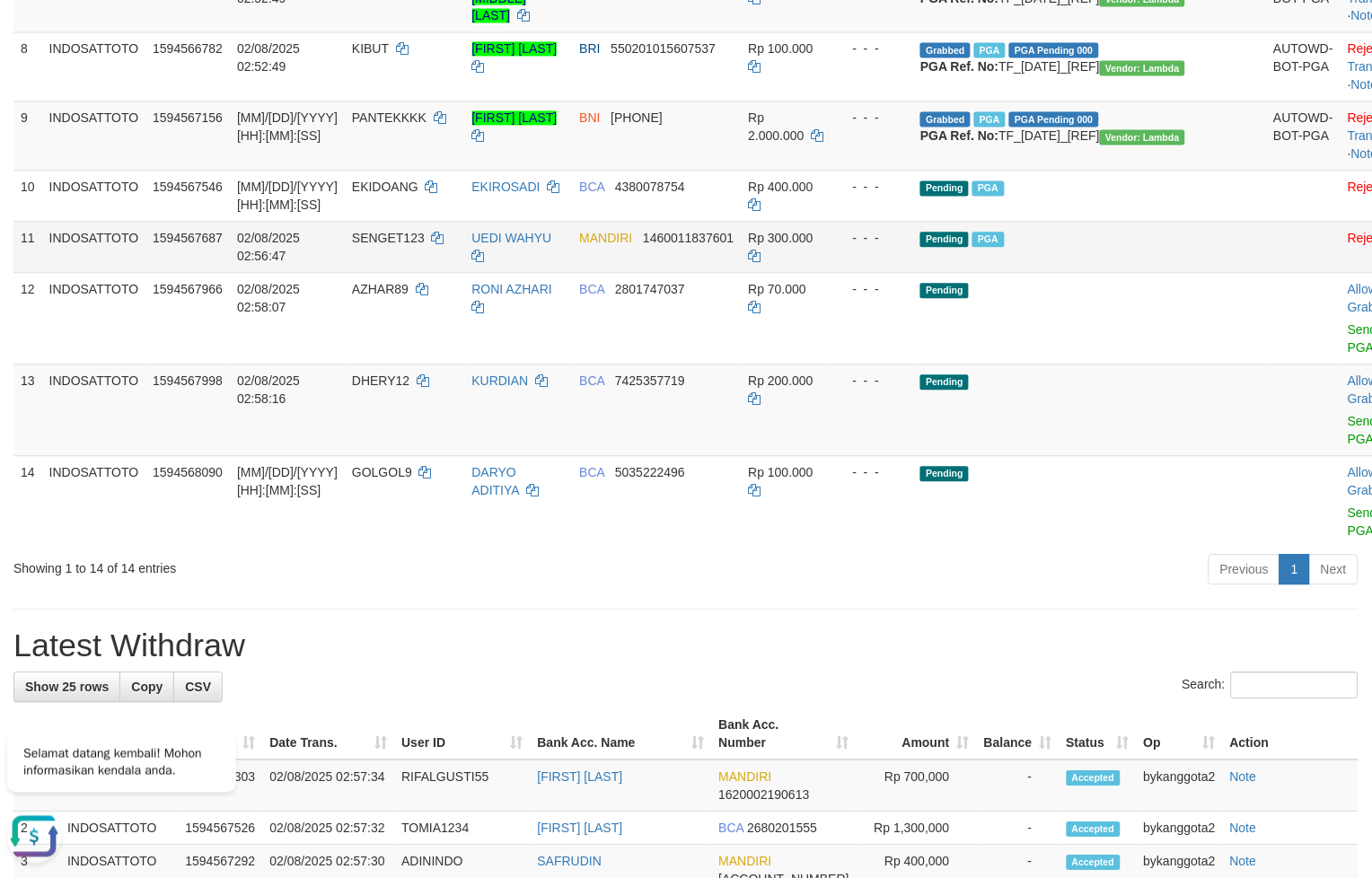 scroll, scrollTop: 749, scrollLeft: 0, axis: vertical 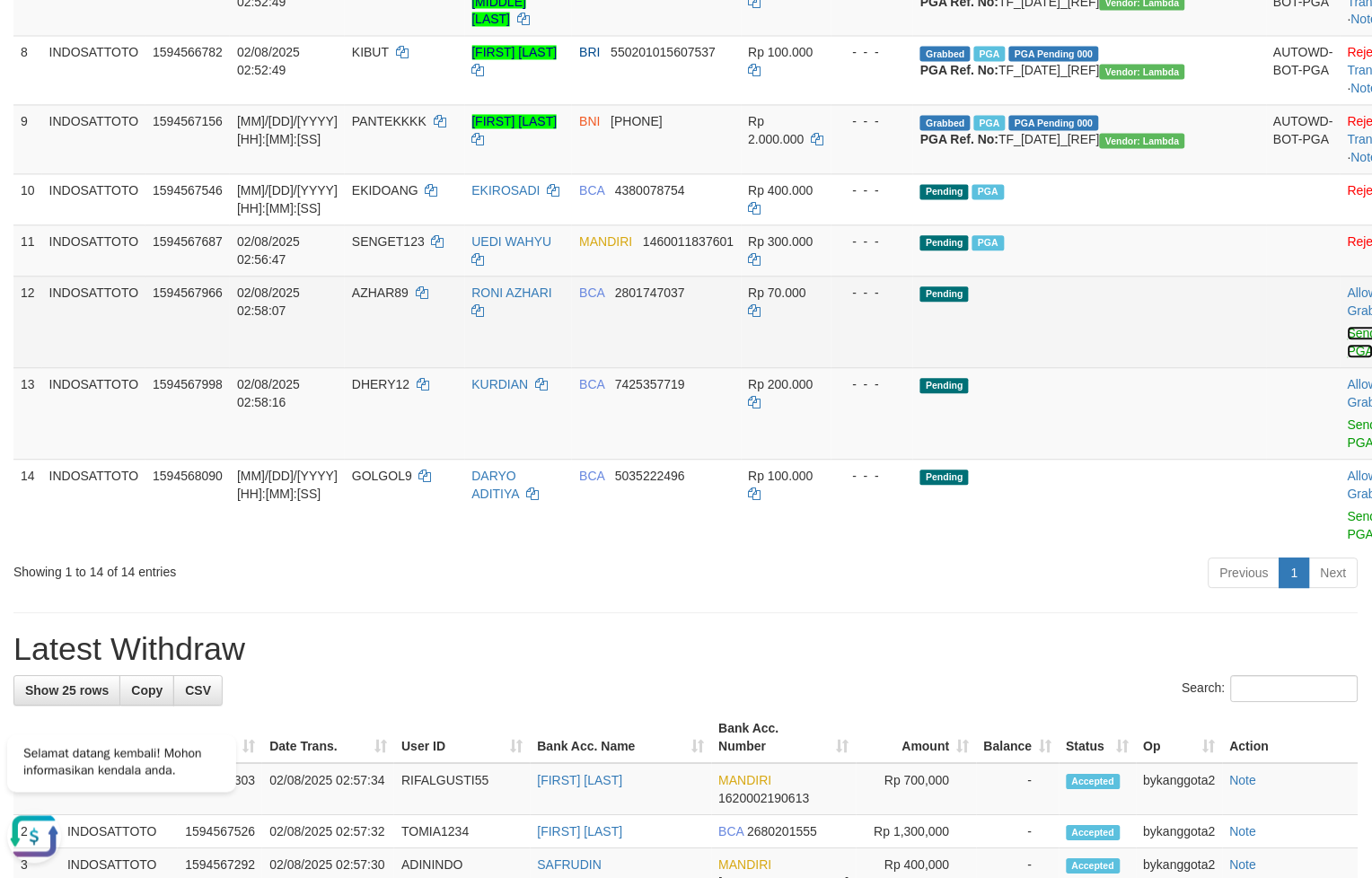 click on "Send PGA" at bounding box center (1362, 343) 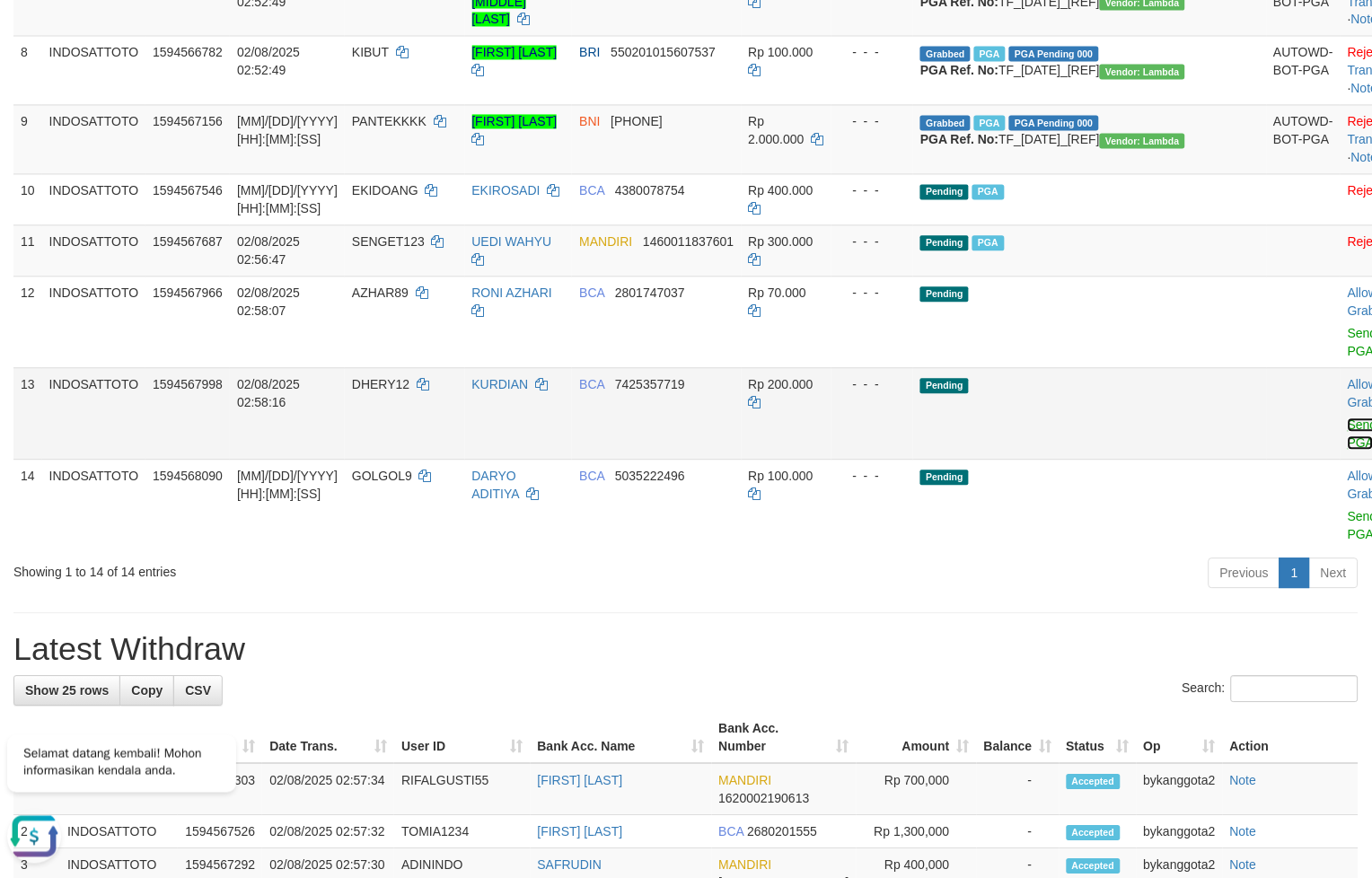 click on "Send PGA" at bounding box center (1362, 435) 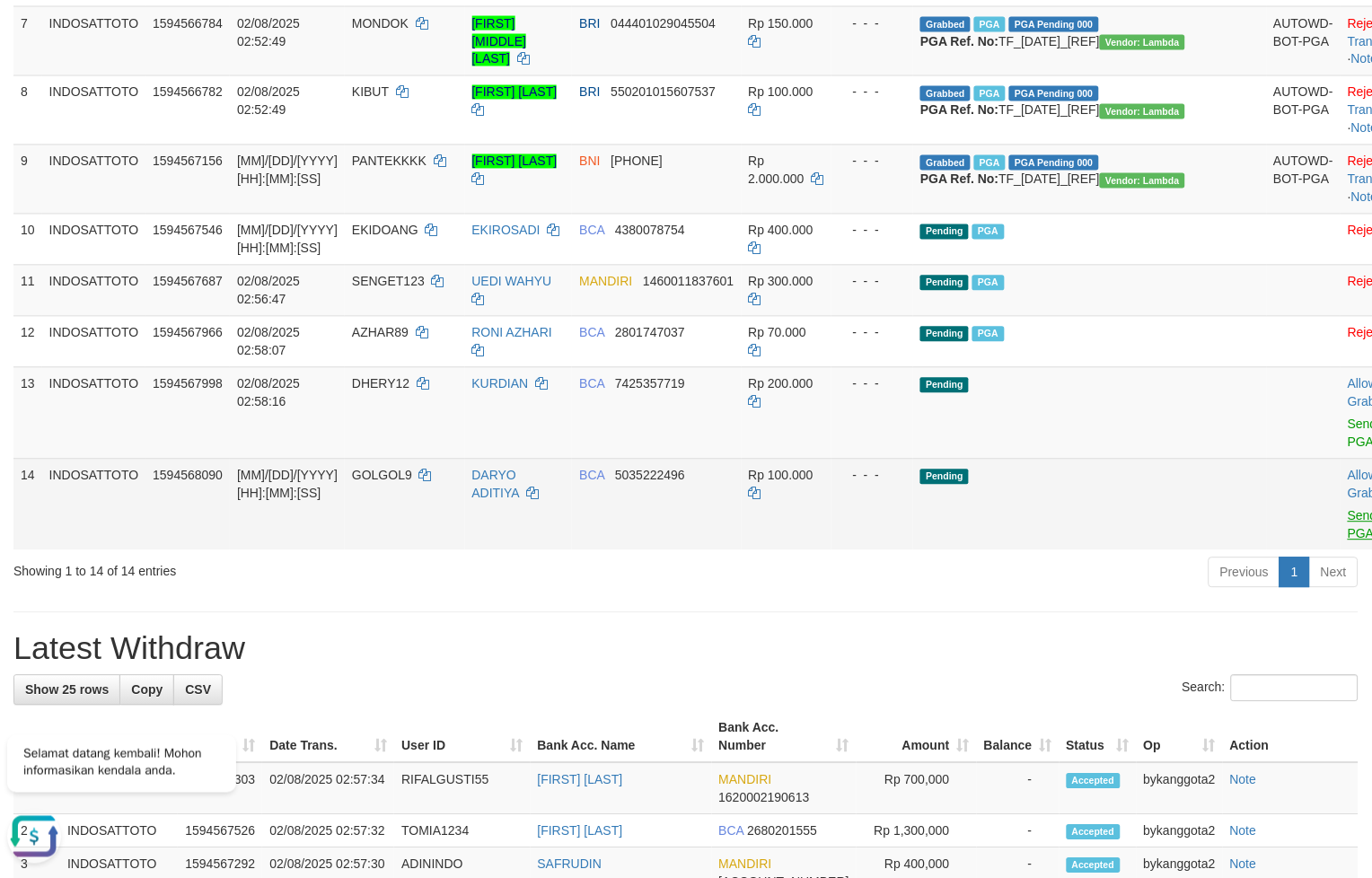 scroll, scrollTop: 668, scrollLeft: 0, axis: vertical 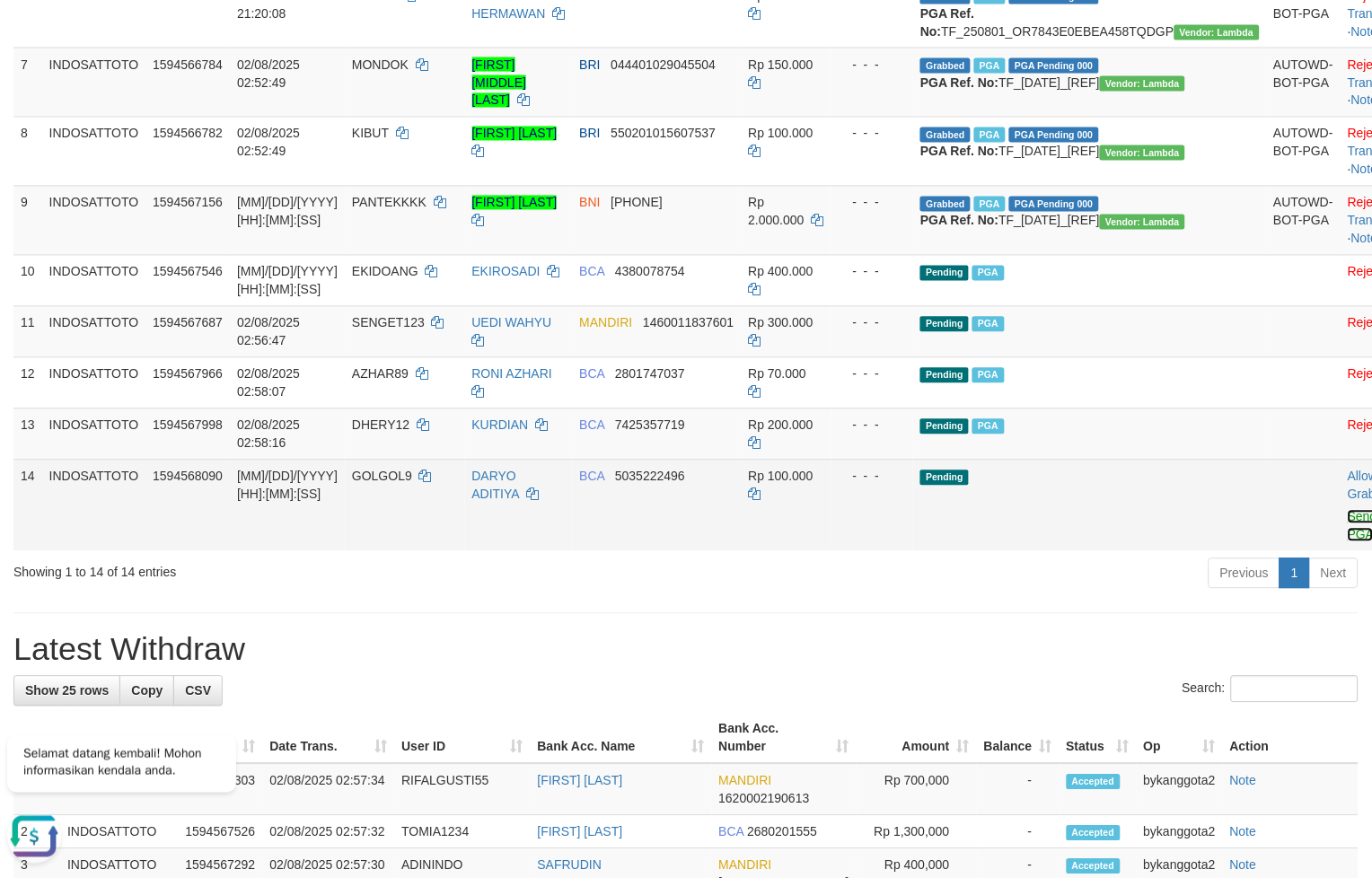 click on "Send PGA" at bounding box center (1362, 526) 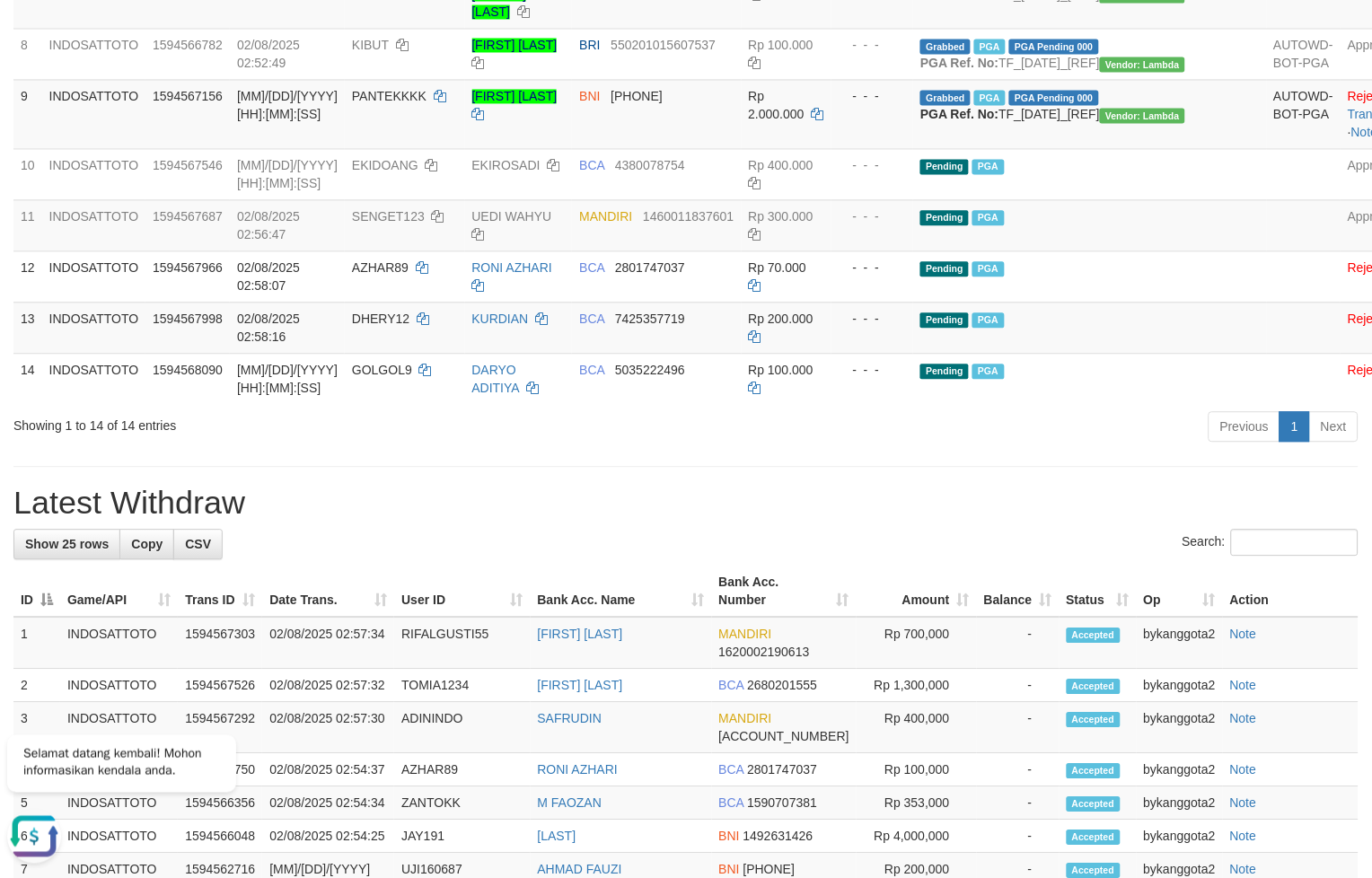 scroll, scrollTop: 801, scrollLeft: 0, axis: vertical 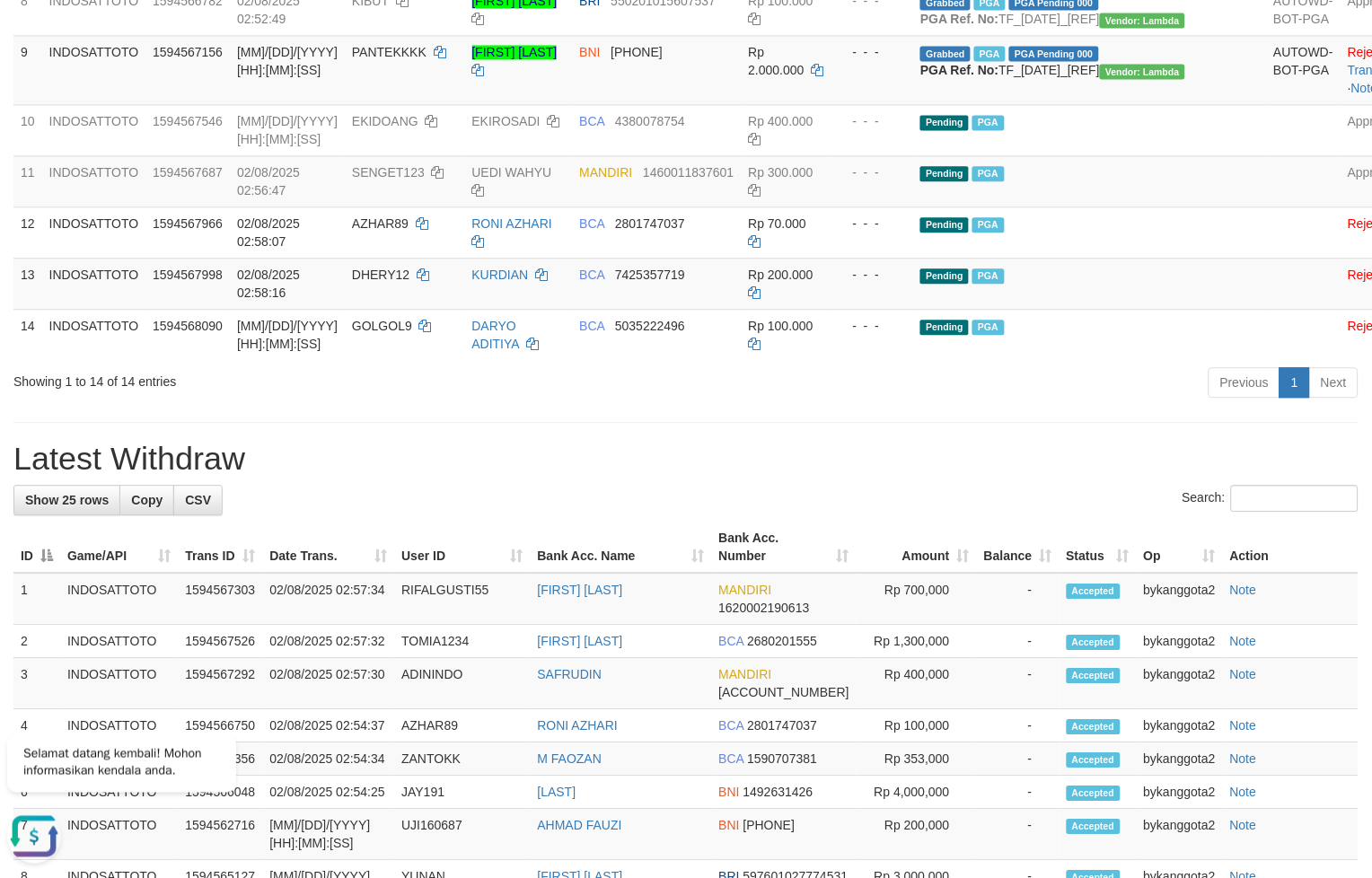 drag, startPoint x: 687, startPoint y: 597, endPoint x: 1110, endPoint y: 611, distance: 423.2316 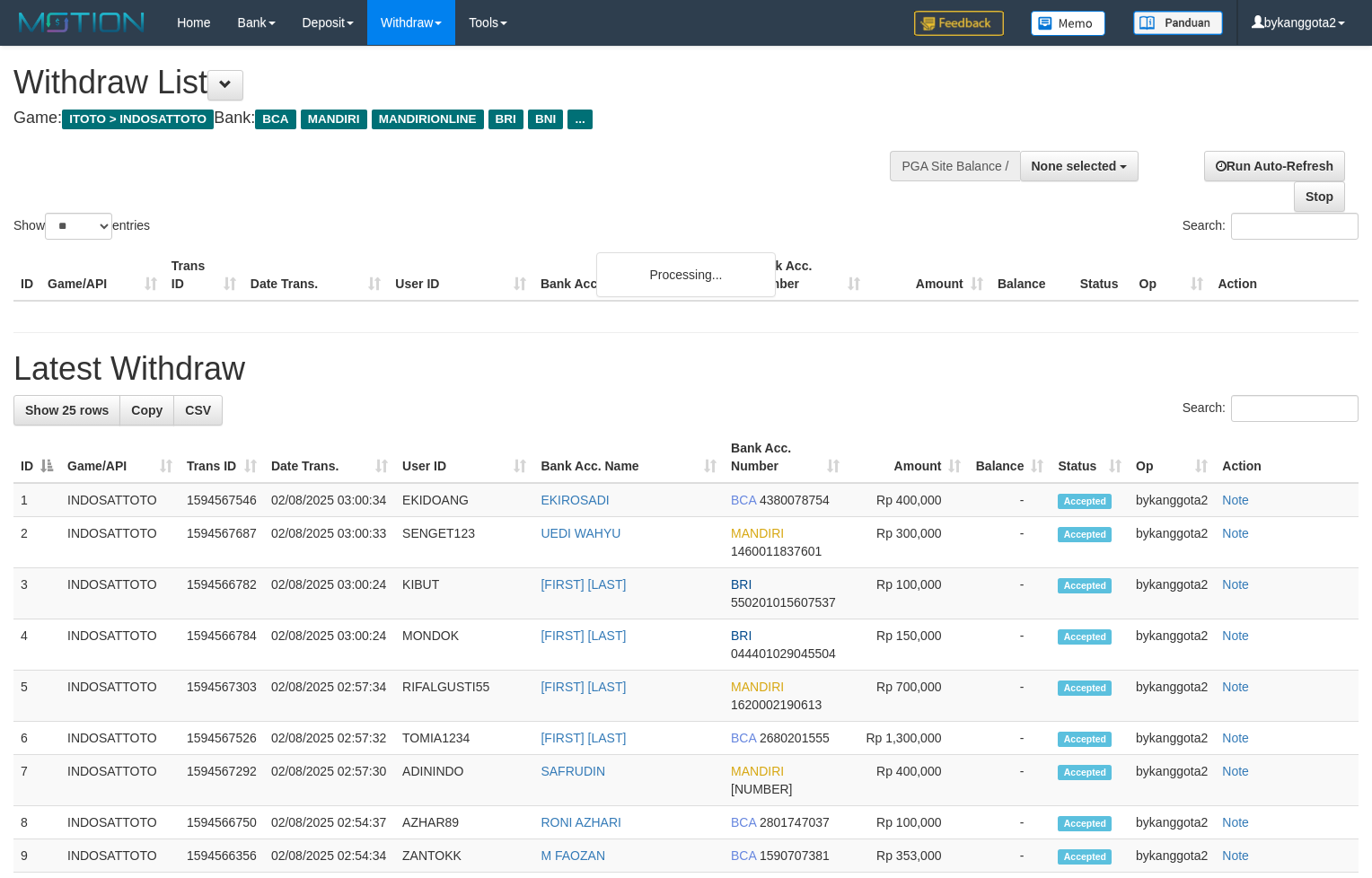select 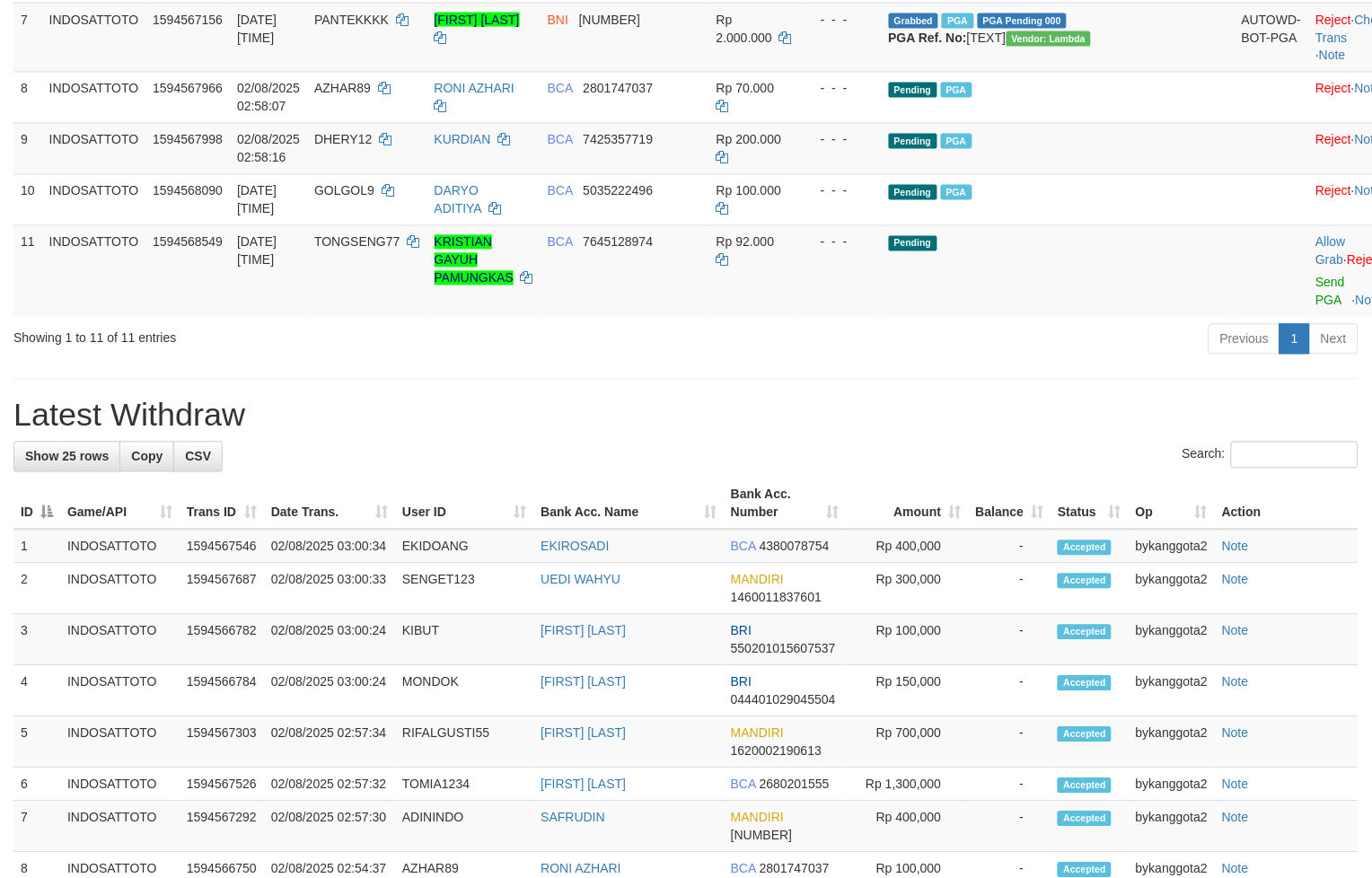 scroll, scrollTop: 668, scrollLeft: 0, axis: vertical 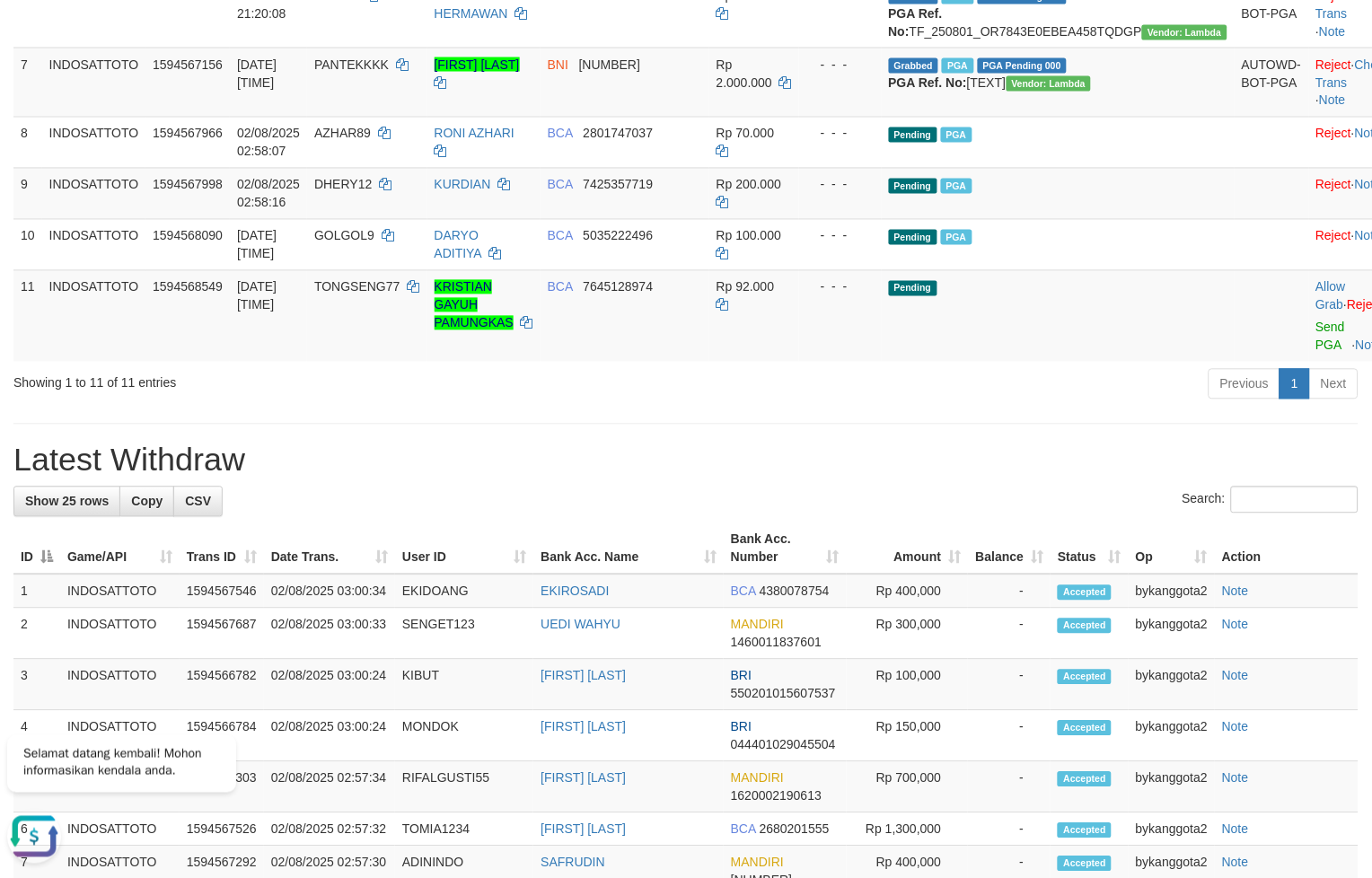 click on "Previous 1 Next" at bounding box center (972, 386) 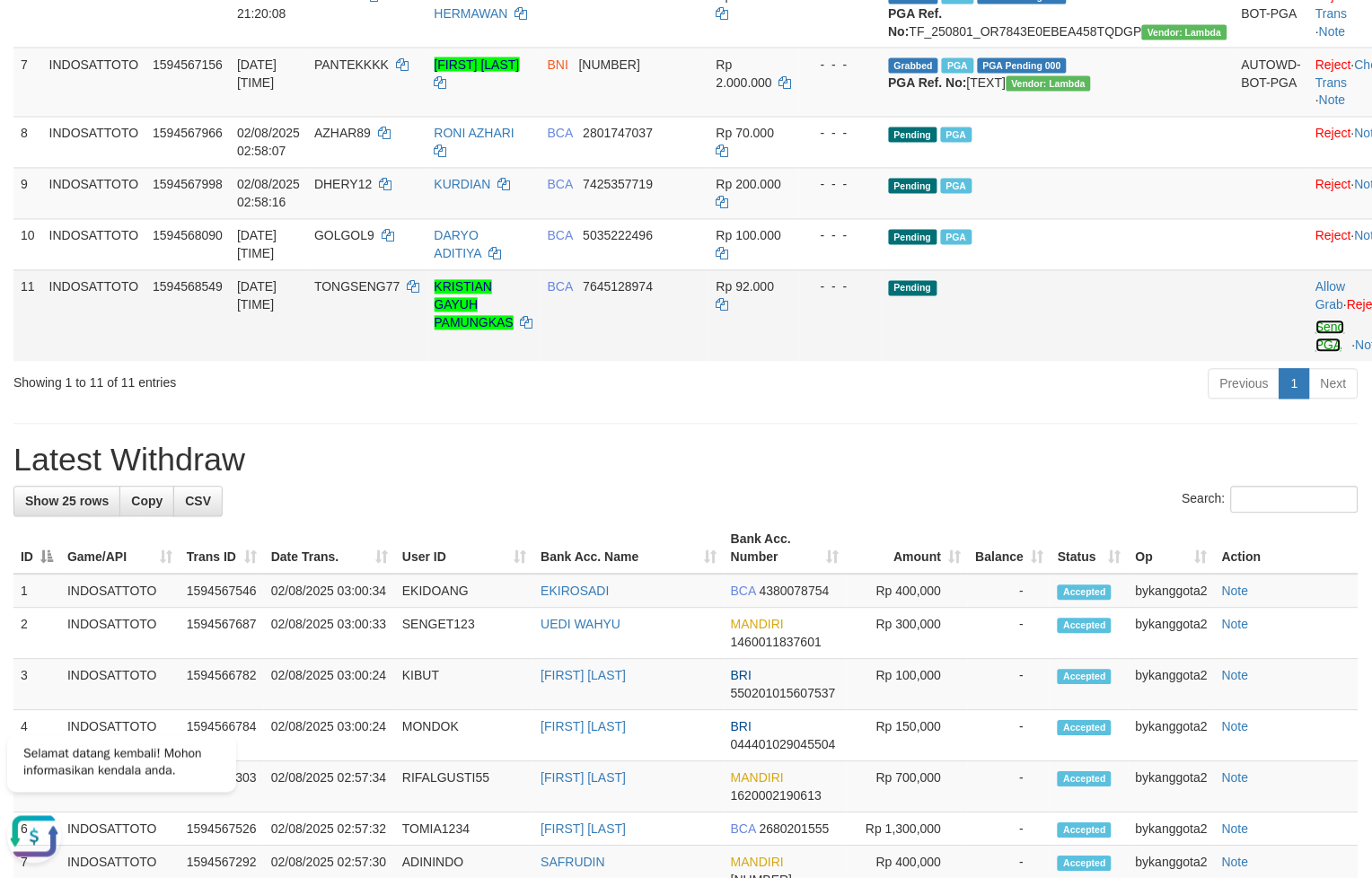 click on "Send PGA" at bounding box center [1331, 337] 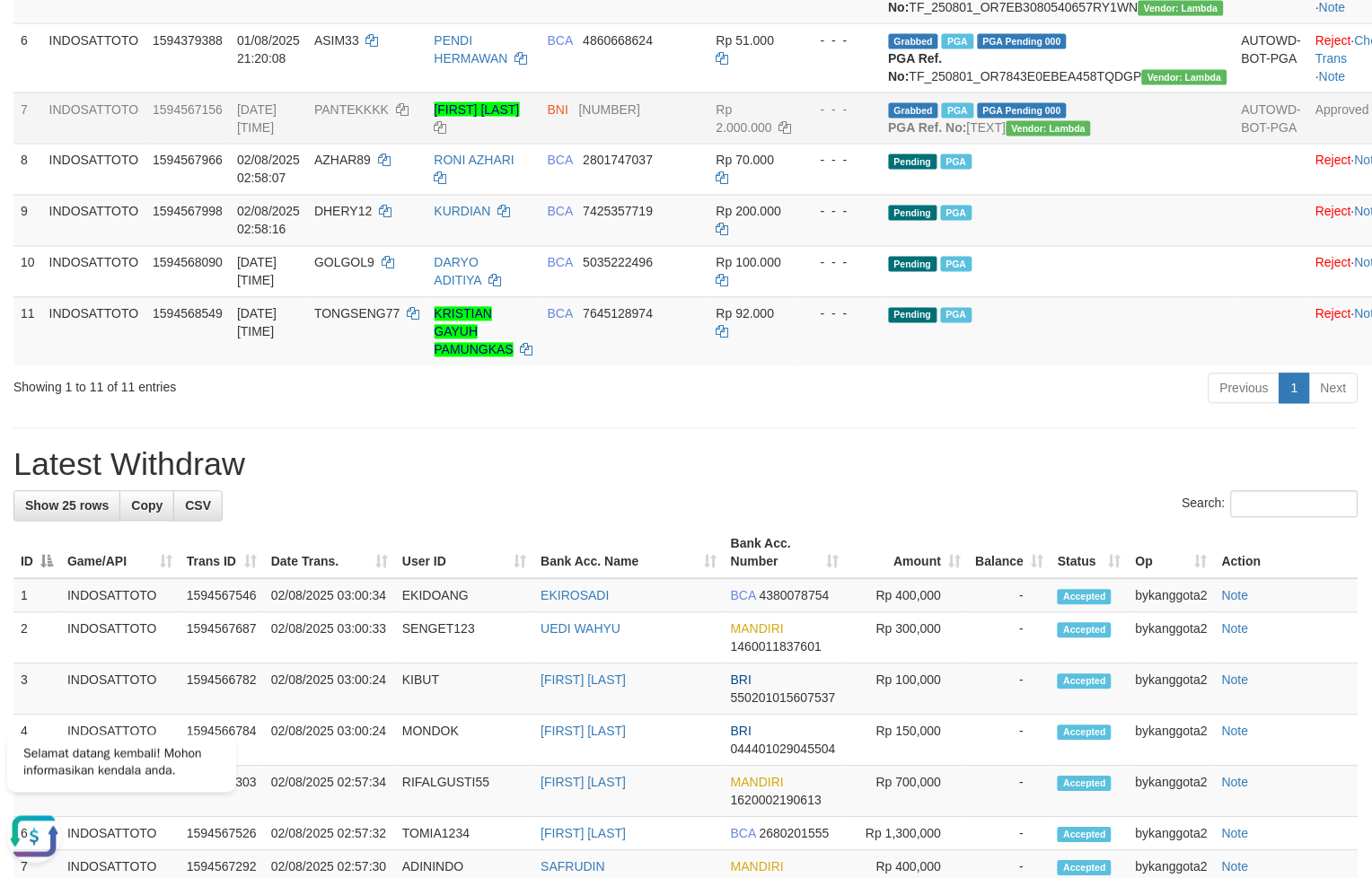 scroll, scrollTop: 668, scrollLeft: 0, axis: vertical 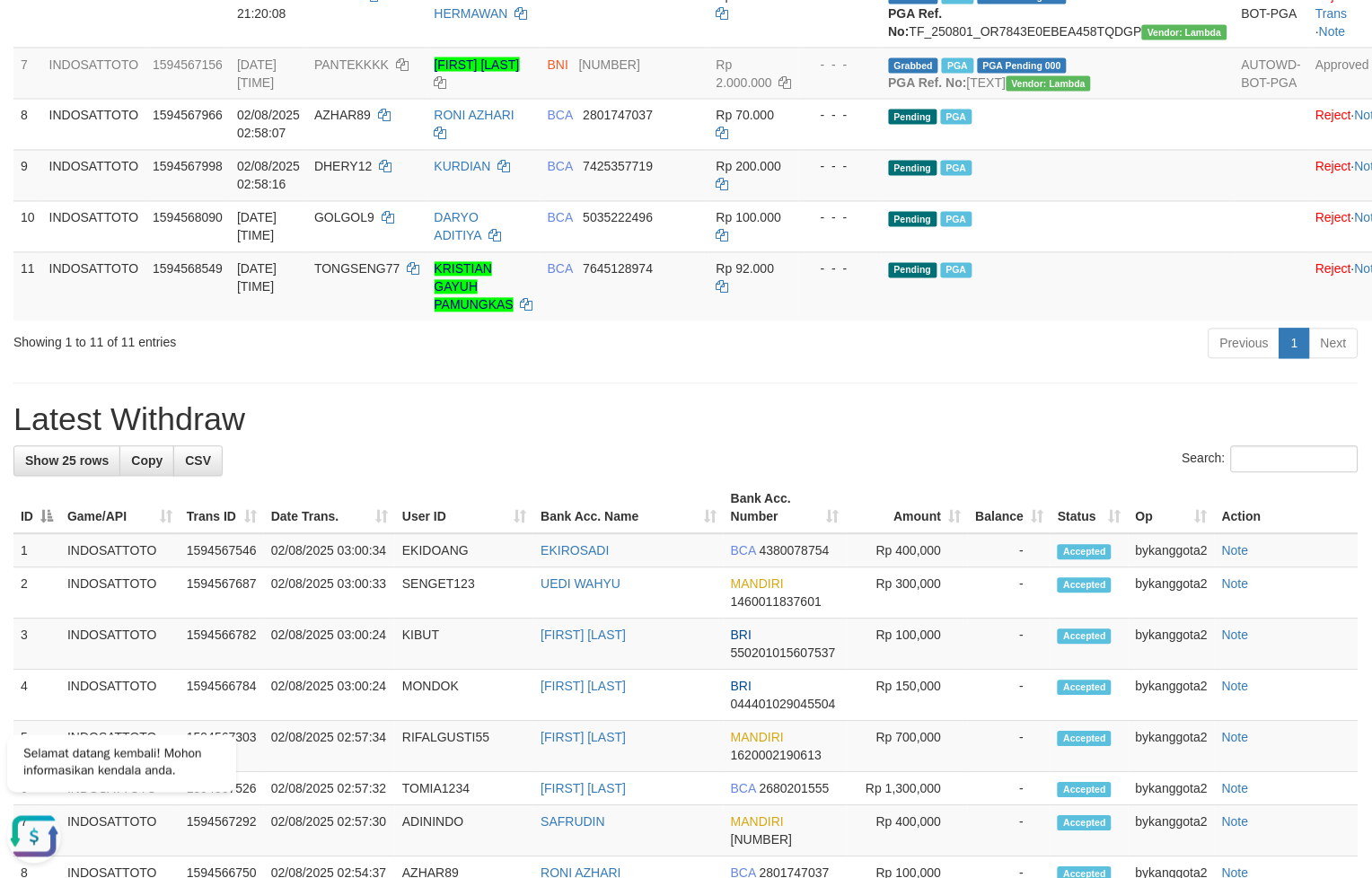 click on "Previous 1 Next" at bounding box center (972, 346) 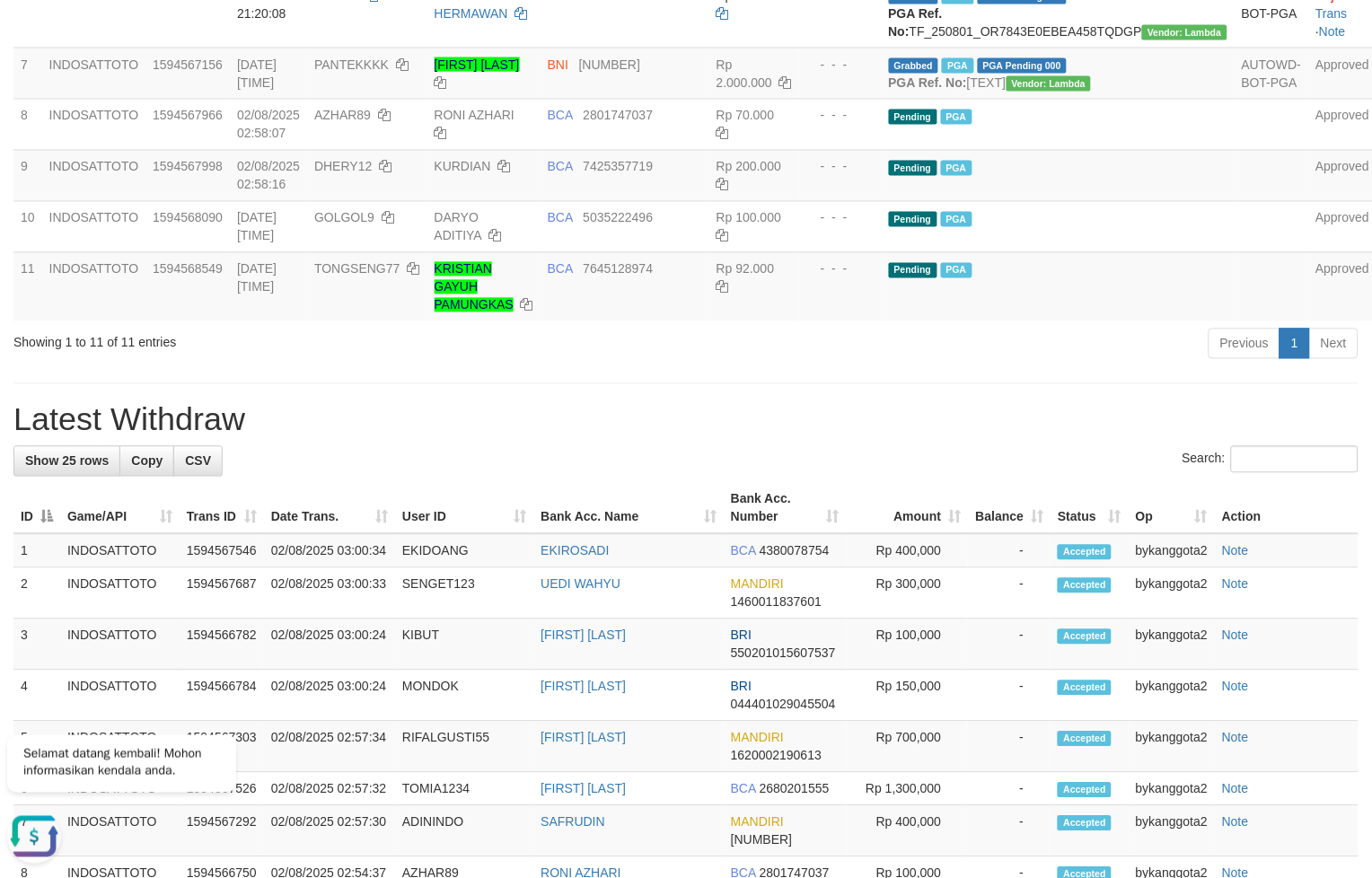 drag, startPoint x: 692, startPoint y: 479, endPoint x: 712, endPoint y: 474, distance: 20.615528 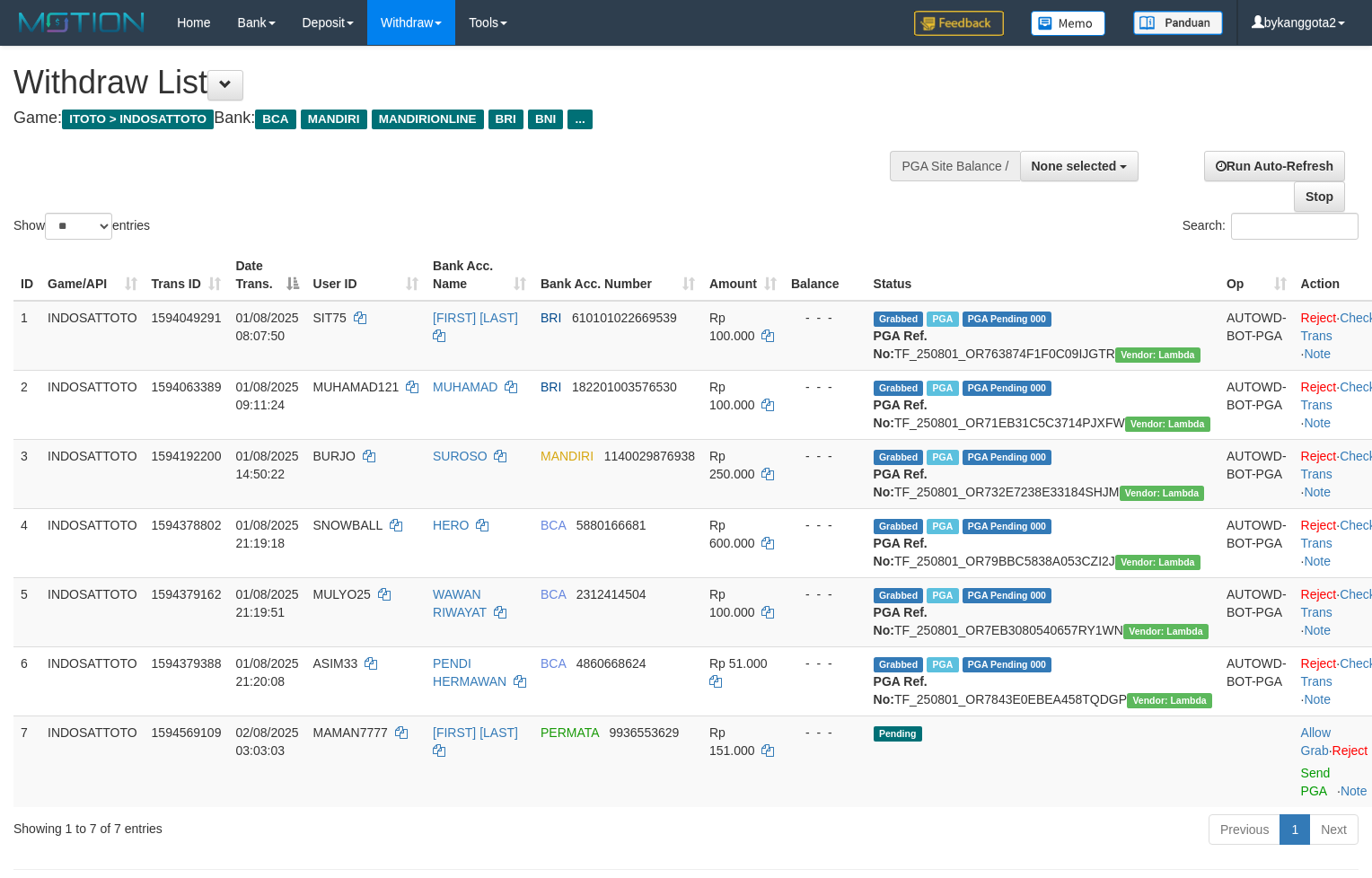 select 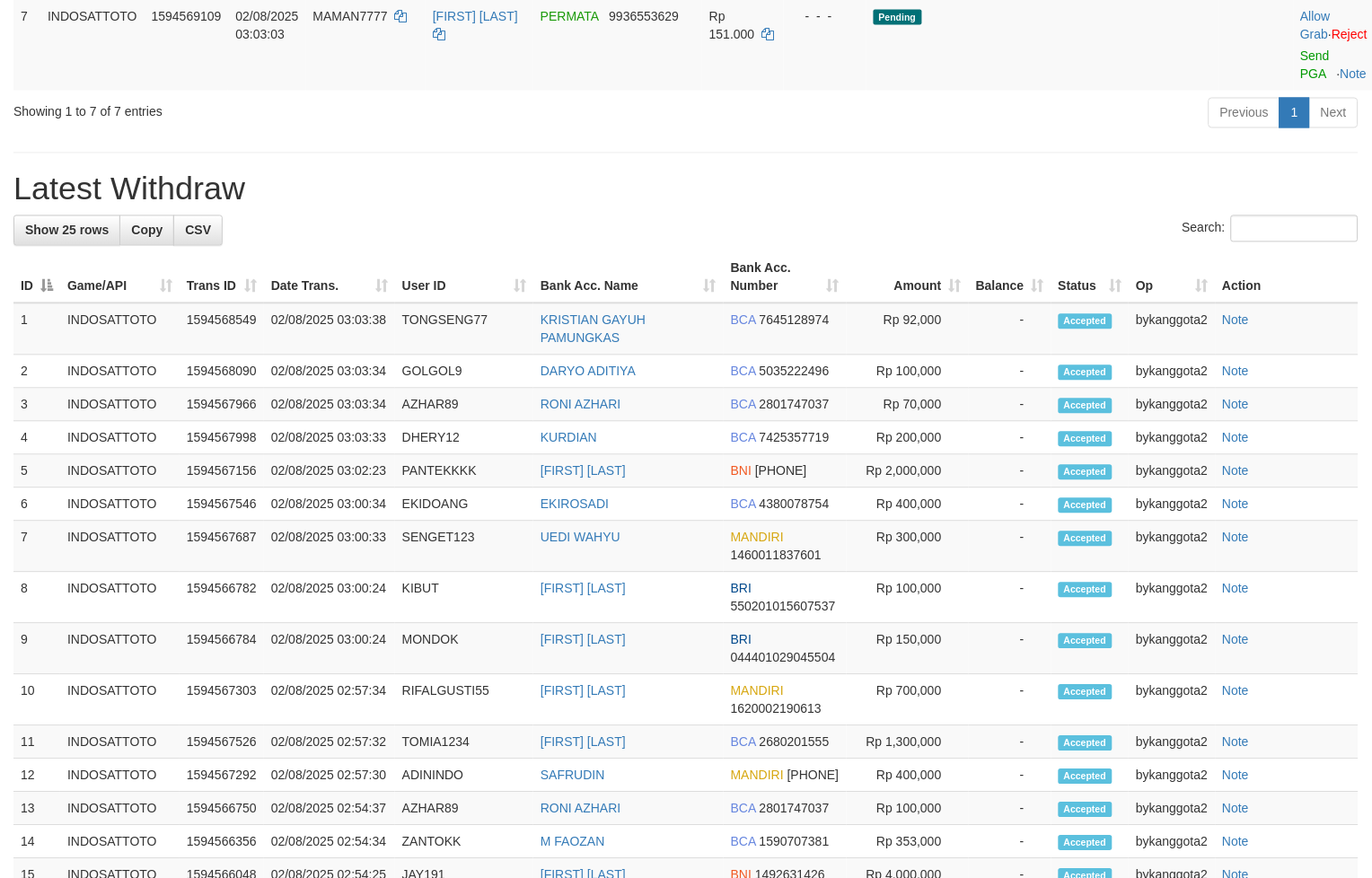 scroll, scrollTop: 668, scrollLeft: 0, axis: vertical 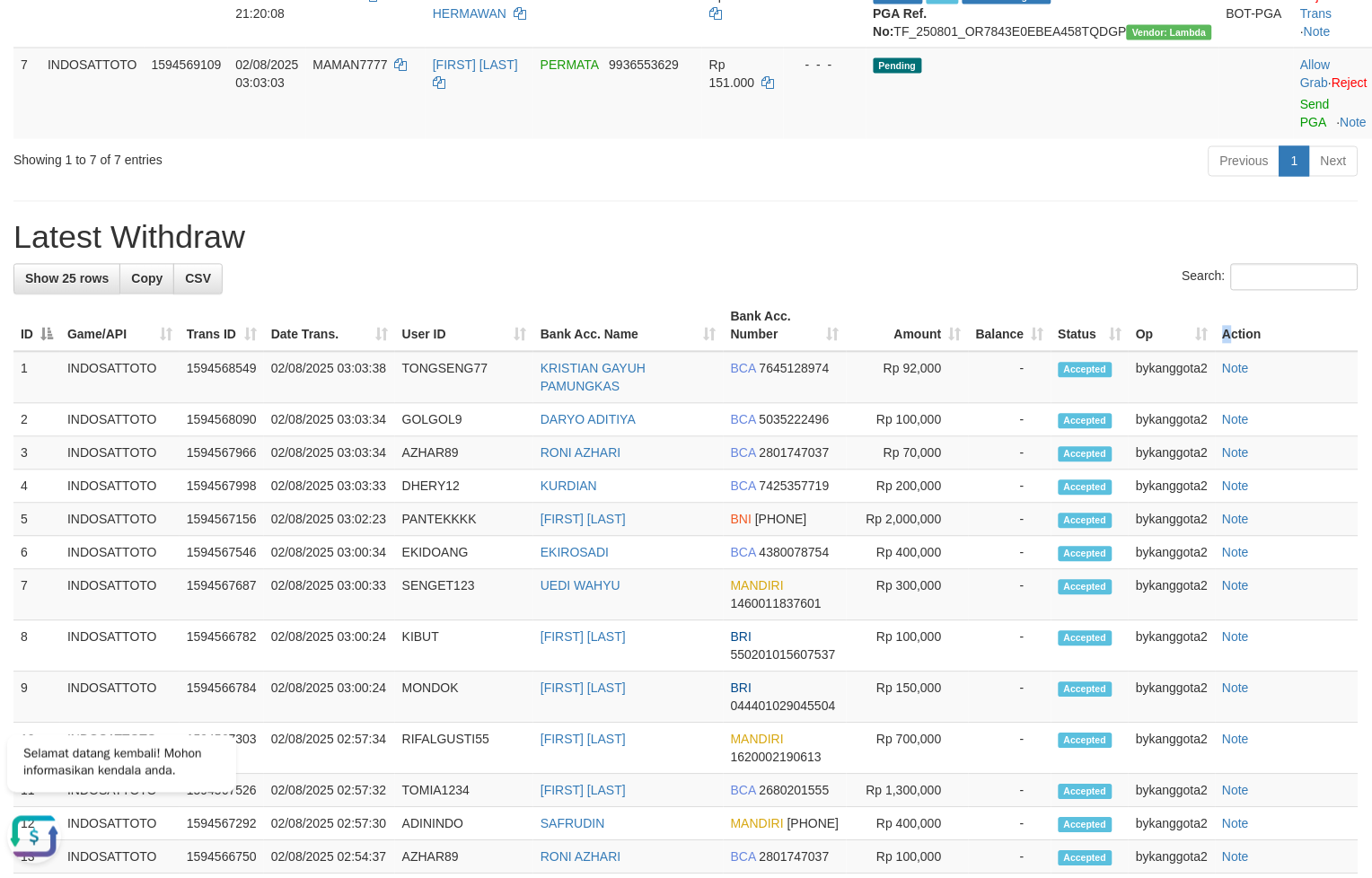 click on "Action" at bounding box center (1287, 326) 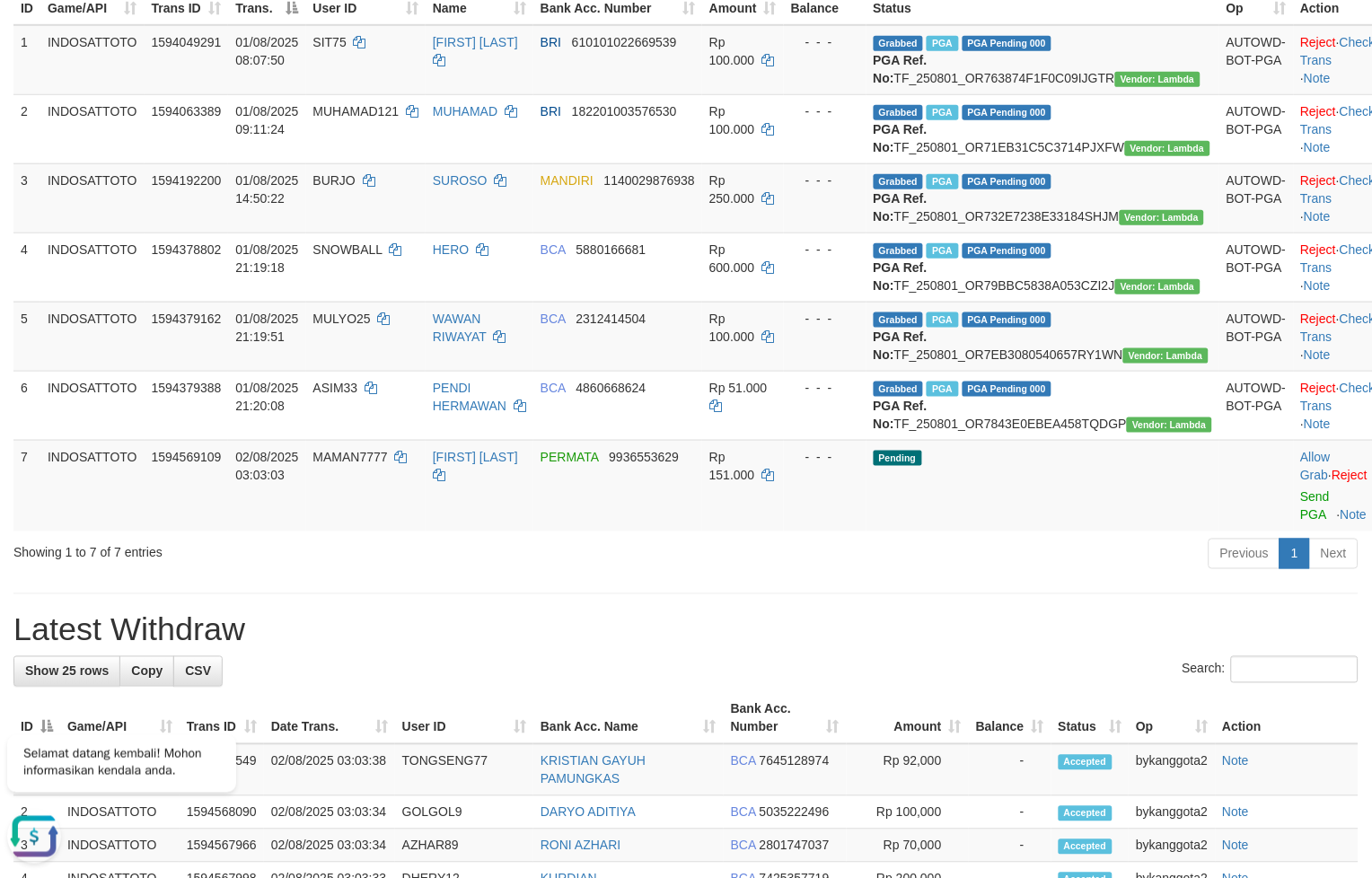 scroll, scrollTop: 269, scrollLeft: 0, axis: vertical 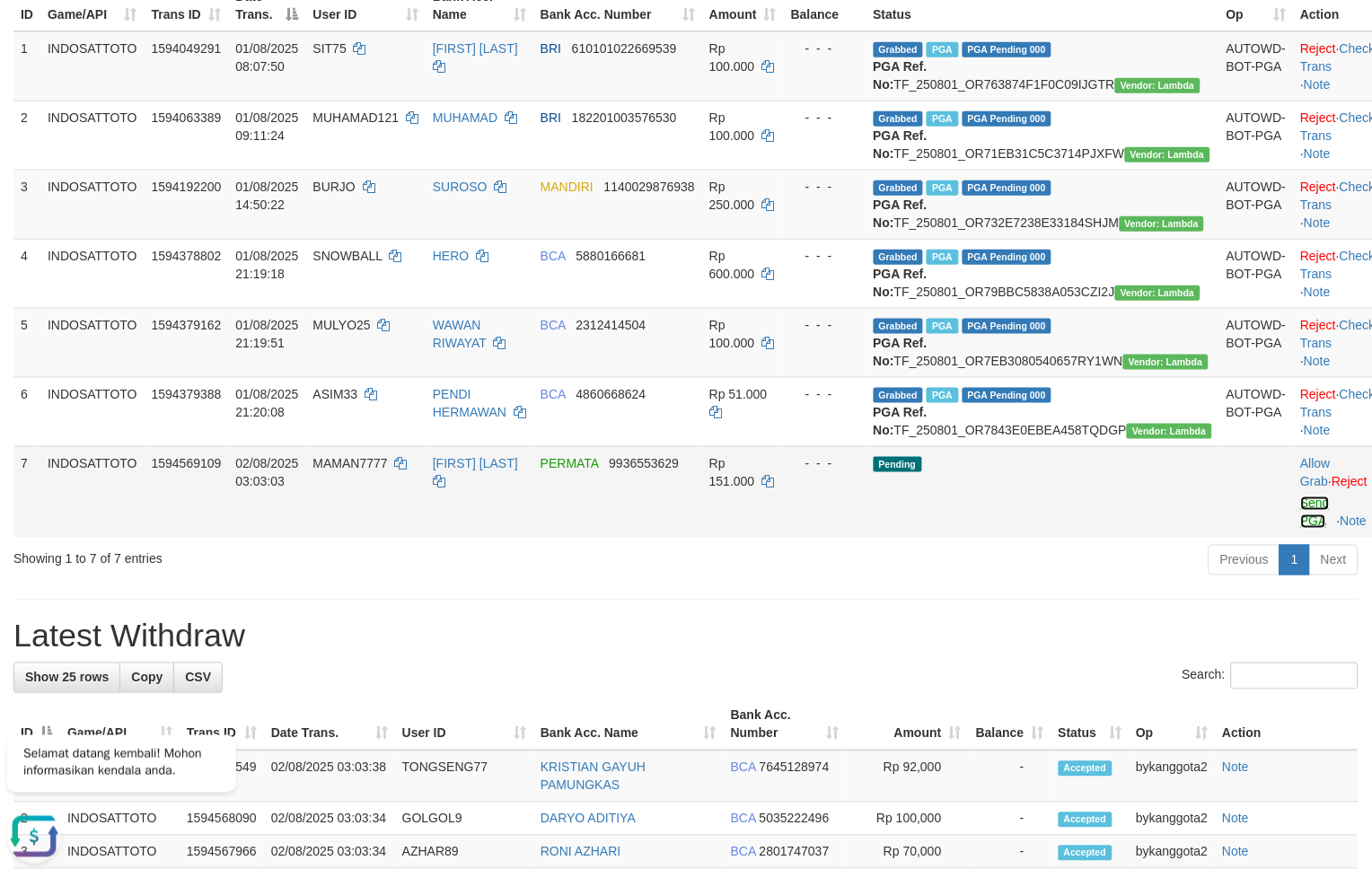 click on "Send PGA" at bounding box center [1315, 513] 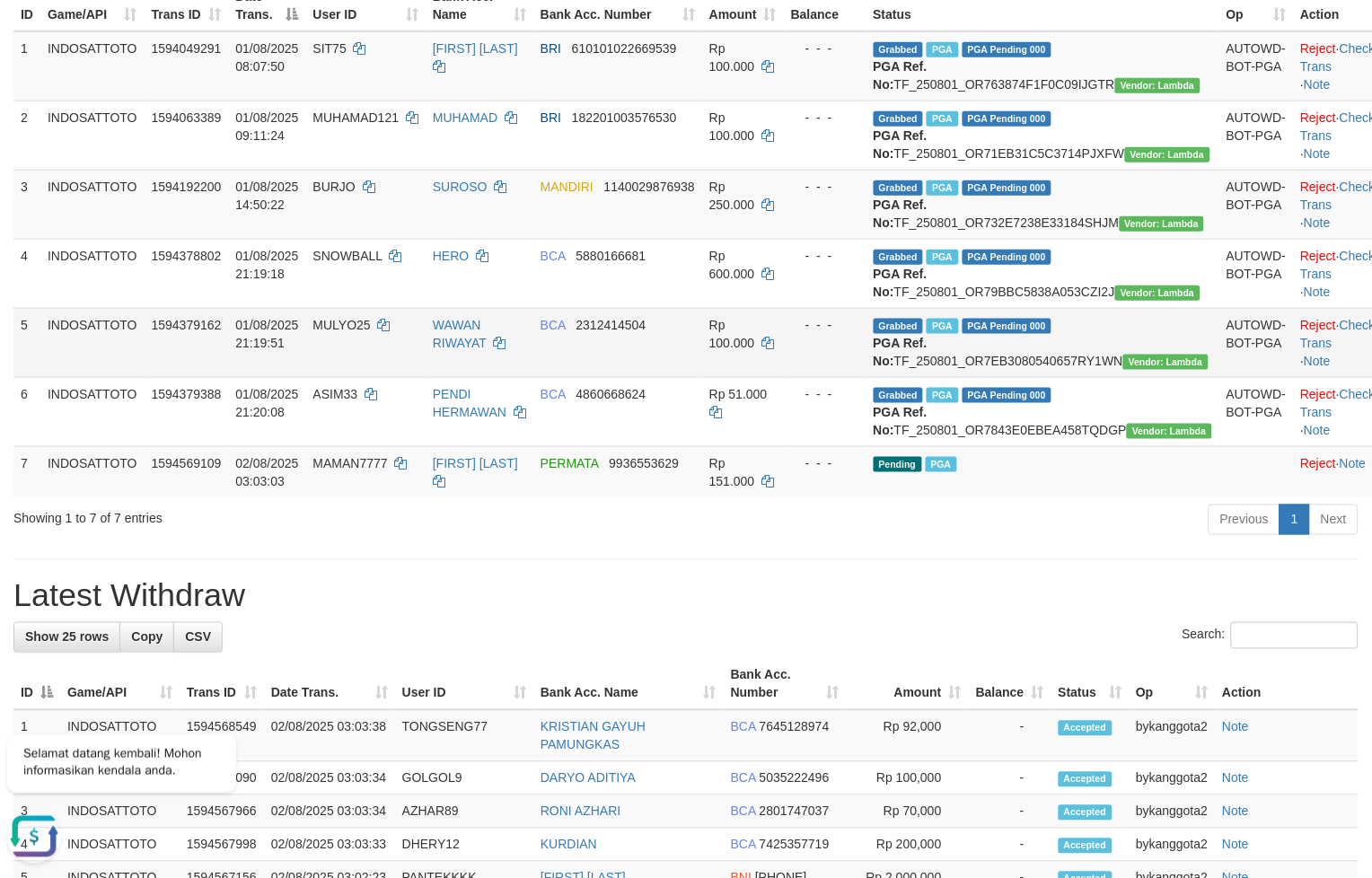 click on "-  -  -" at bounding box center [825, 342] 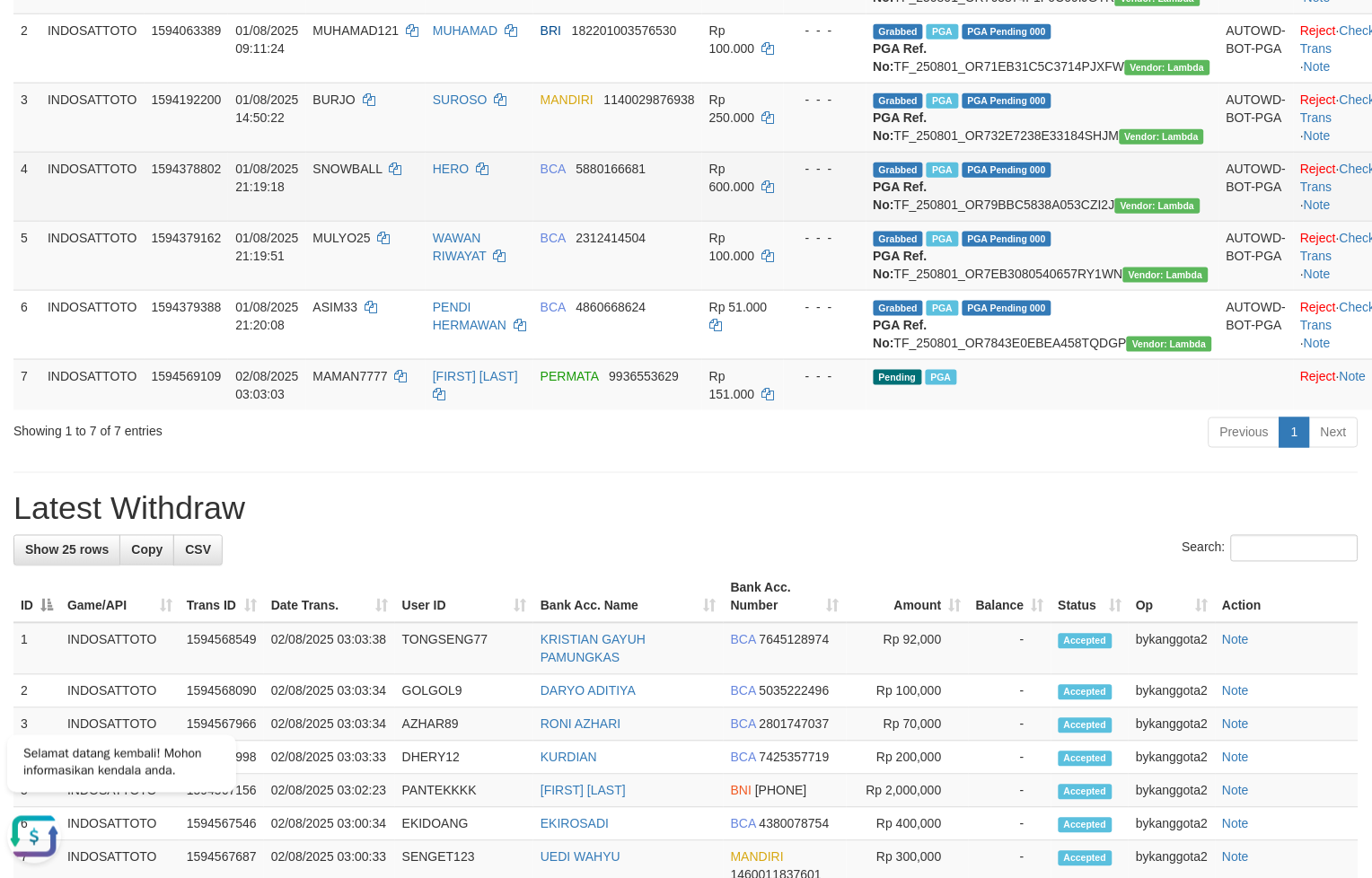 scroll, scrollTop: 401, scrollLeft: 0, axis: vertical 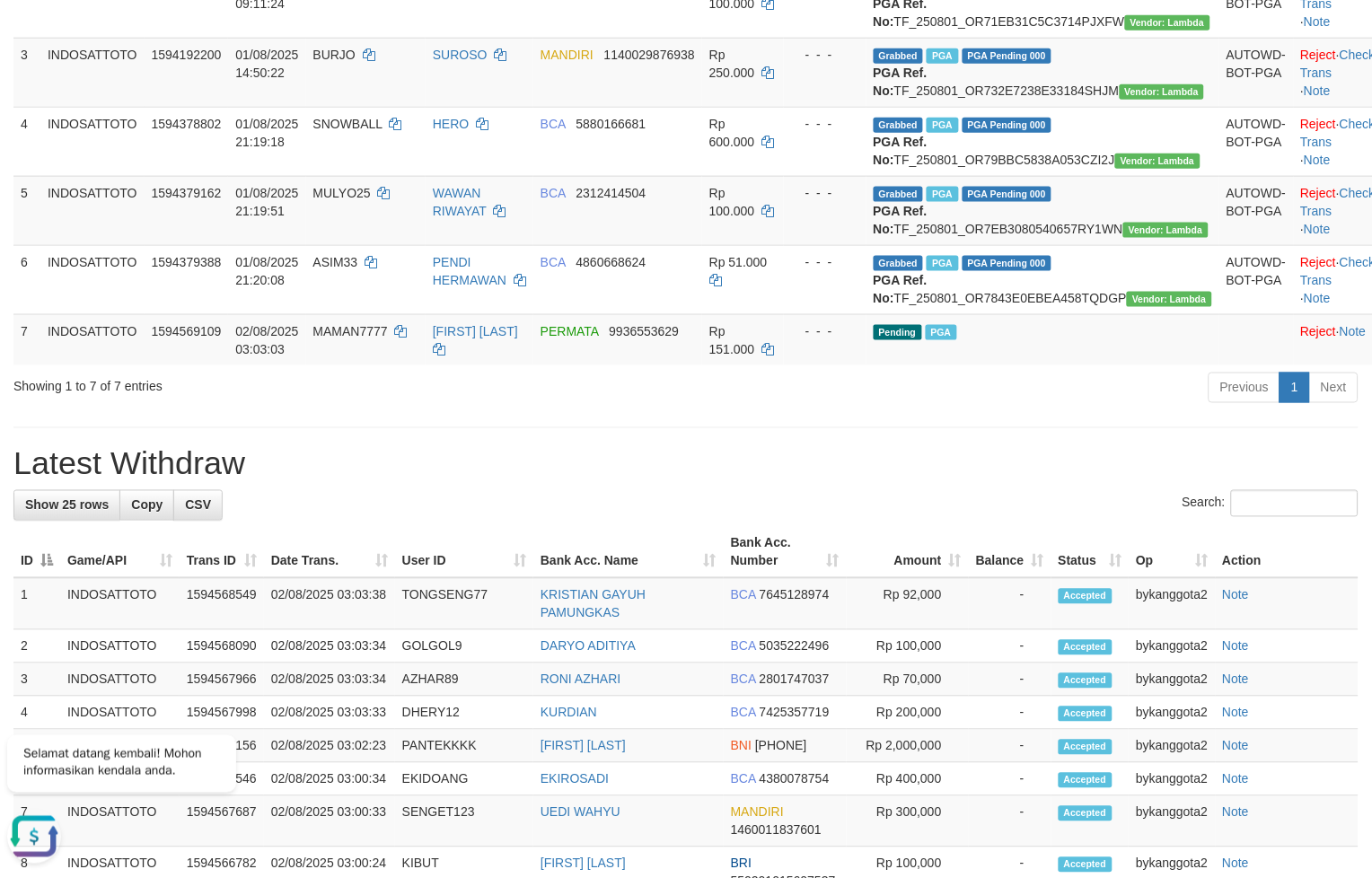 click on "Previous 1 Next" at bounding box center (972, 390) 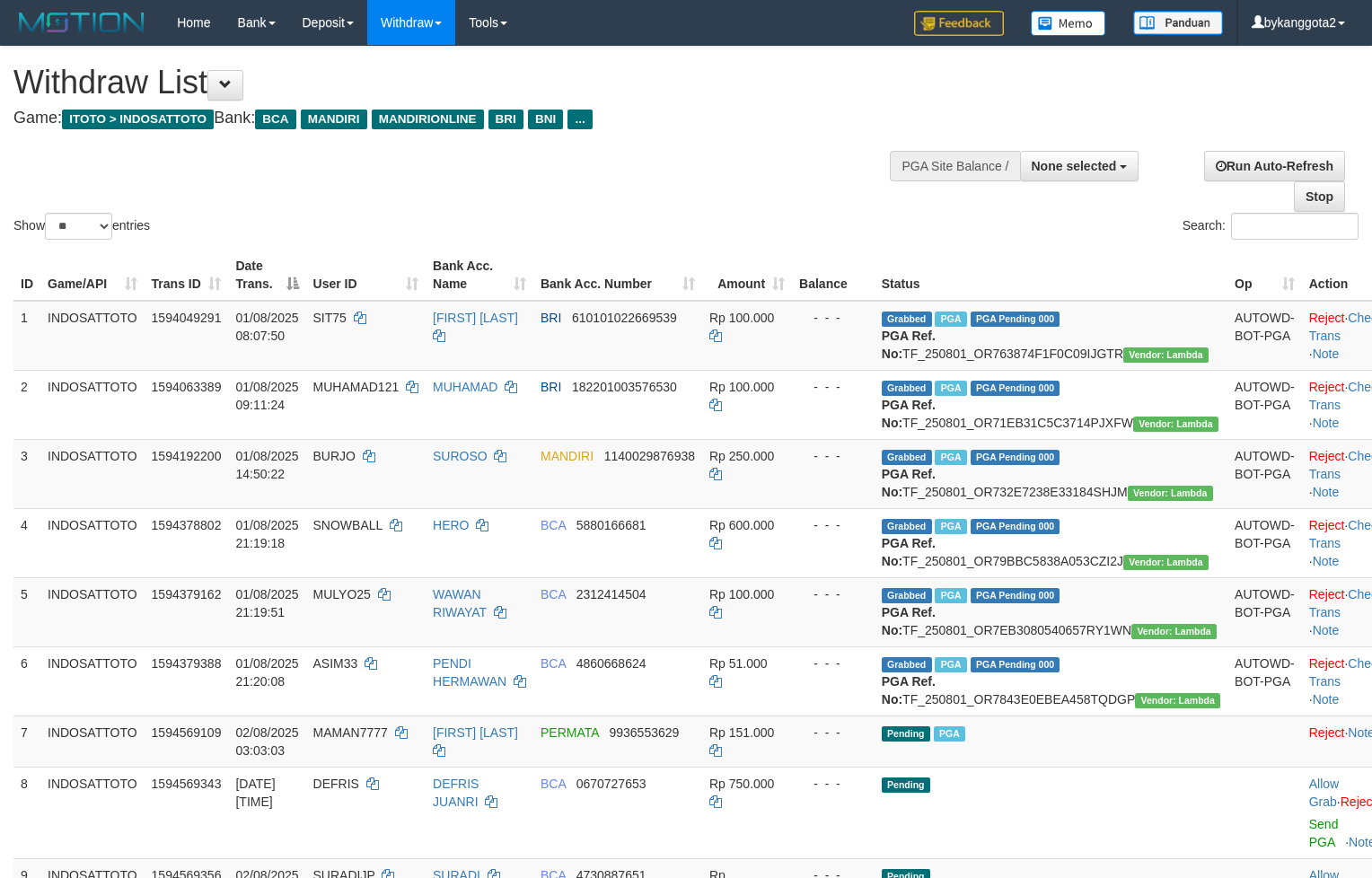 select 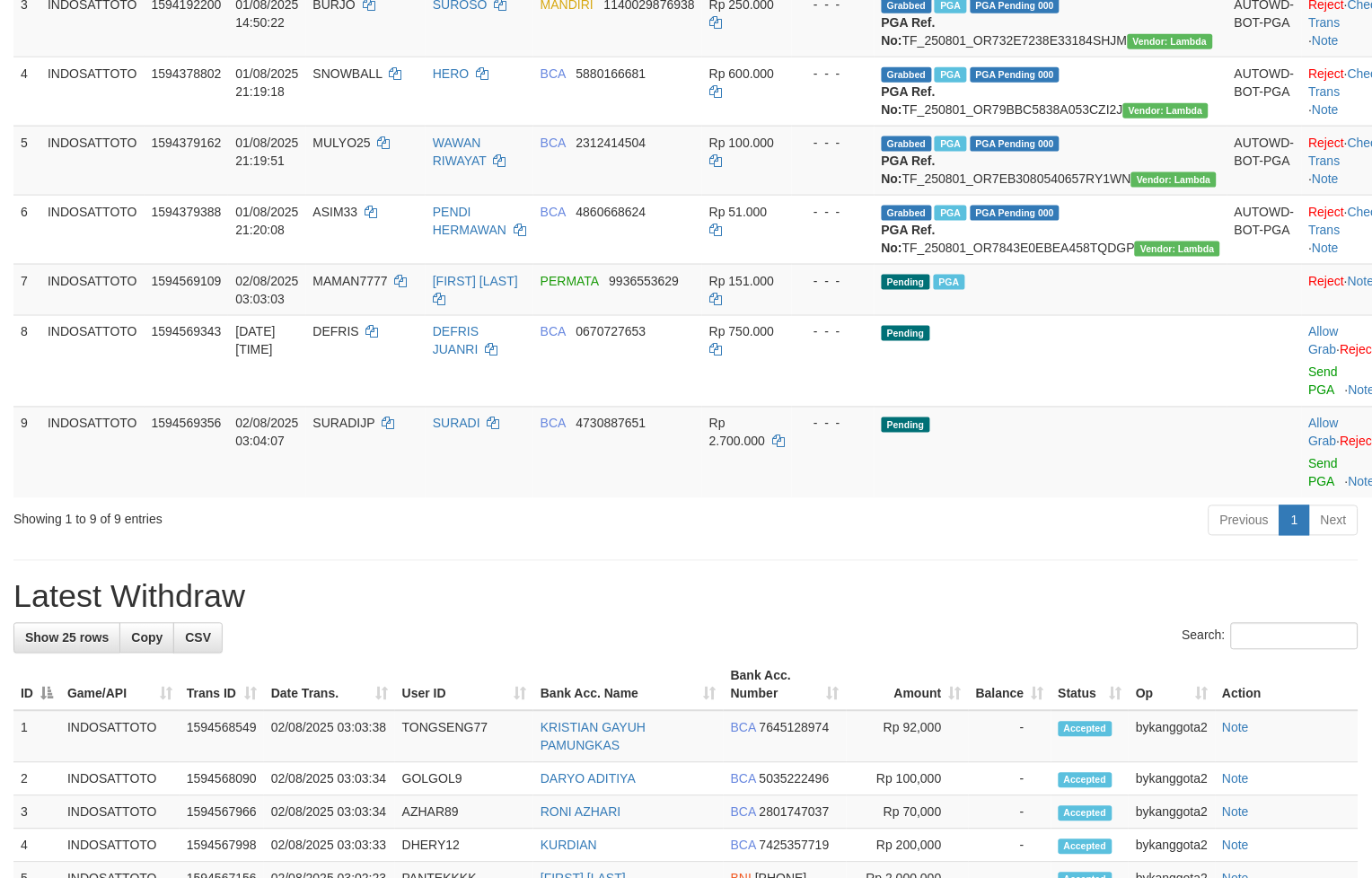 scroll, scrollTop: 401, scrollLeft: 0, axis: vertical 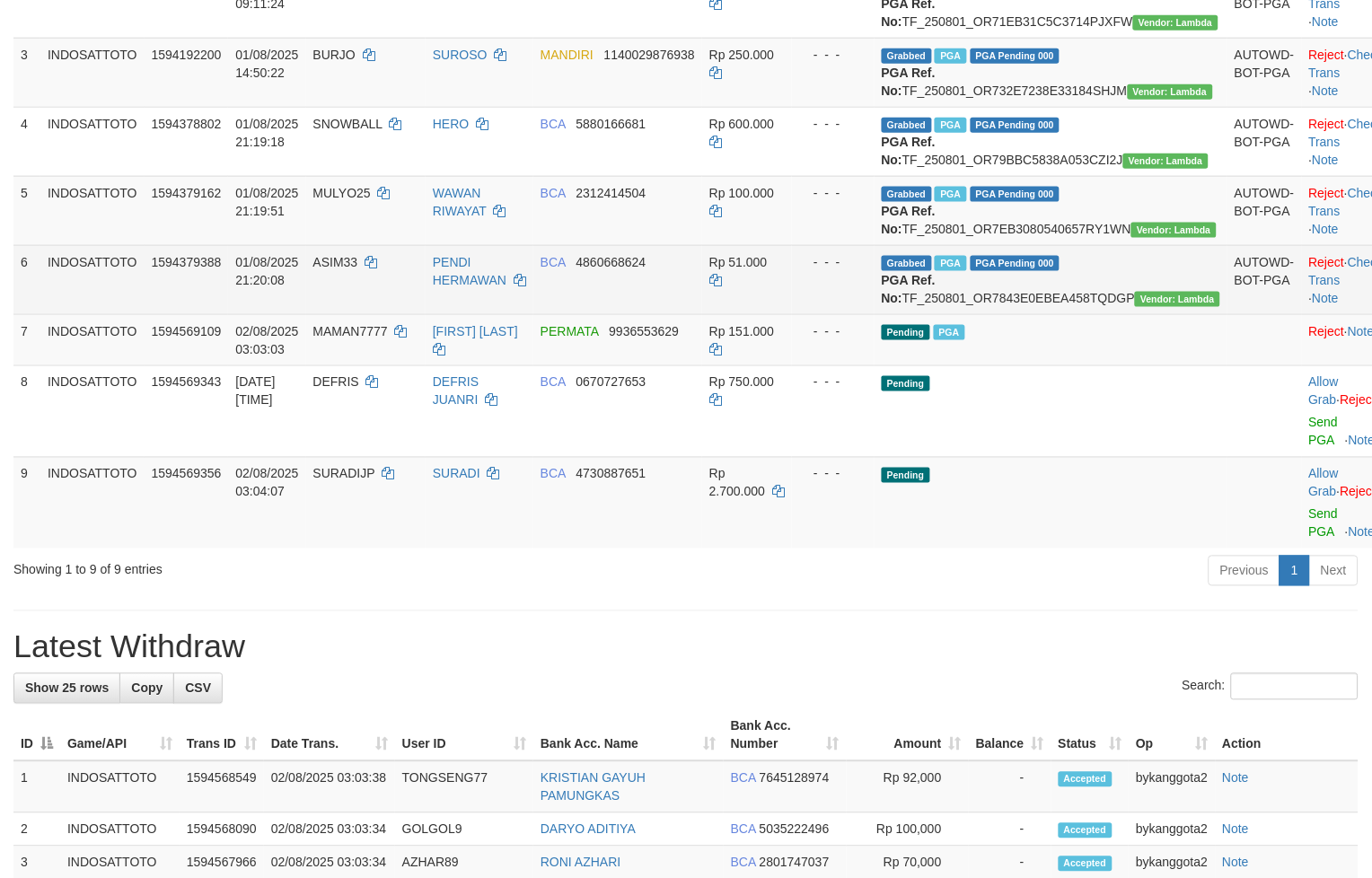 click on "Grabbed   PGA   PGA Pending 000 {"status":"000","data":{"unique_id":"1610-1594379388-20250801","reference_no":"TF_250801_OR7843E0EBEA458TQDGP","amount":"51000.00","fee":"0.00","merchant_surcharge_rate":"0.00","charge_to":"MERC","payout_amount":"51000.00","disbursement_status":0,"disbursement_description":"ON PROCESS","created_at":"2025-08-01 21:24:58","executed_at":"2025-08-01 21:24:58","bank":{"code":"014","name":"BANK CENTRAL ASIA","account_number":"4860668624","account_name":"[FIRST] [LAST]"},"note":"bykanggota1","merchant_balance":{"balance_effective":1010020902,"balance_pending":767258833,"balance_disbursement":309332033,"balance_collection":11859744354}}} PGA Ref. No:  TF_250801_OR7843E0EBEA458TQDGP  Vendor: Lambda" at bounding box center (1051, 279) 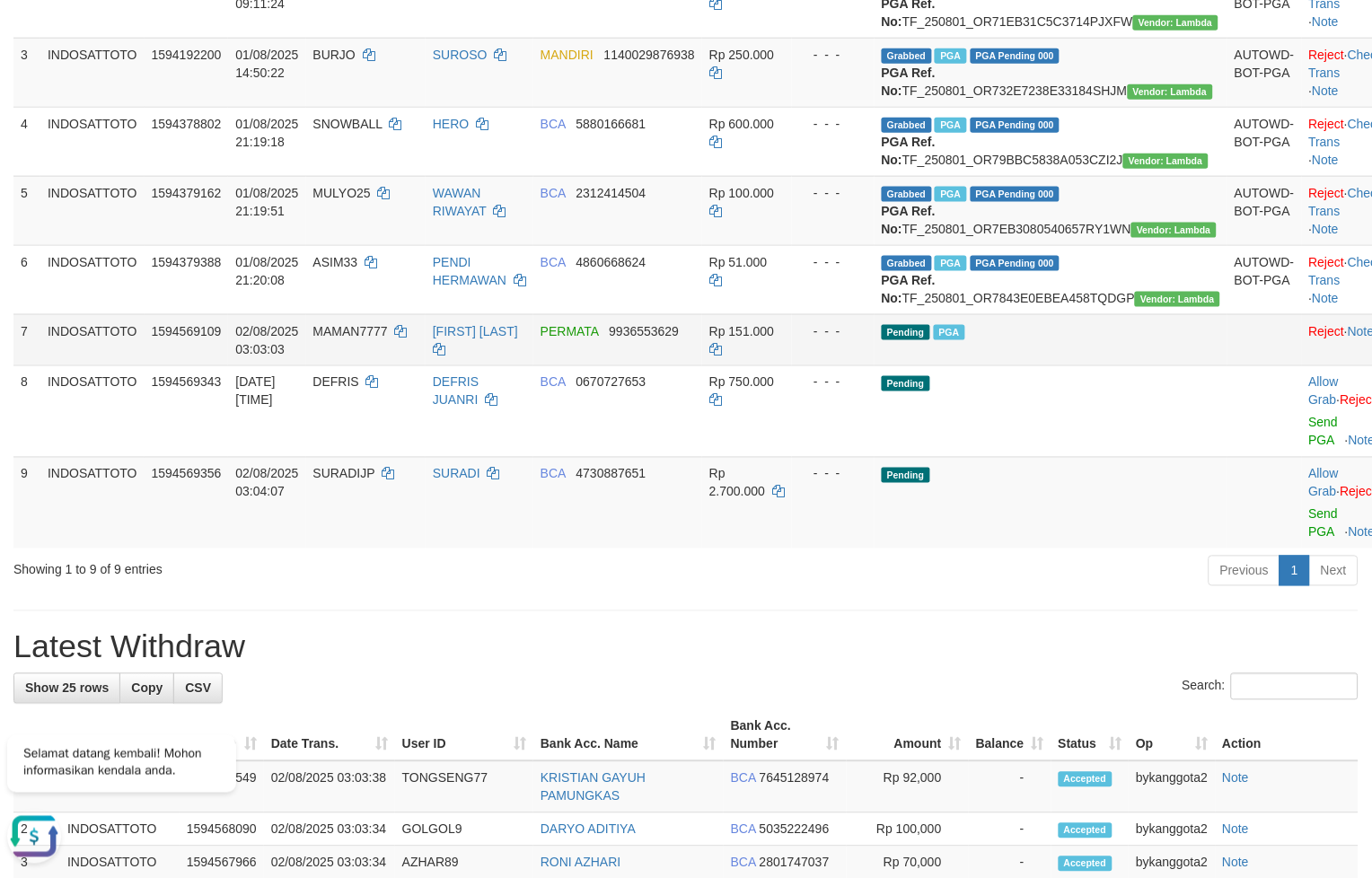 scroll, scrollTop: 0, scrollLeft: 0, axis: both 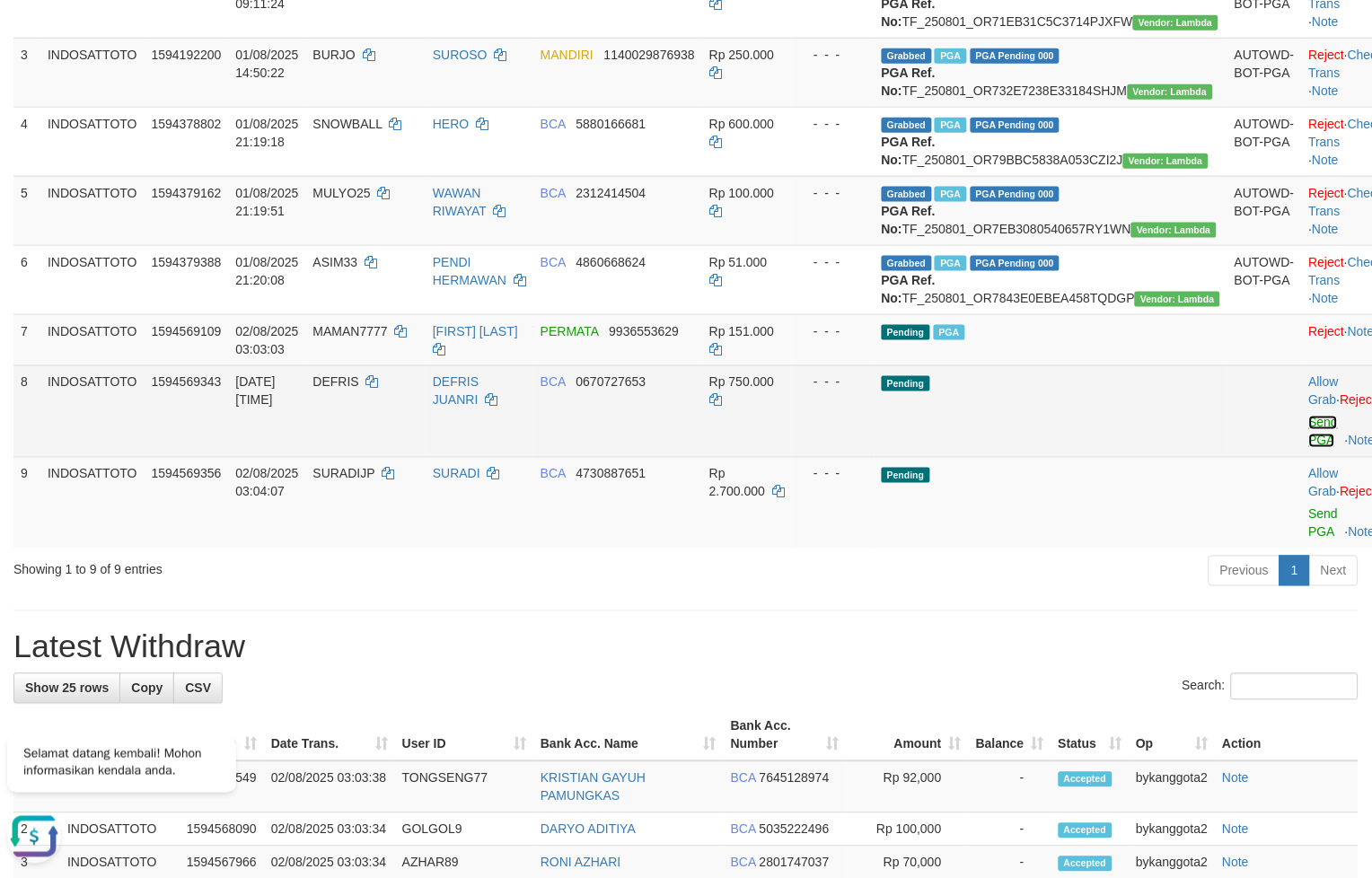 click on "Send PGA" at bounding box center (1324, 432) 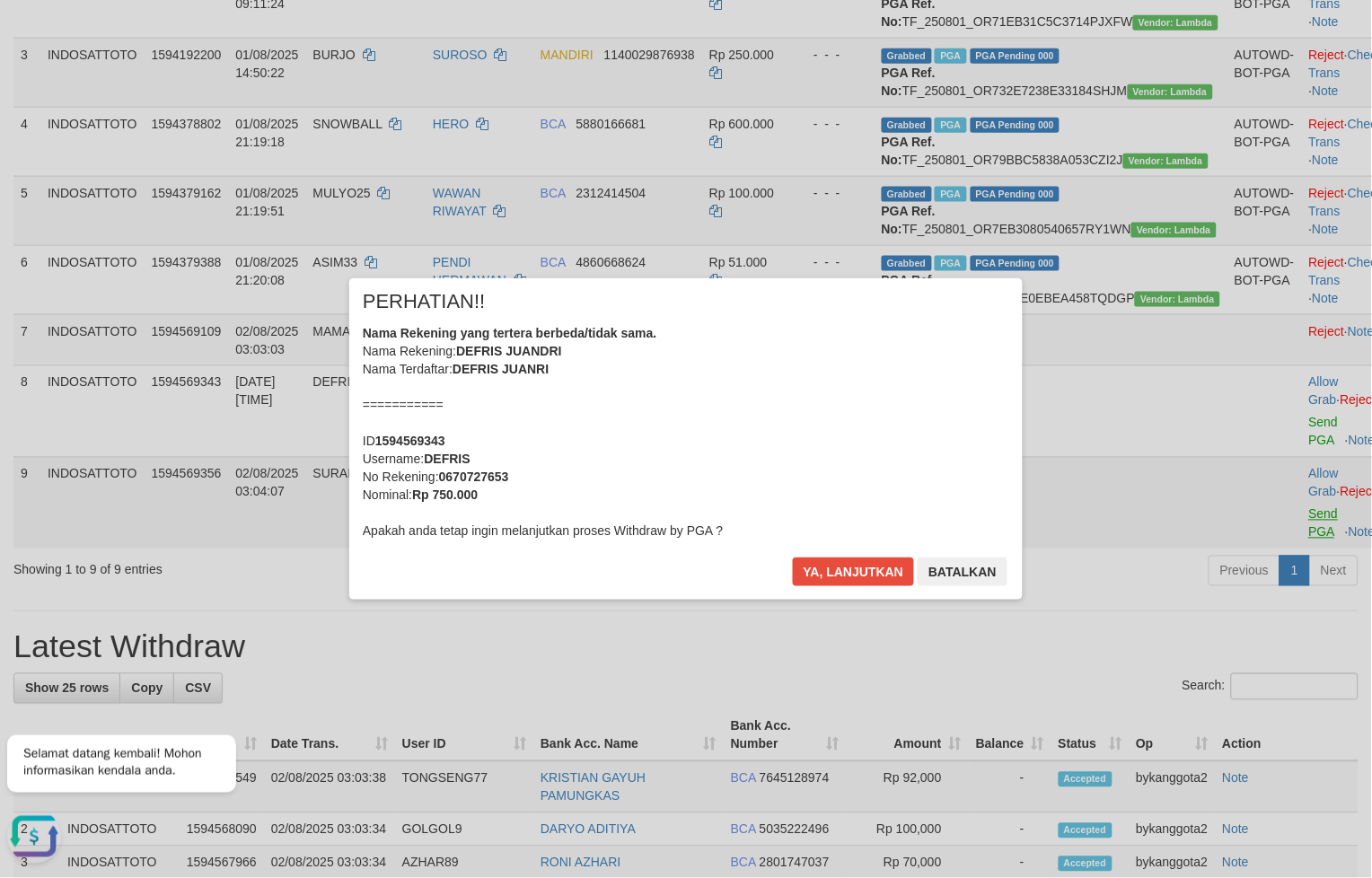 click on "× PERHATIAN!! Nama Rekening yang tertera berbeda/tidak sama. Nama Rekening:  [FIRST] [LAST] Nama Terdaftar:  [FIRST] [LAST] =========== ID  1594569343 Username:  [FIRST] No Rekening:  0670727653 Nominal:  Rp 750.000 Apakah anda tetap ingin melanjutkan proses Withdraw by PGA ? Ya, lanjutkan Batalkan" at bounding box center (686, 439) 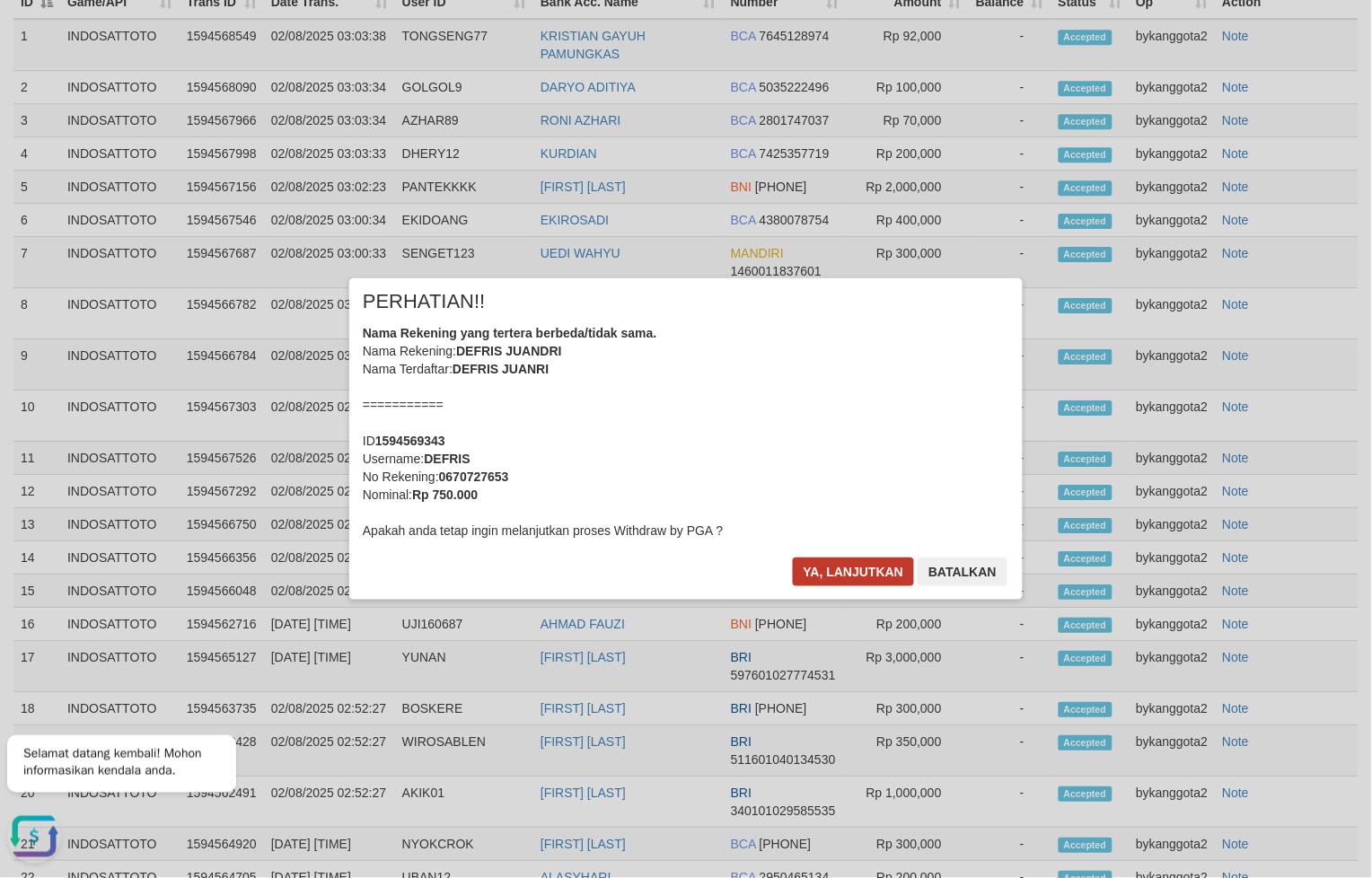scroll, scrollTop: 638, scrollLeft: 0, axis: vertical 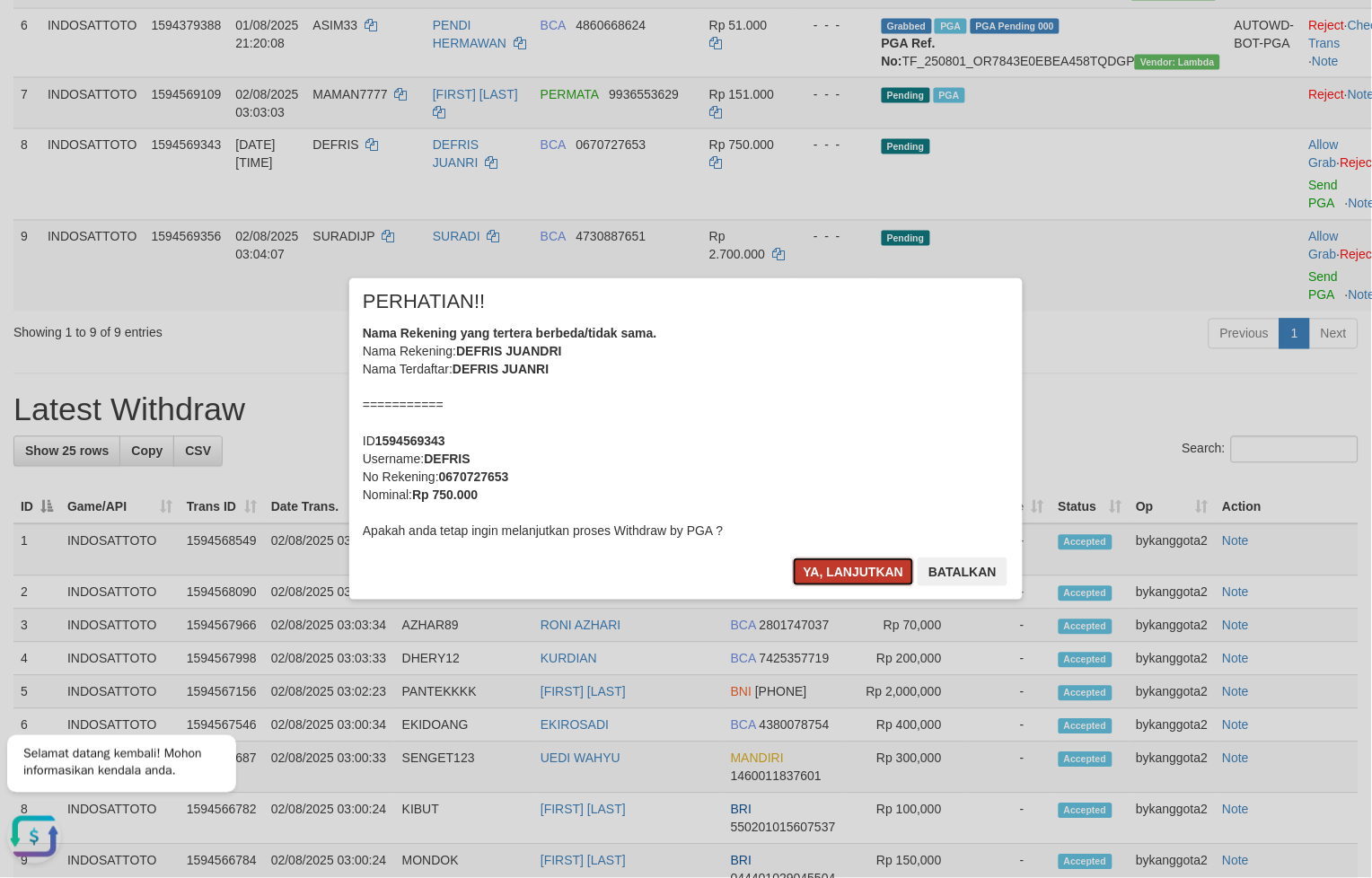 click on "Ya, lanjutkan" at bounding box center [854, 572] 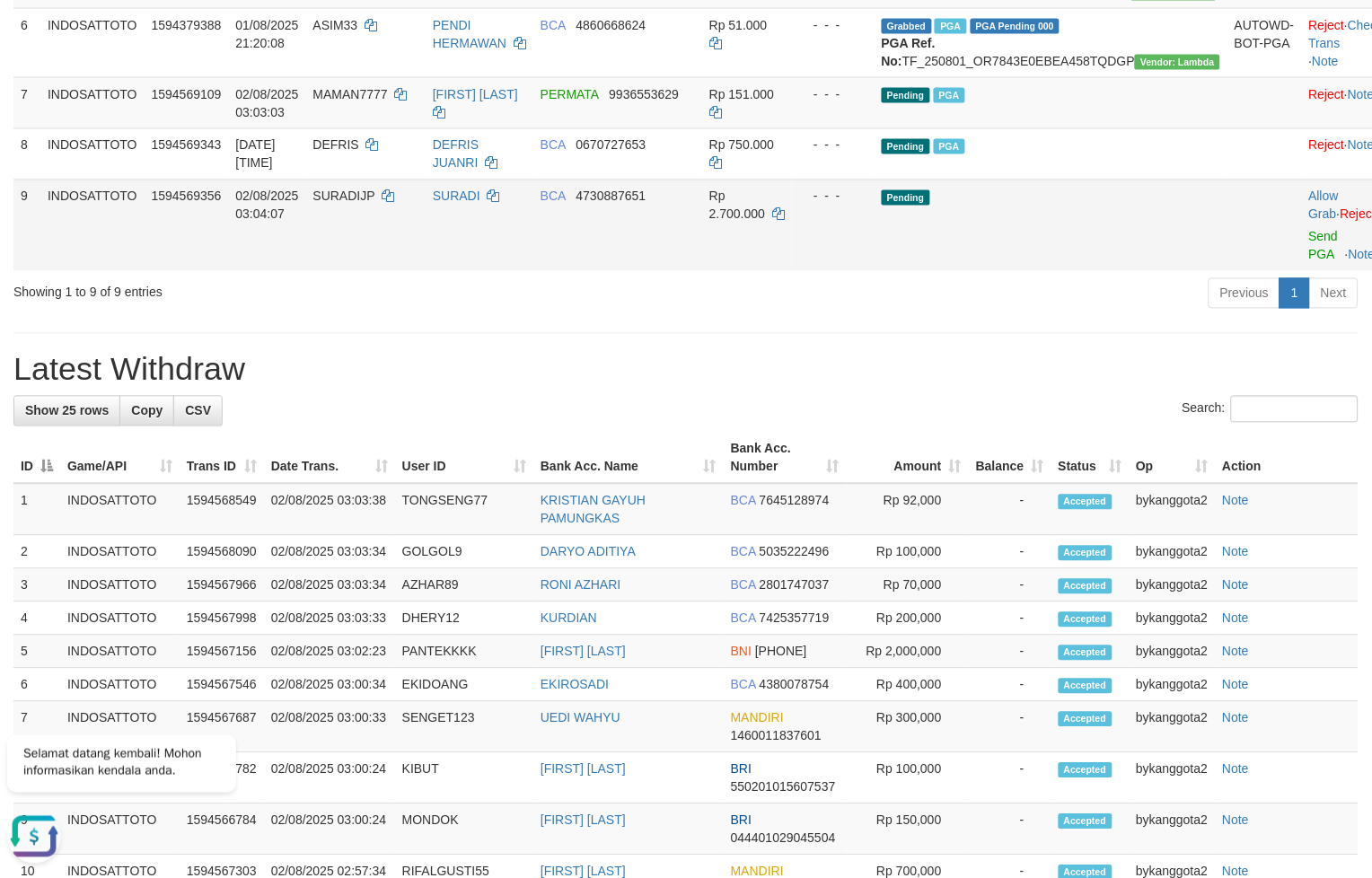 scroll, scrollTop: 598, scrollLeft: 0, axis: vertical 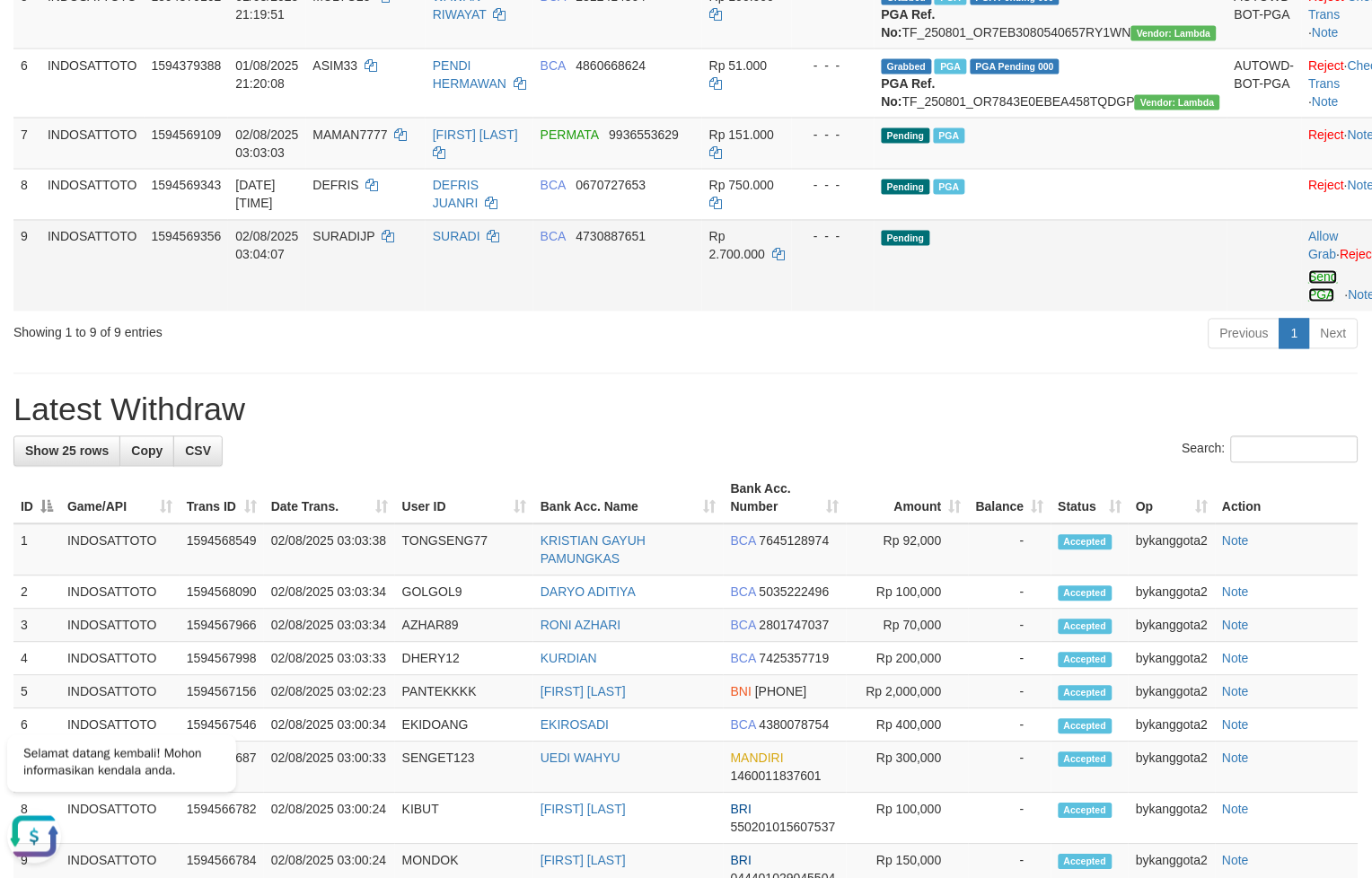 click on "Send PGA" at bounding box center (1324, 286) 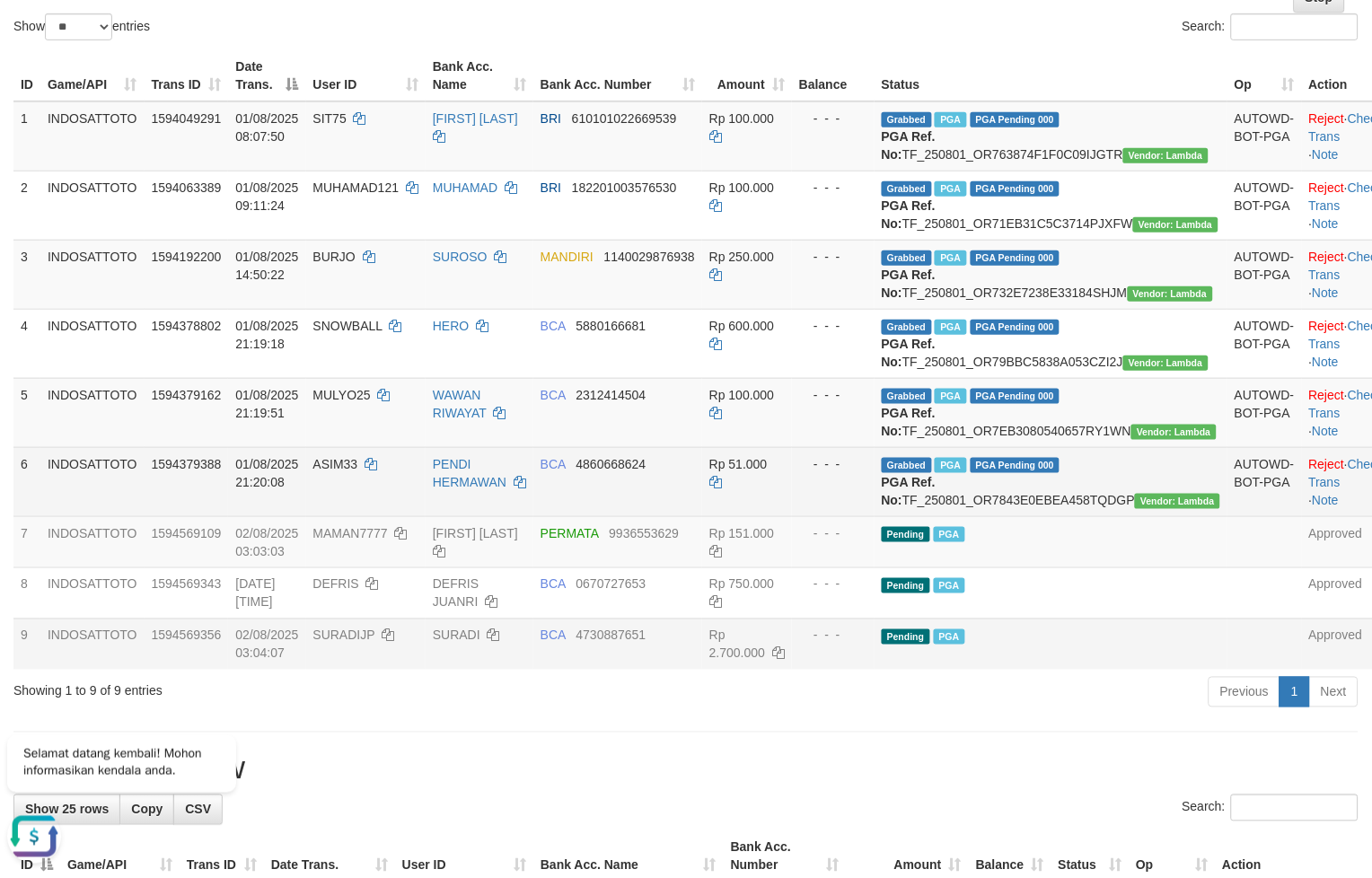 scroll, scrollTop: 66, scrollLeft: 0, axis: vertical 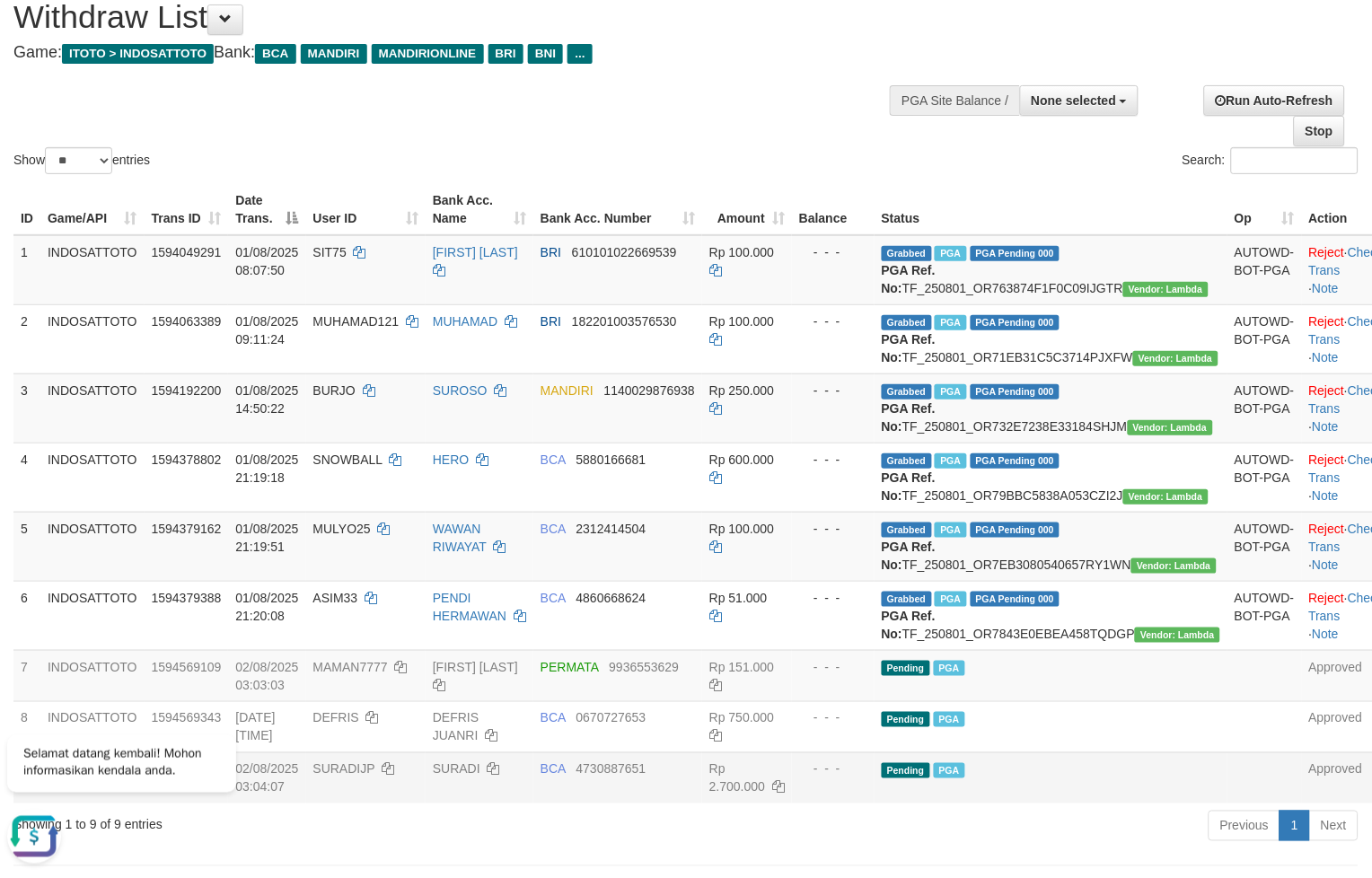 click on "Show  ** ** ** ***  entries Search:" at bounding box center (686, 79) 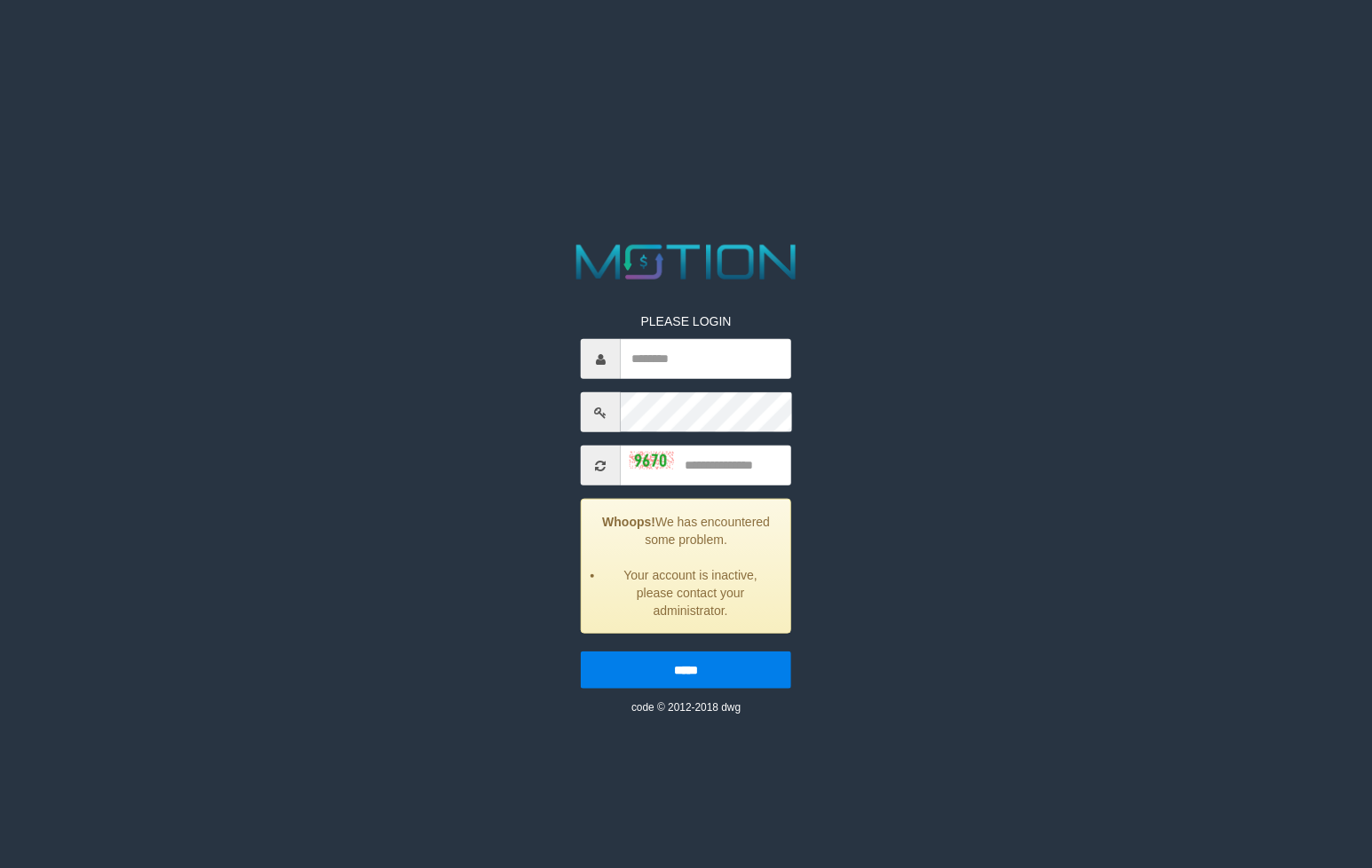 scroll, scrollTop: 0, scrollLeft: 0, axis: both 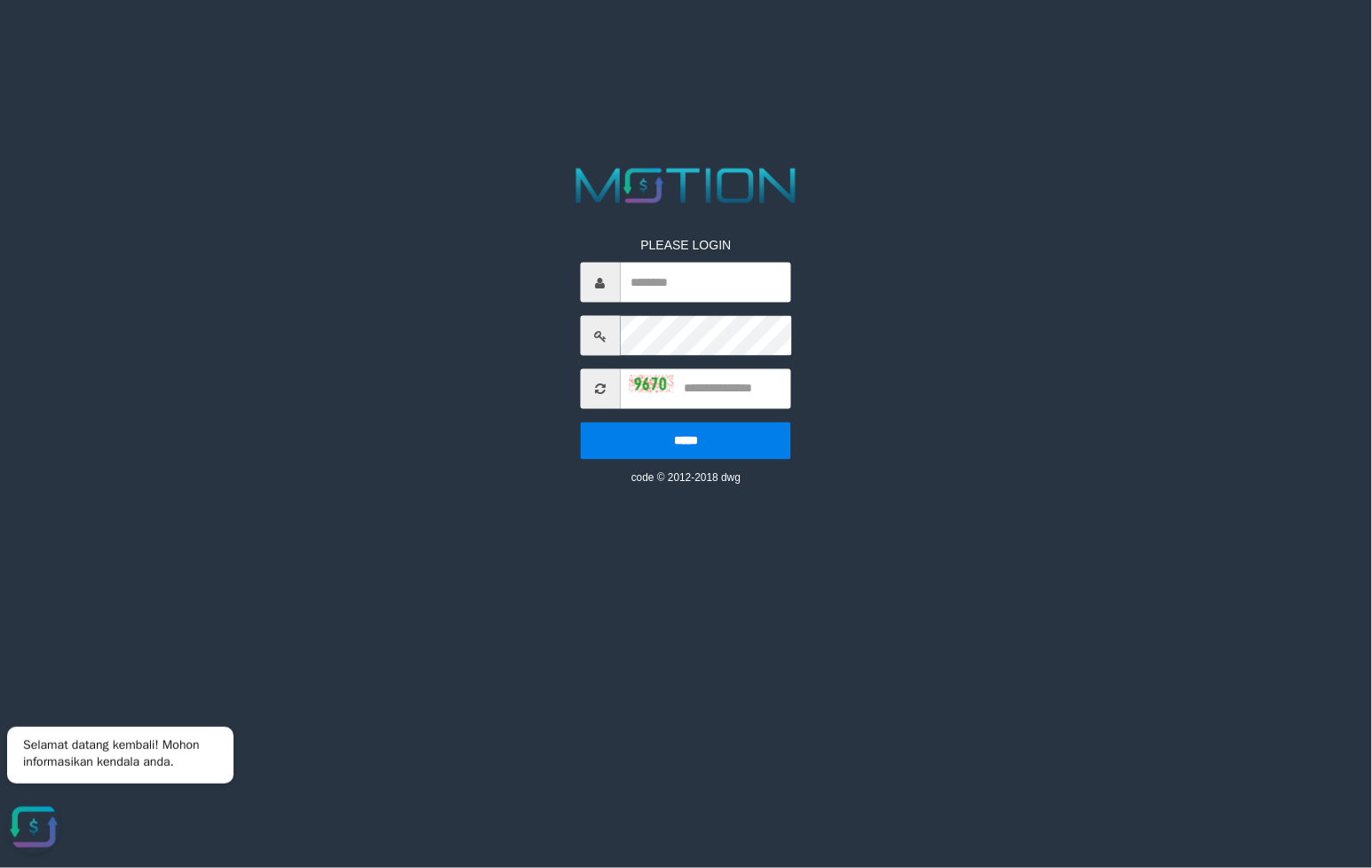 drag, startPoint x: 370, startPoint y: 34, endPoint x: 366, endPoint y: 4, distance: 30.26549 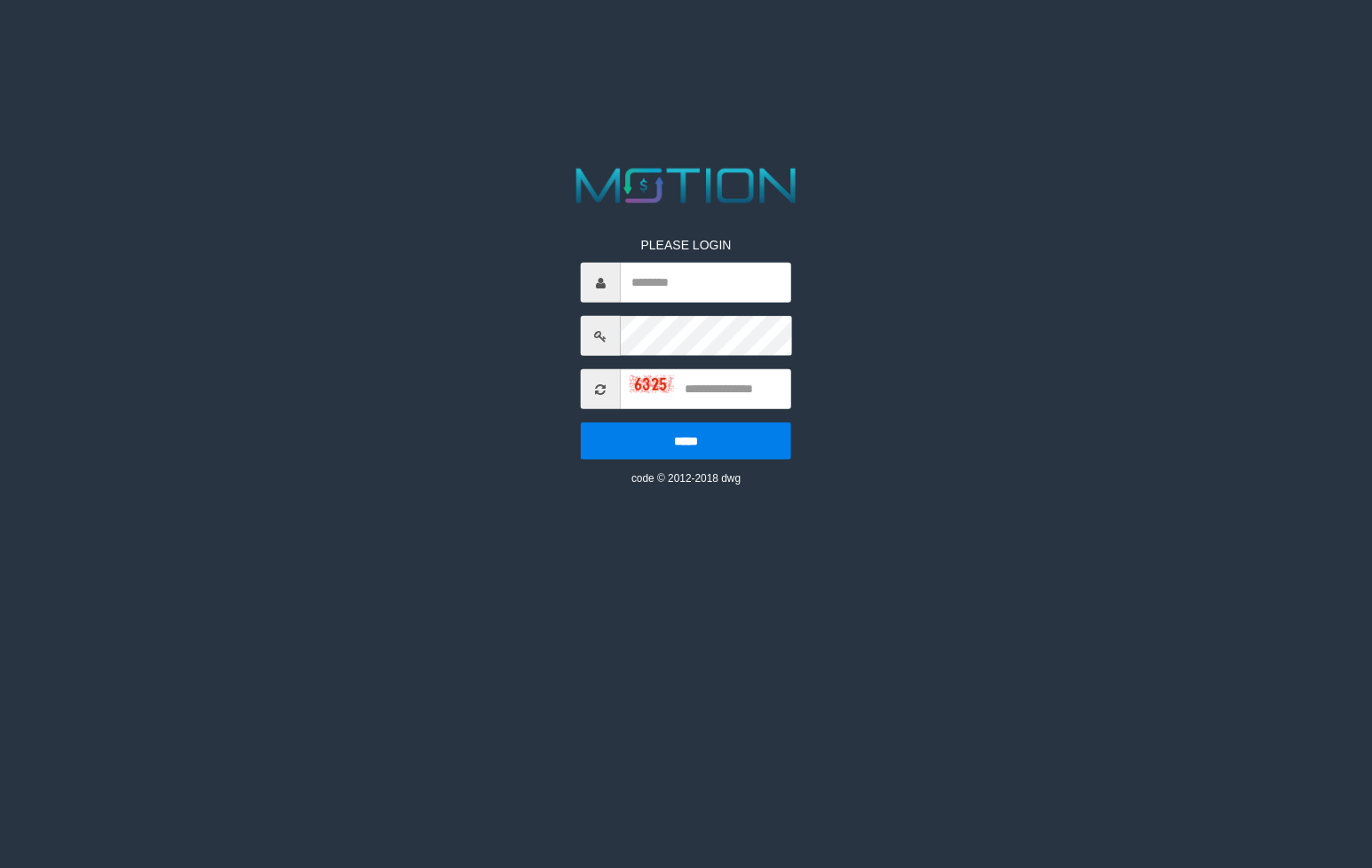 scroll, scrollTop: 0, scrollLeft: 0, axis: both 